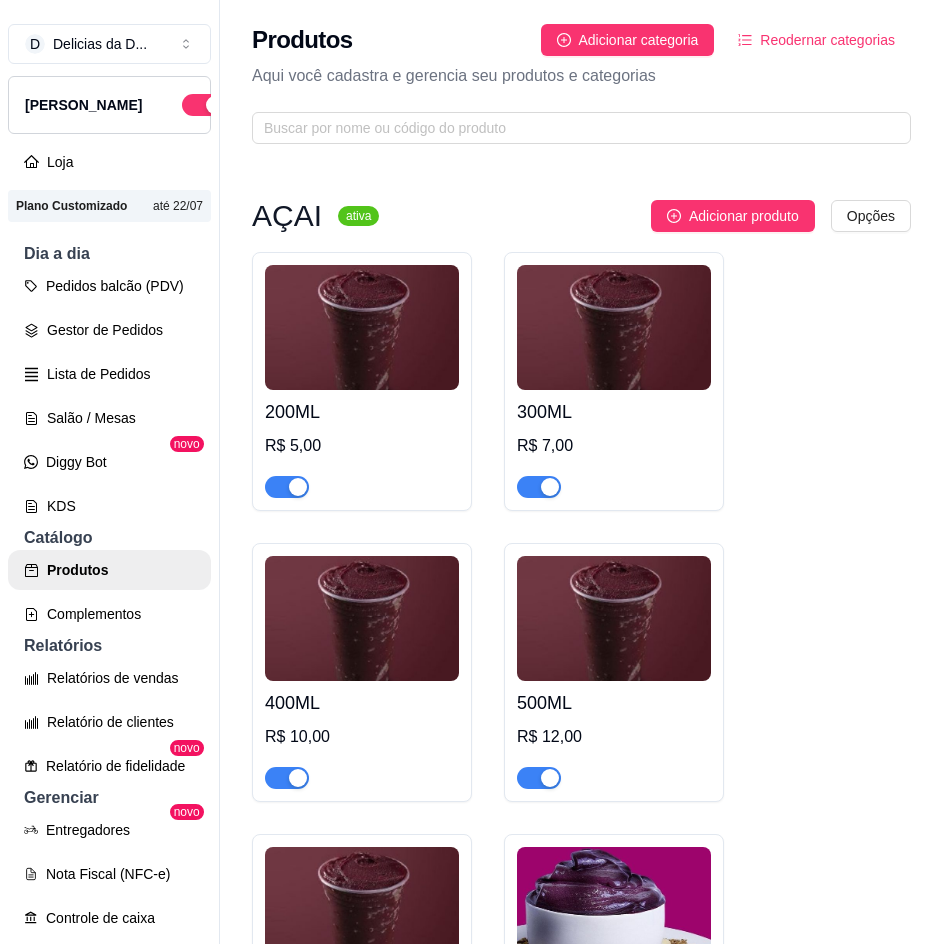scroll, scrollTop: 0, scrollLeft: 0, axis: both 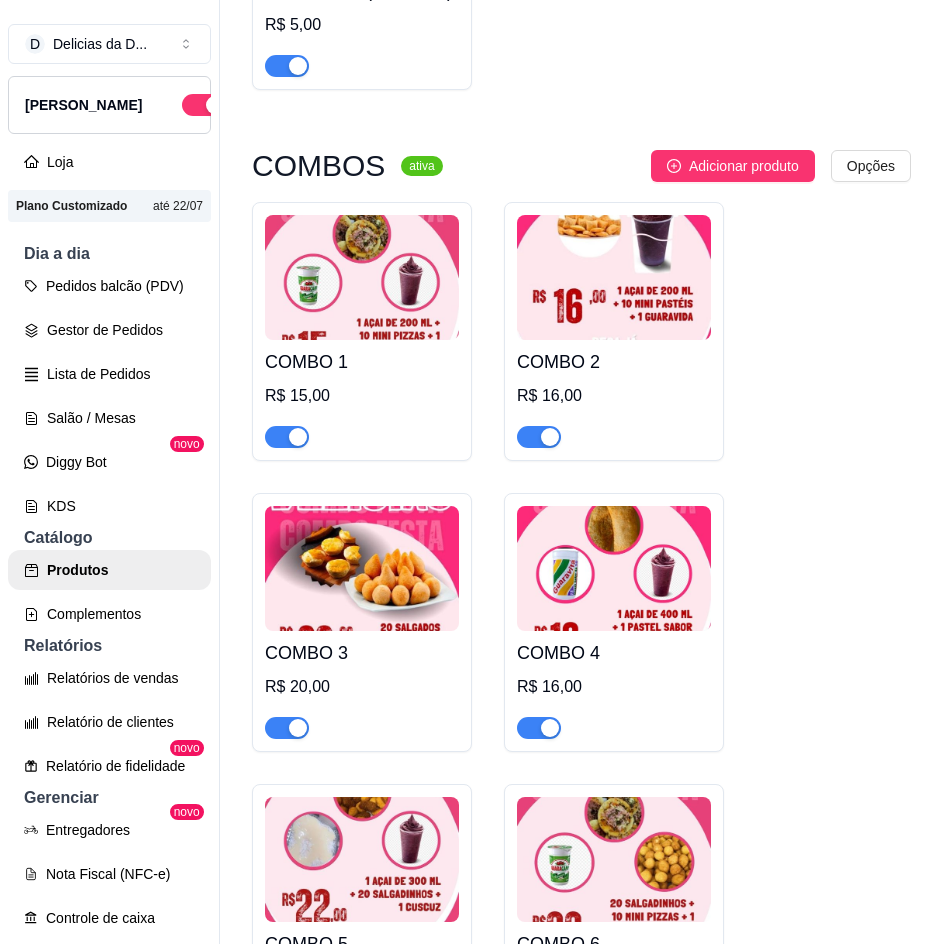 click on "R$ 15,00" at bounding box center [362, 396] 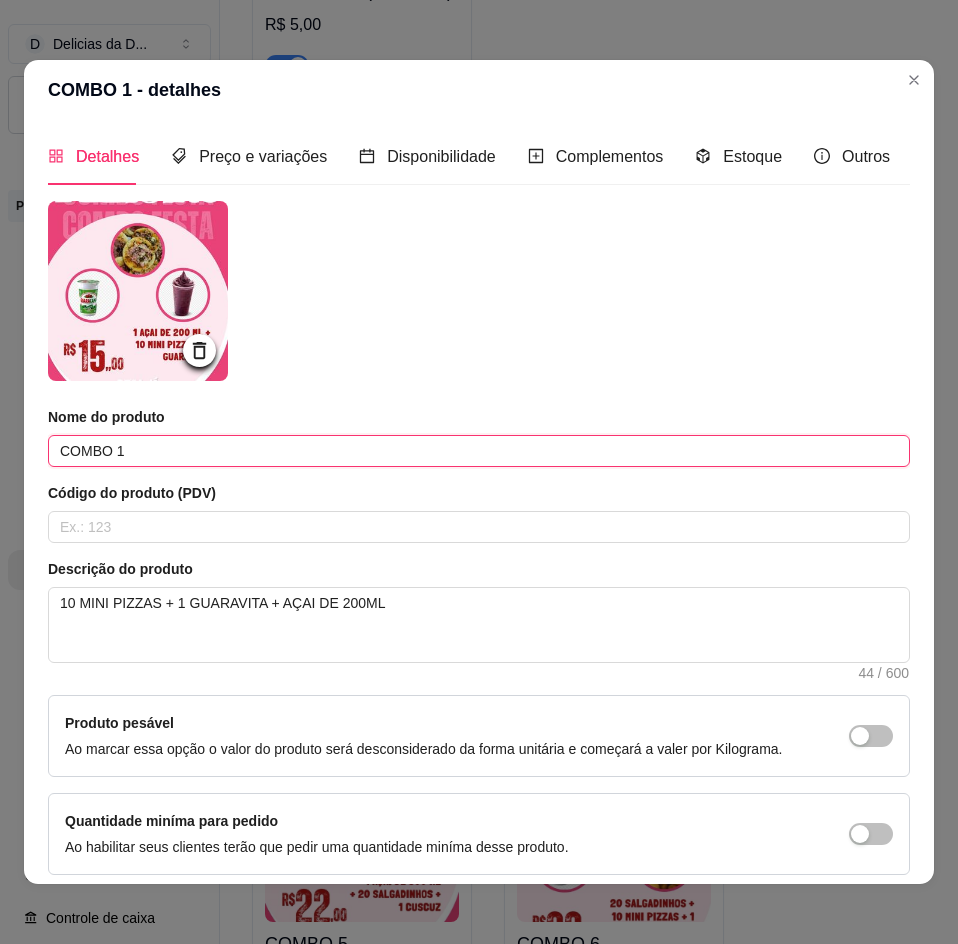 click on "COMBO 1" at bounding box center [479, 451] 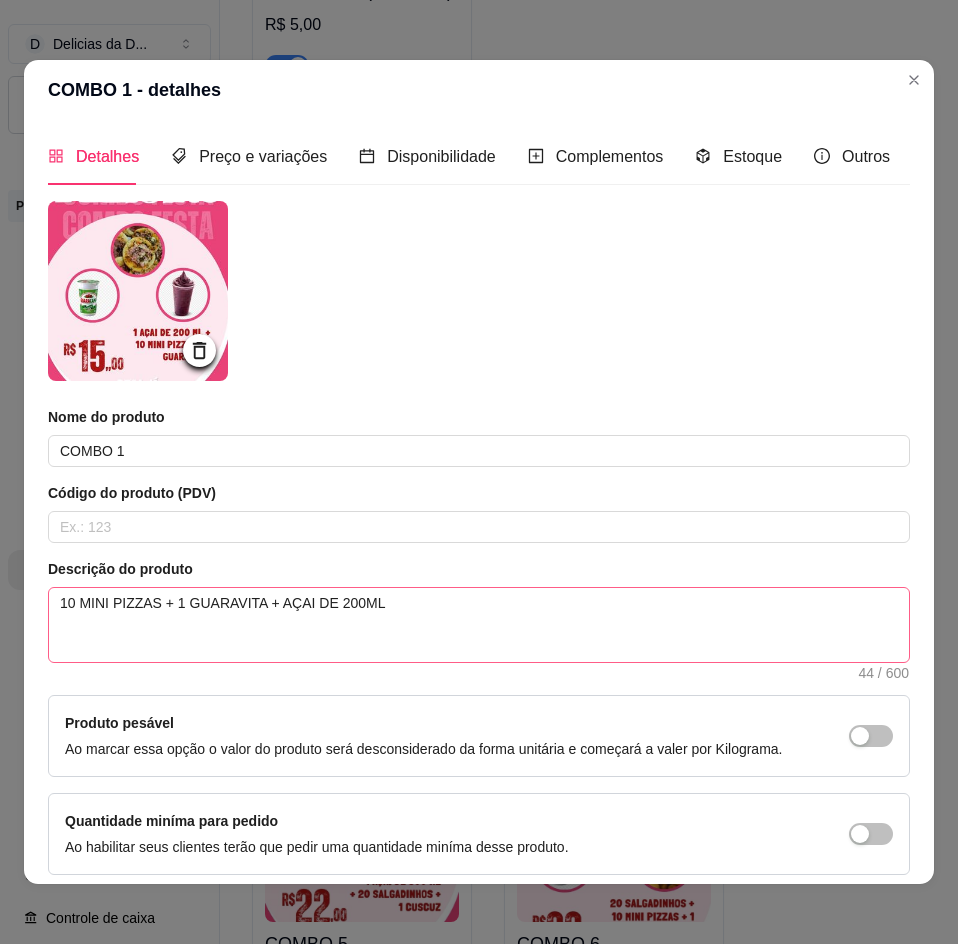click on "10 MINI PIZZAS + 1 GUARAVITA + AÇAI DE 200ML 44 / 600" at bounding box center (479, 625) 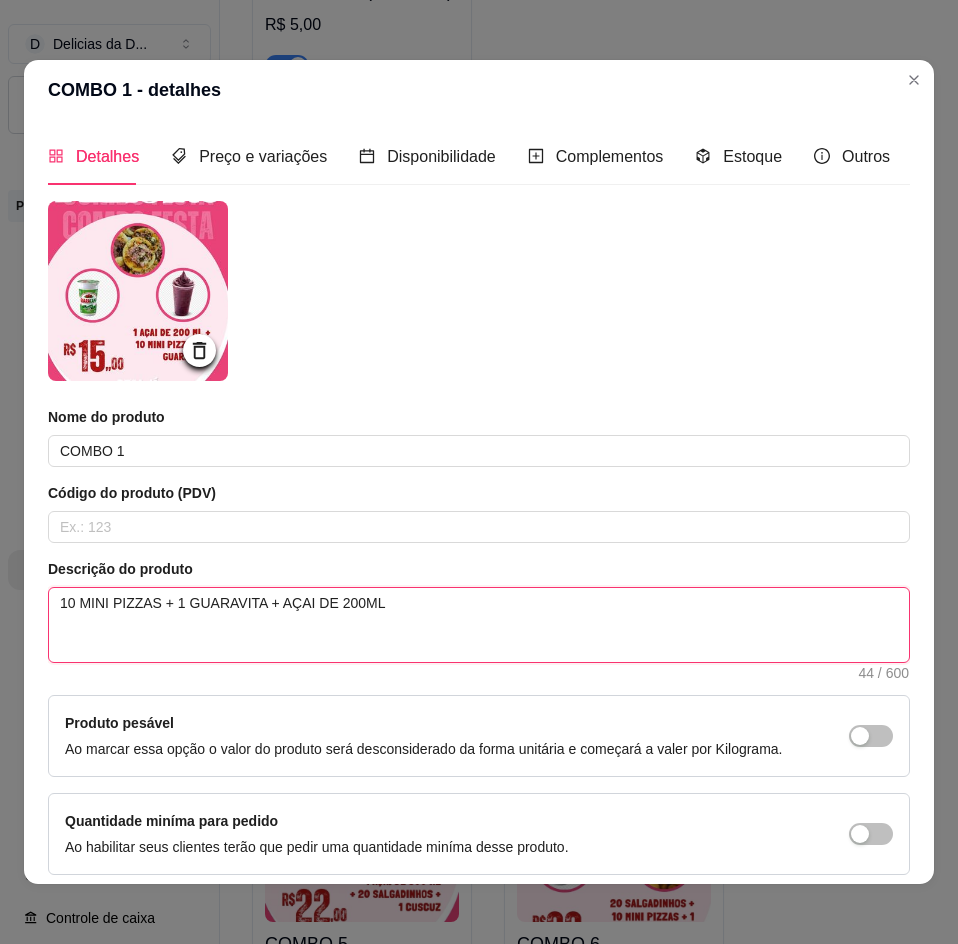 click on "10 MINI PIZZAS + 1 GUARAVITA + AÇAI DE 200ML" at bounding box center [479, 625] 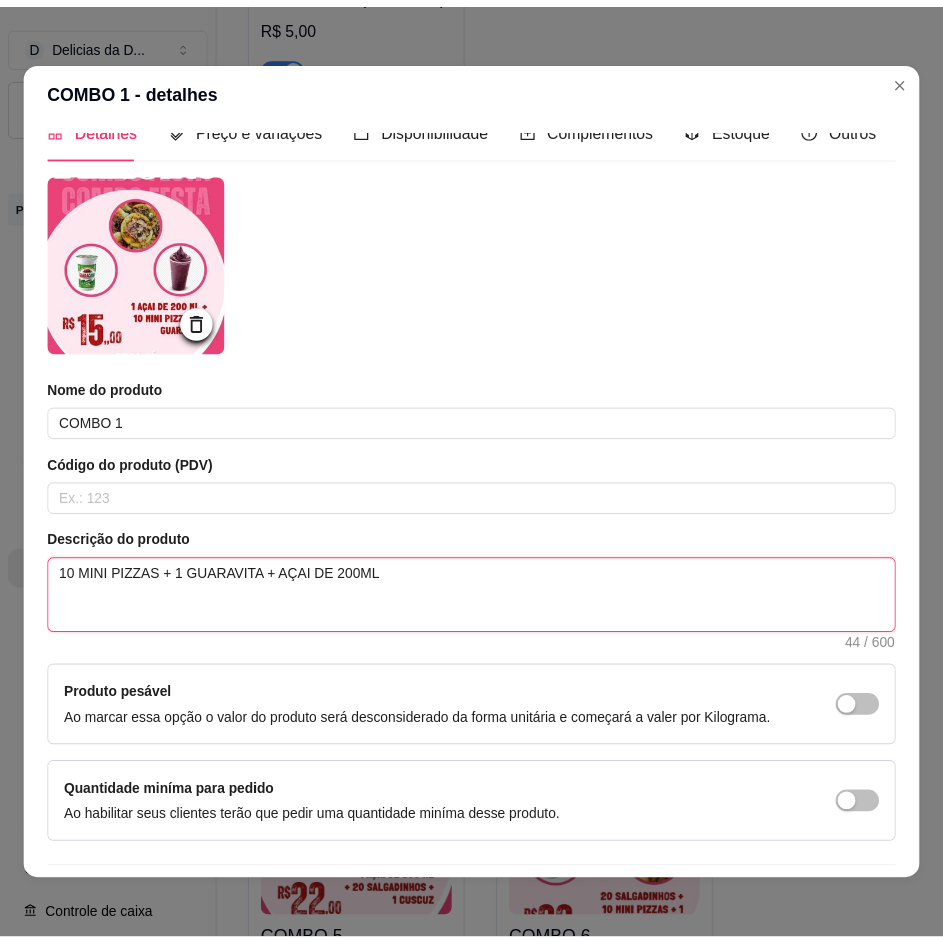 scroll, scrollTop: 0, scrollLeft: 0, axis: both 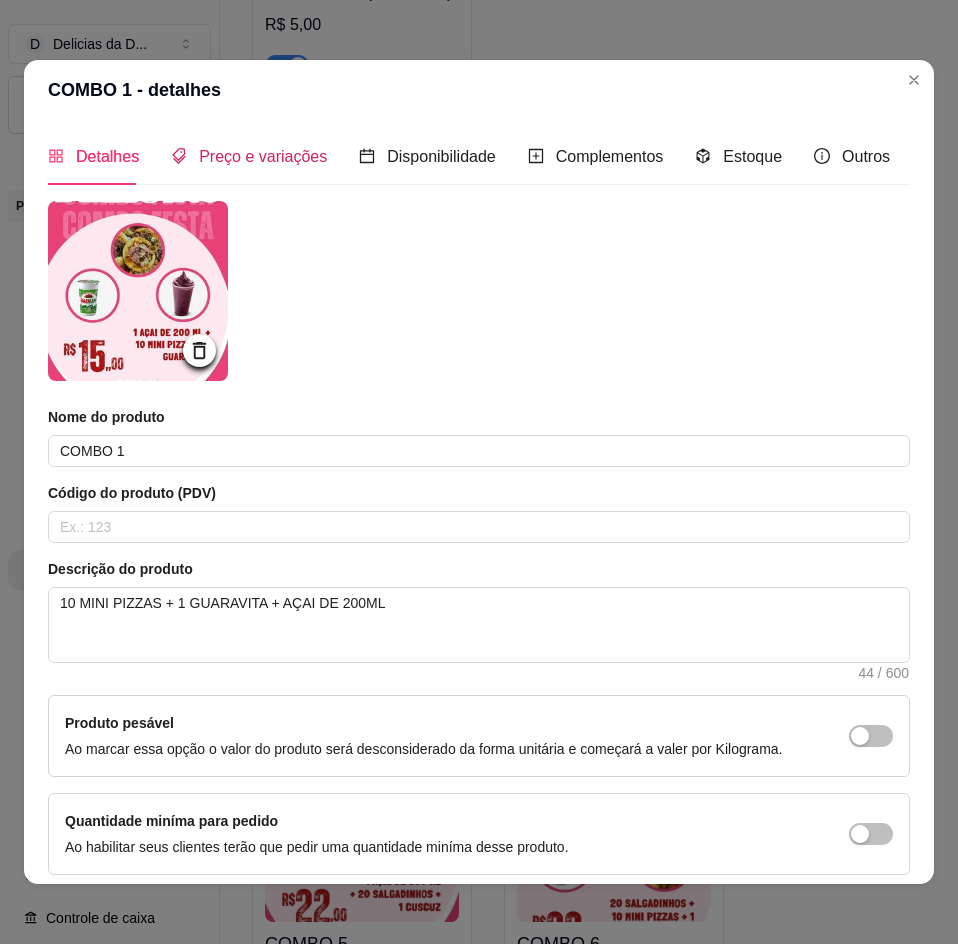 click on "Preço e variações" at bounding box center (263, 156) 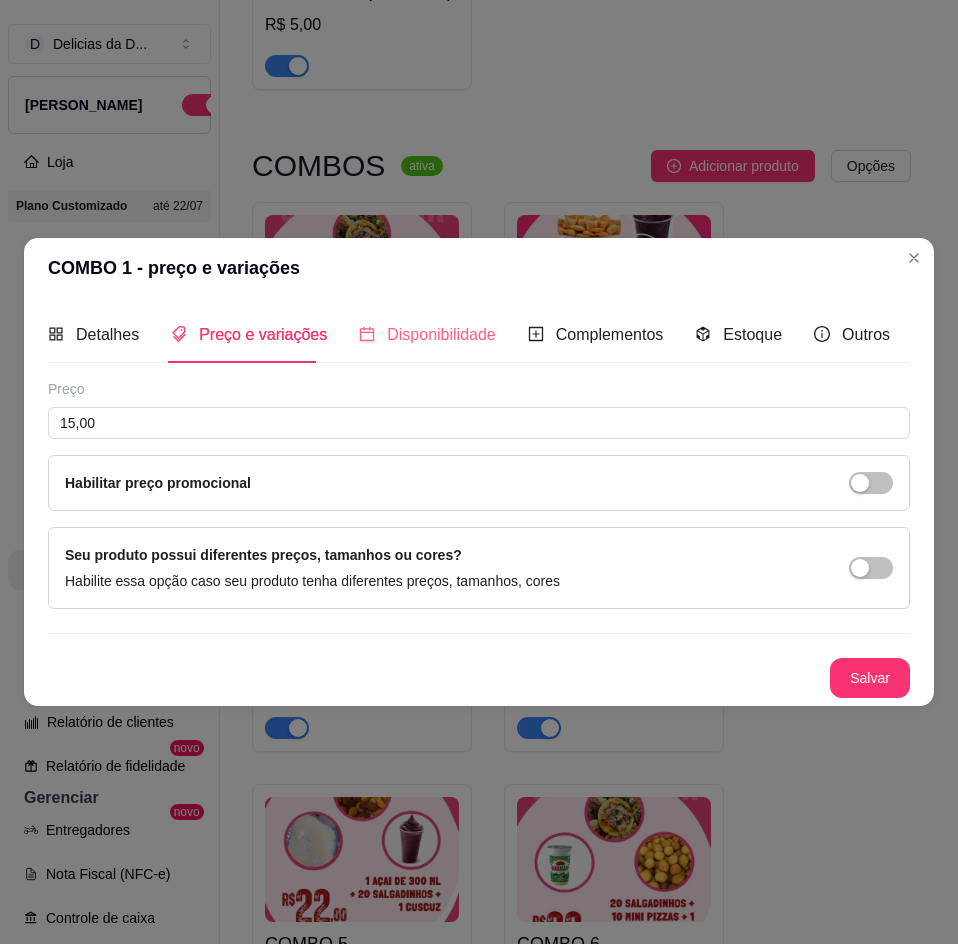 click on "Disponibilidade" at bounding box center [427, 334] 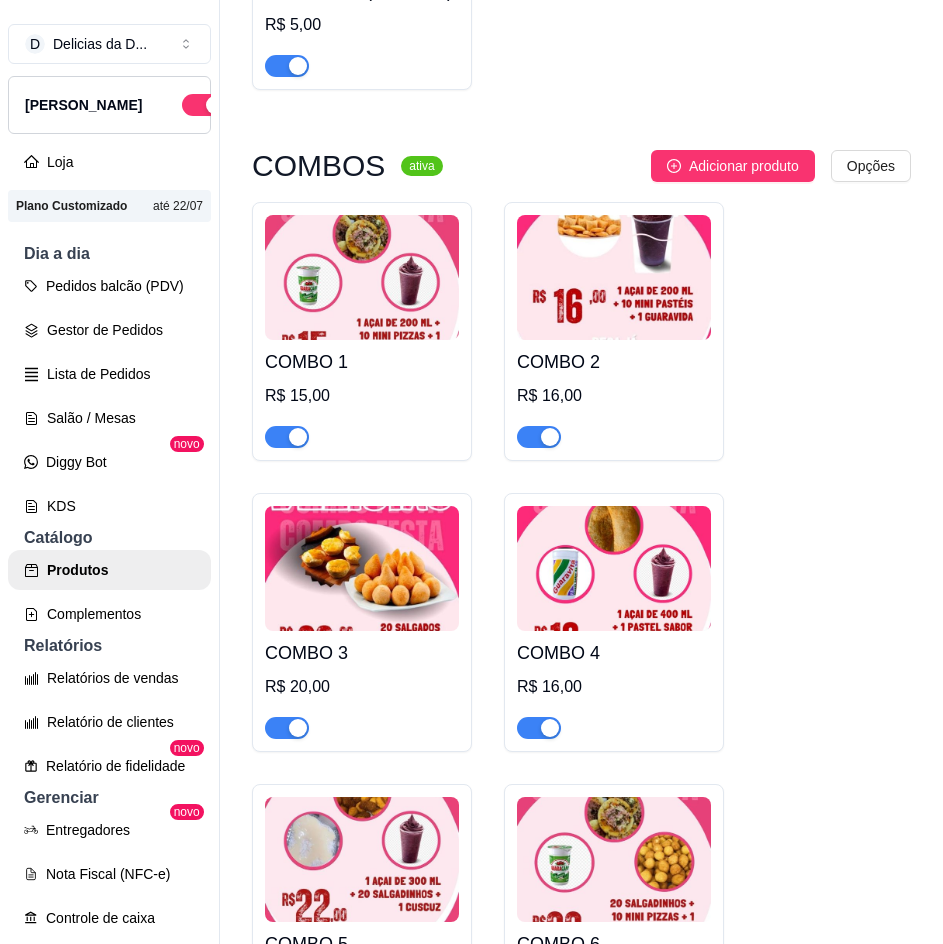 click on "COMBO 2" at bounding box center [614, 362] 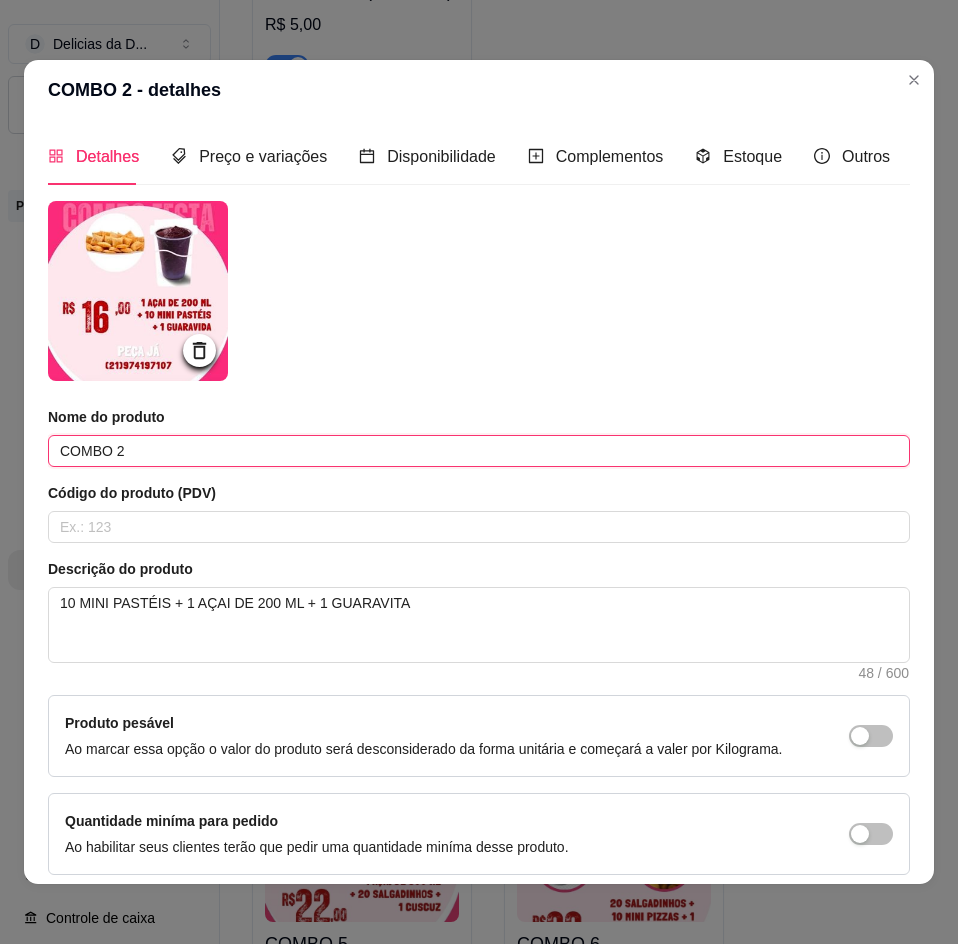 click on "COMBO 2" at bounding box center [479, 451] 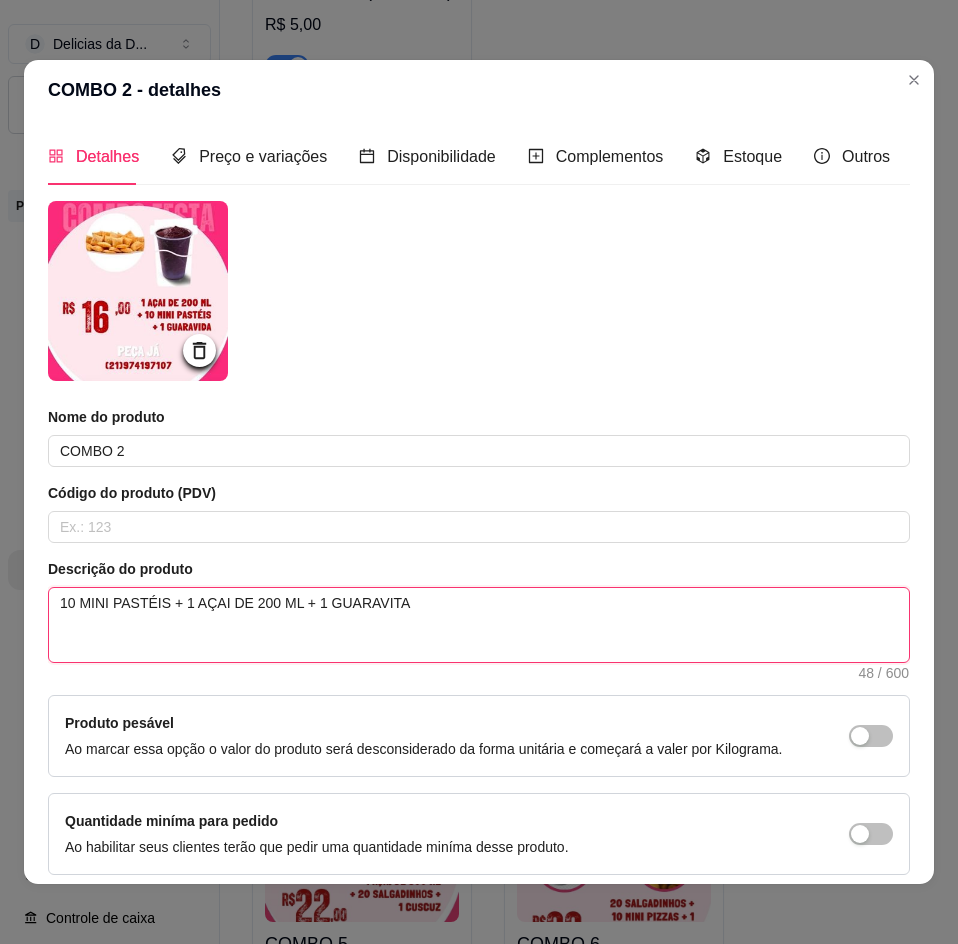 click on "10 MINI PASTÉIS + 1 AÇAI DE 200 ML + 1 GUARAVITA" at bounding box center [479, 625] 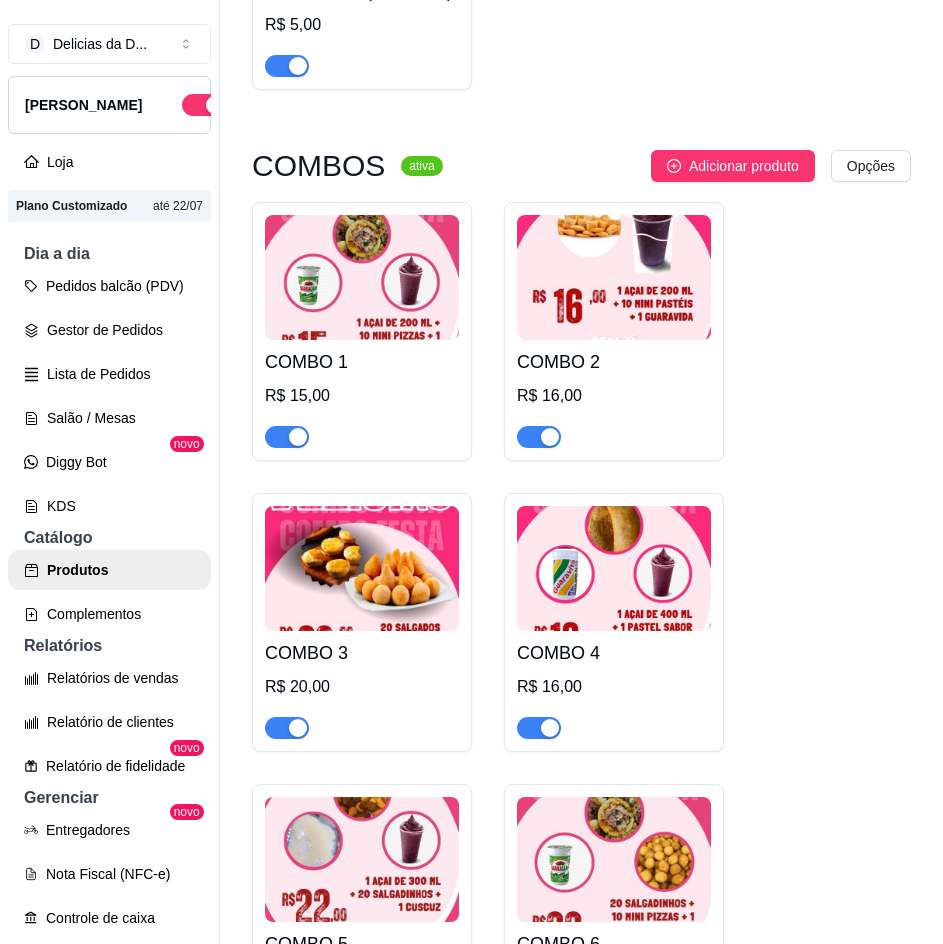 click at bounding box center (614, 568) 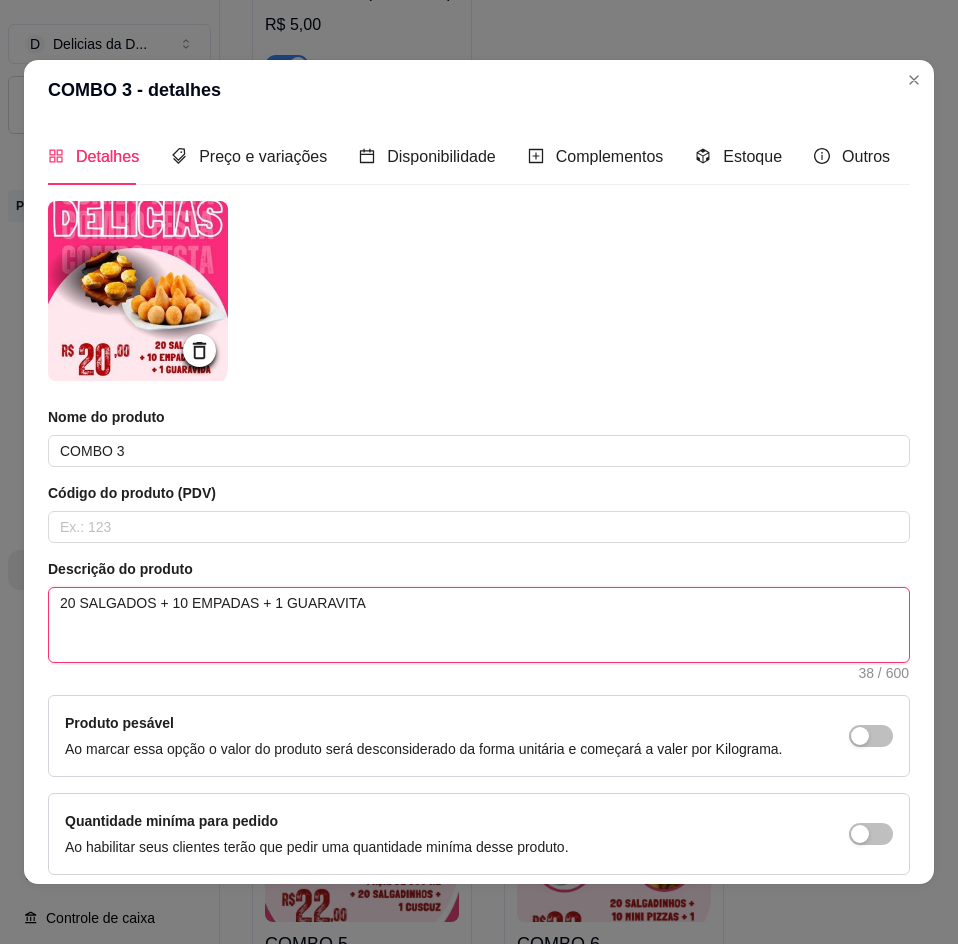 click on "20 SALGADOS + 10 EMPADAS + 1 GUARAVITA" at bounding box center (479, 625) 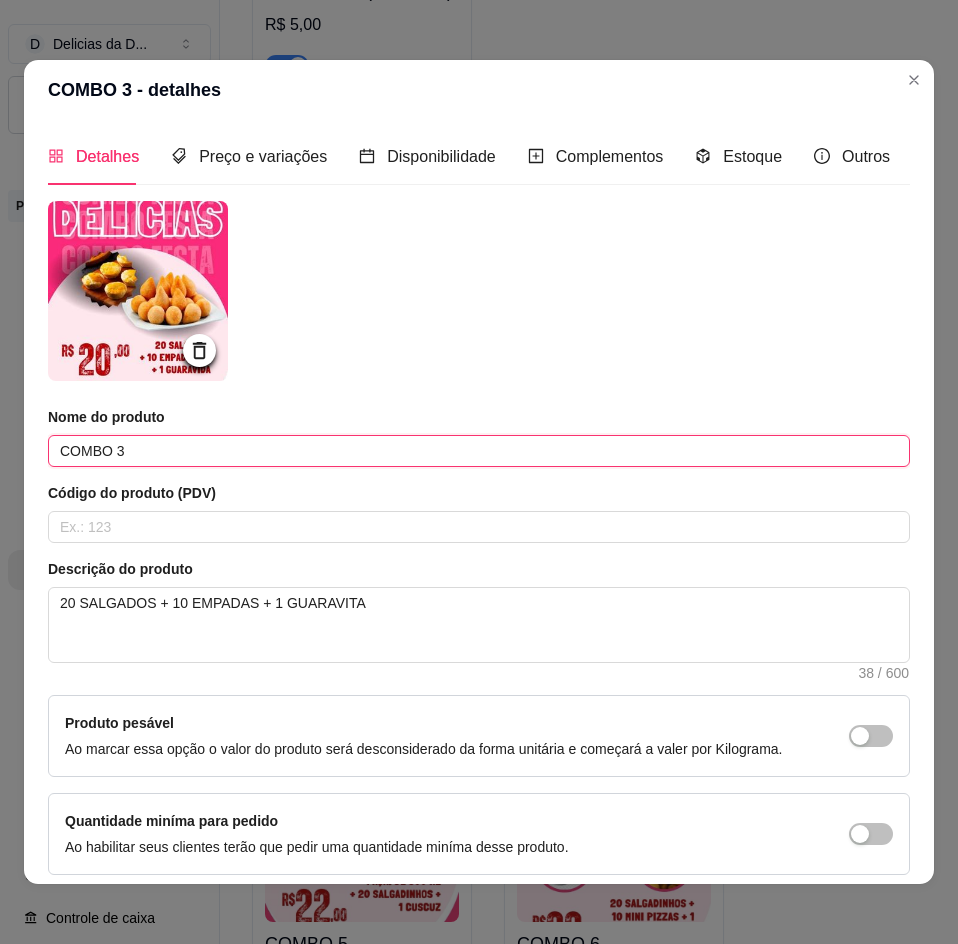 click on "COMBO 3" at bounding box center [479, 451] 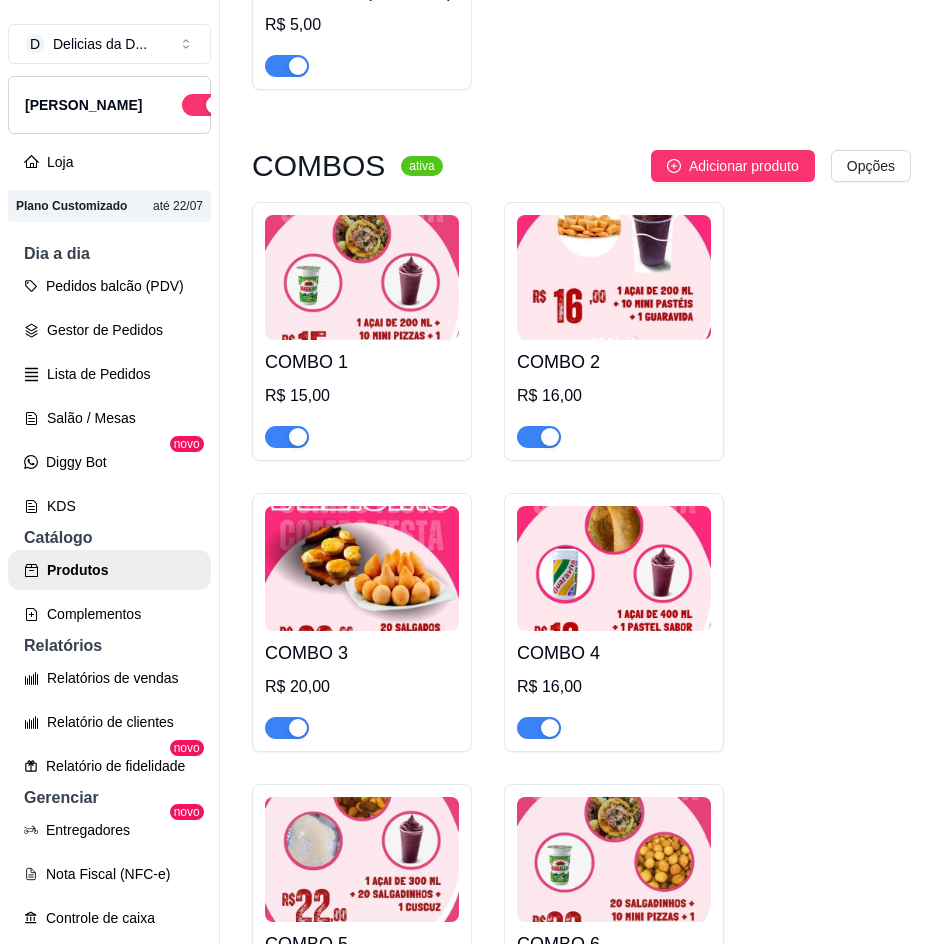 click at bounding box center (614, 568) 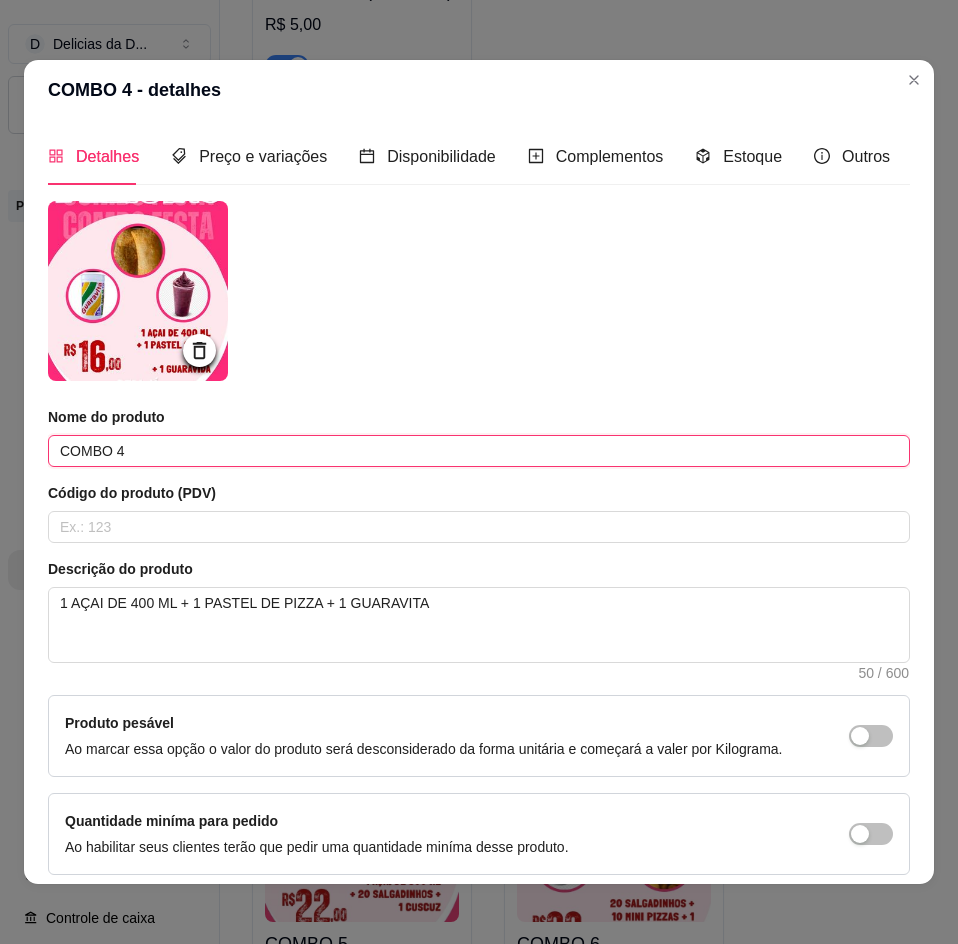 click on "COMBO 4" at bounding box center (479, 451) 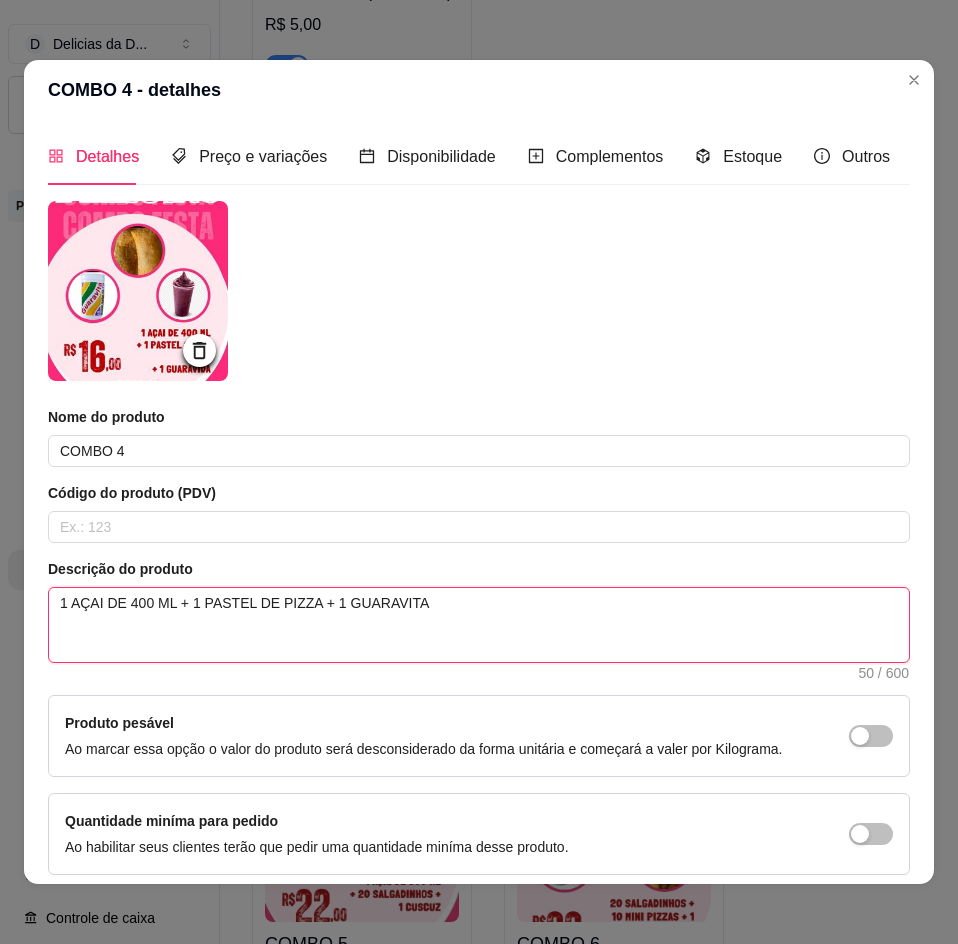 click on "1 AÇAI DE 400 ML + 1 PASTEL DE PIZZA + 1 GUARAVITA" at bounding box center (479, 625) 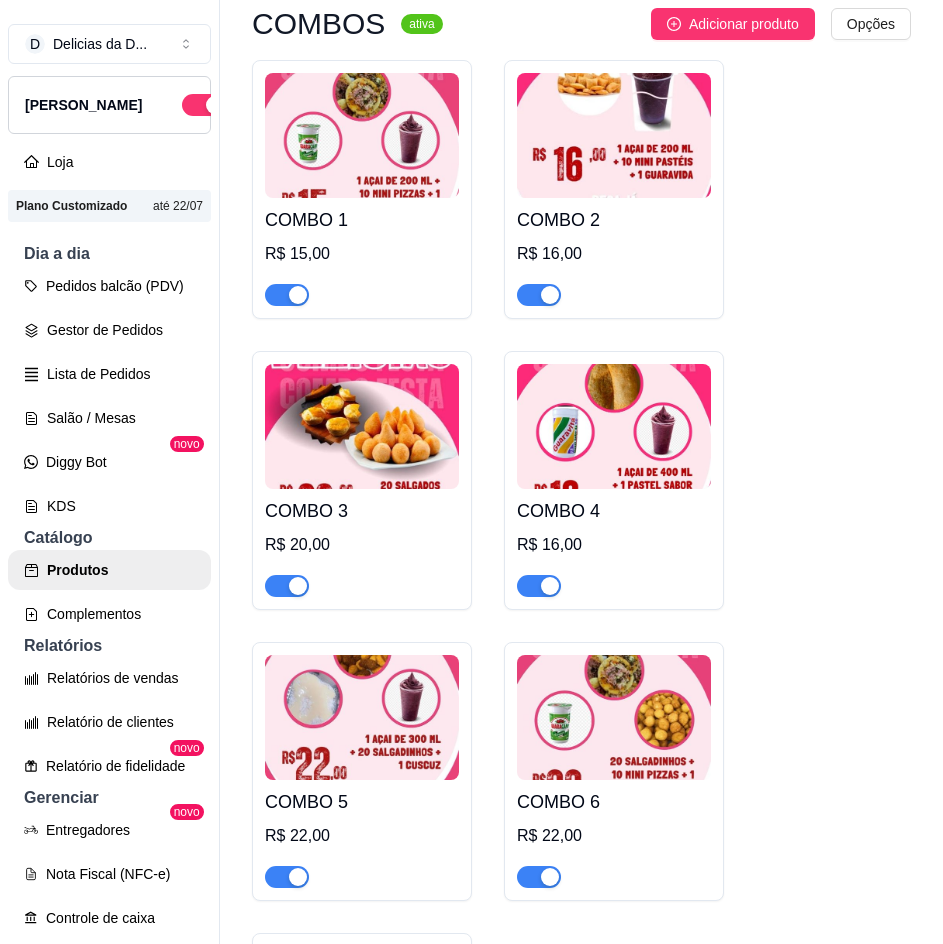 scroll, scrollTop: 10600, scrollLeft: 0, axis: vertical 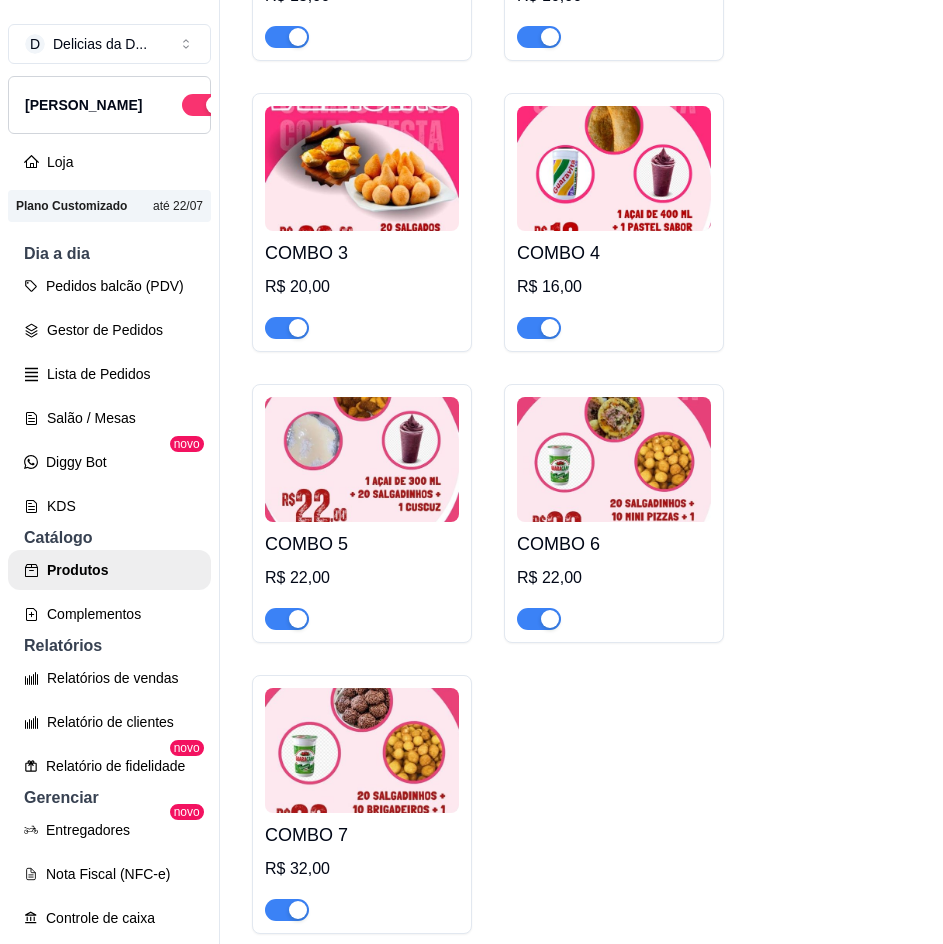 click at bounding box center (362, 459) 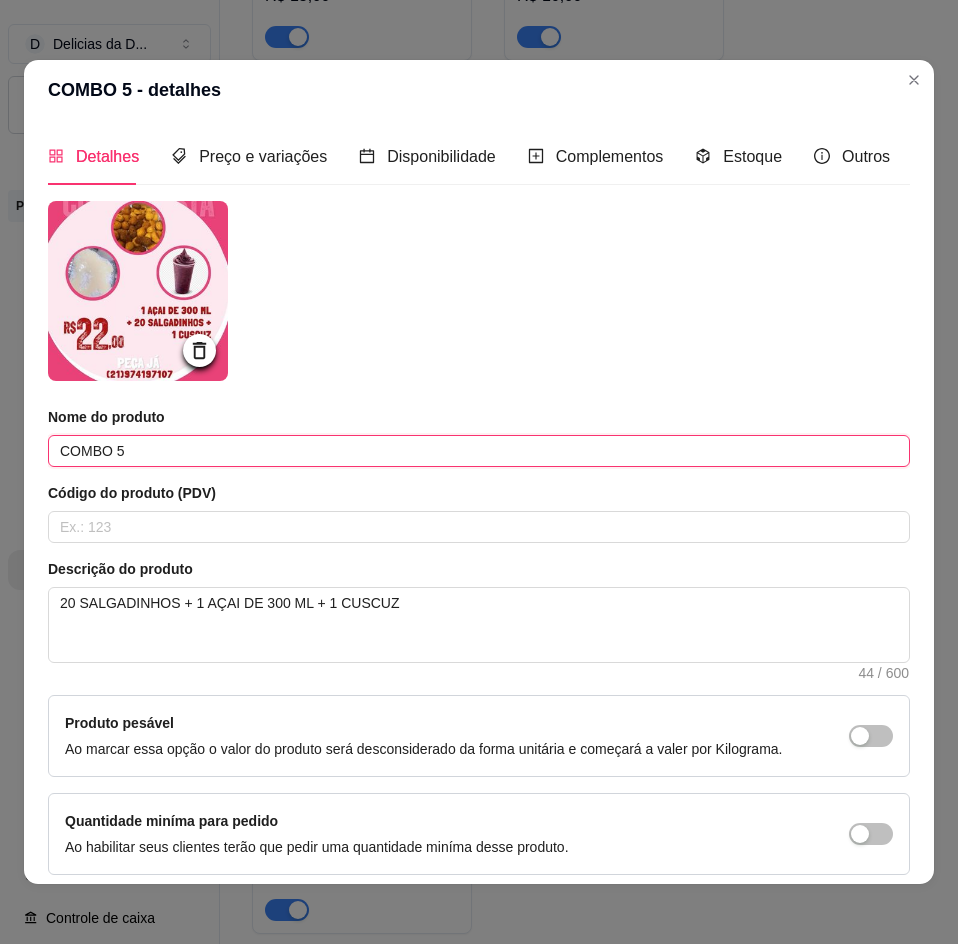 click on "COMBO 5" at bounding box center (479, 451) 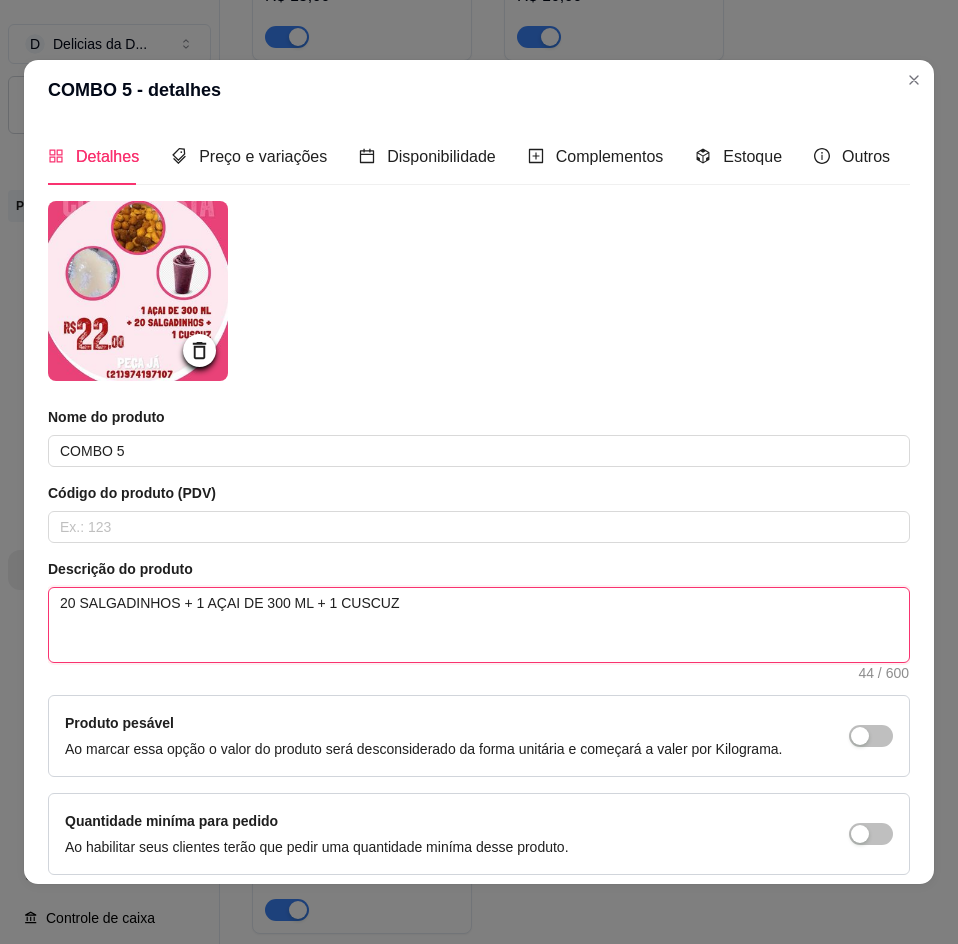 click on "20 SALGADINHOS + 1 AÇAI DE 300 ML + 1 CUSCUZ" at bounding box center (479, 625) 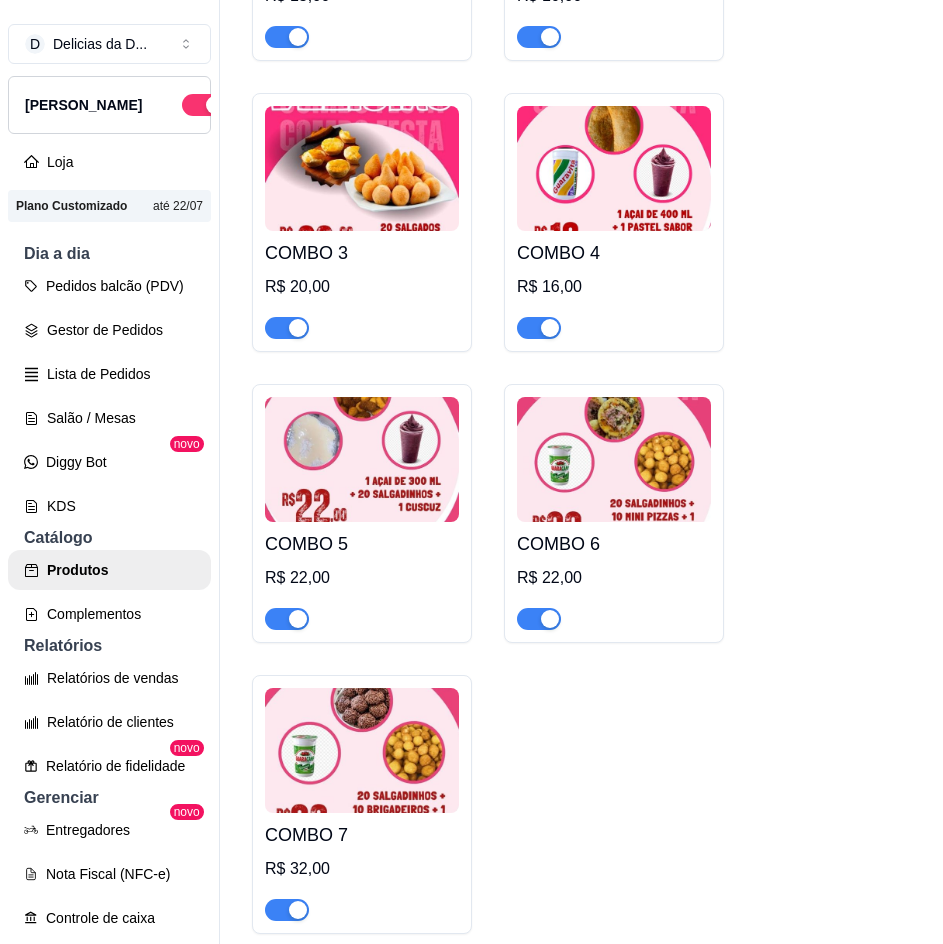 click at bounding box center [614, 459] 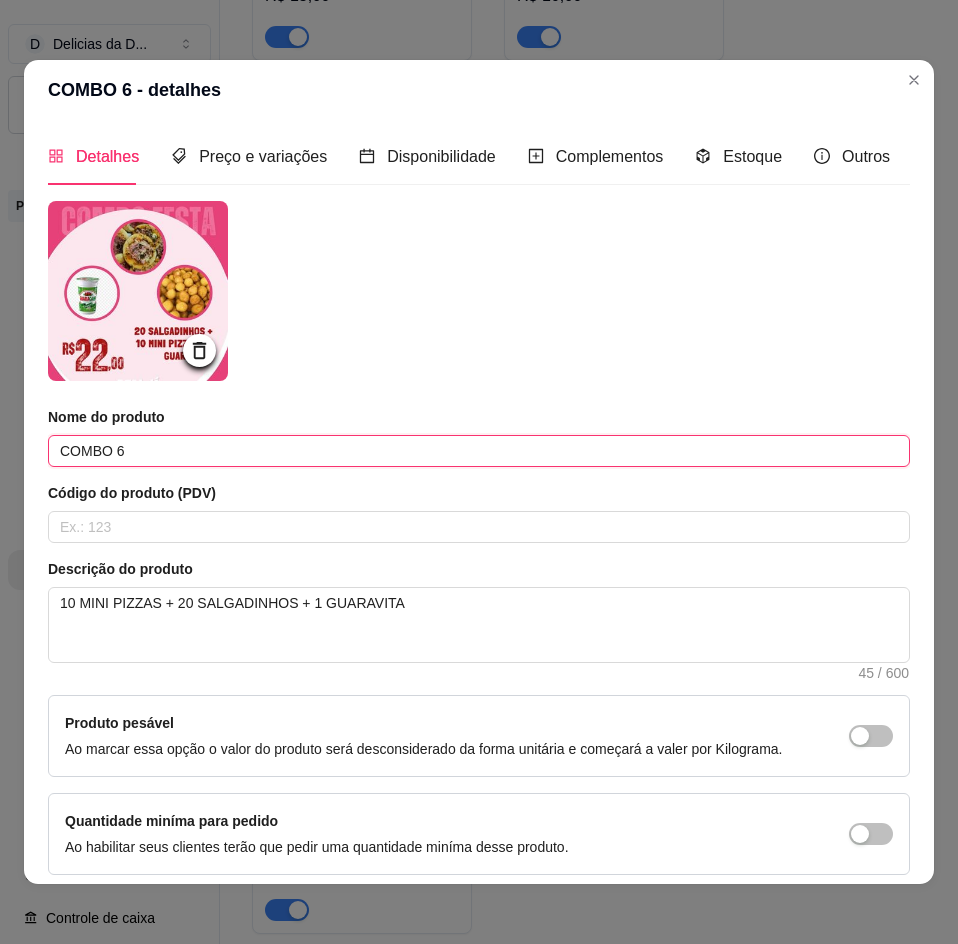 click on "COMBO 6" at bounding box center [479, 451] 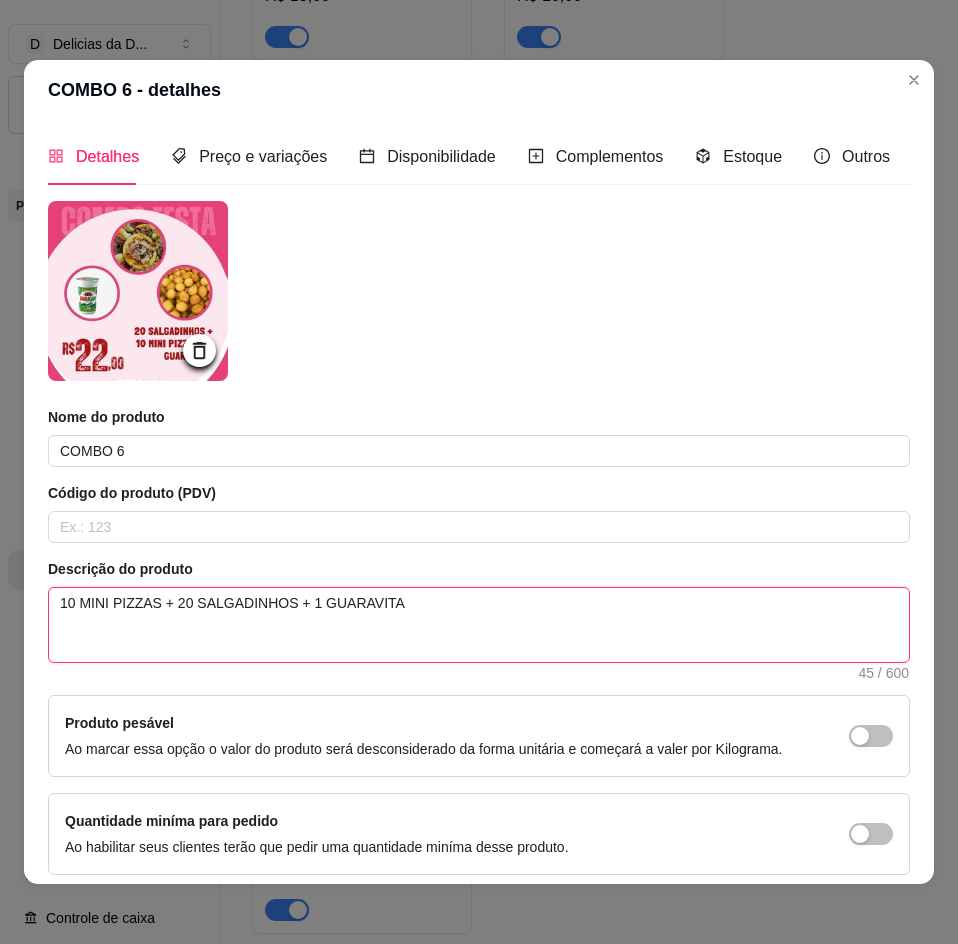 click on "10 MINI PIZZAS + 20 SALGADINHOS + 1 GUARAVITA" at bounding box center [479, 625] 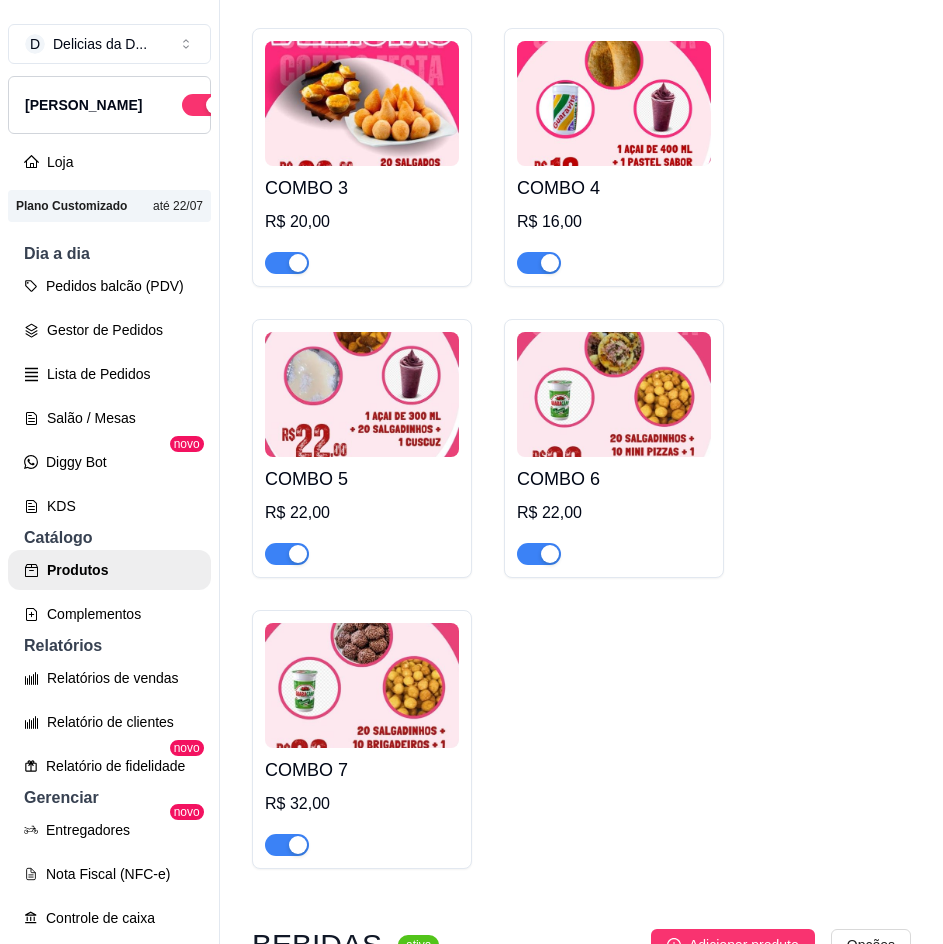 scroll, scrollTop: 10700, scrollLeft: 0, axis: vertical 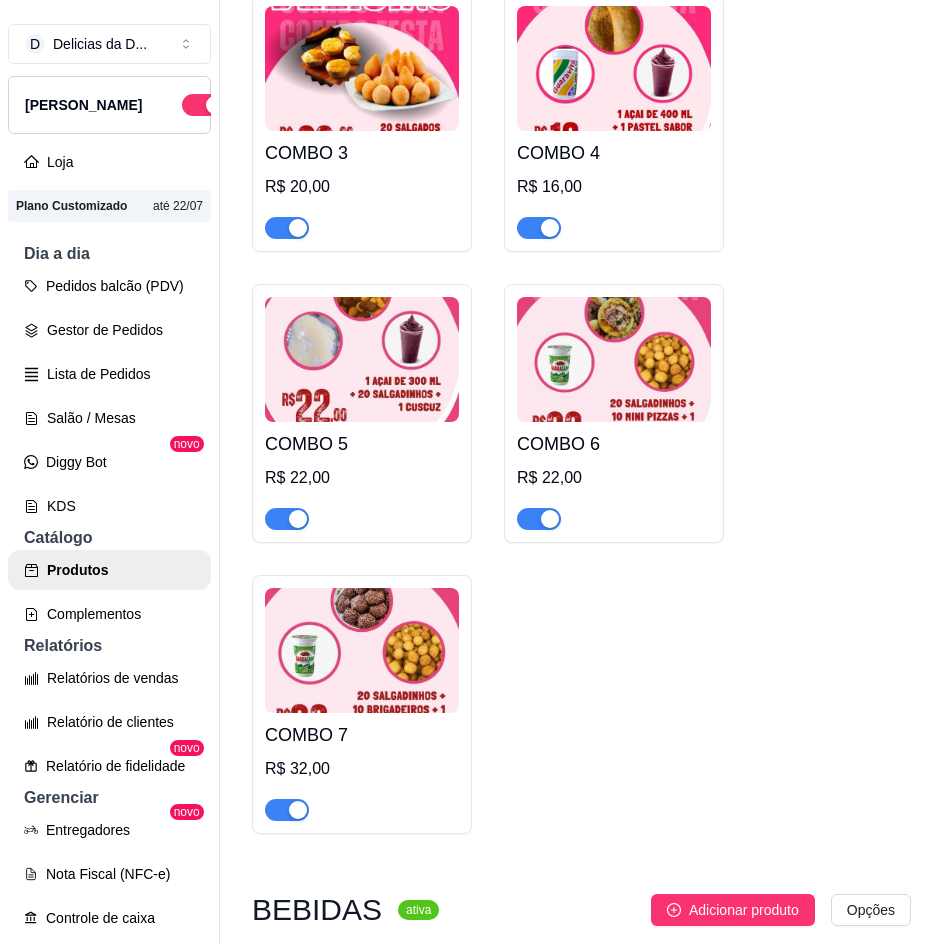 click at bounding box center (362, 650) 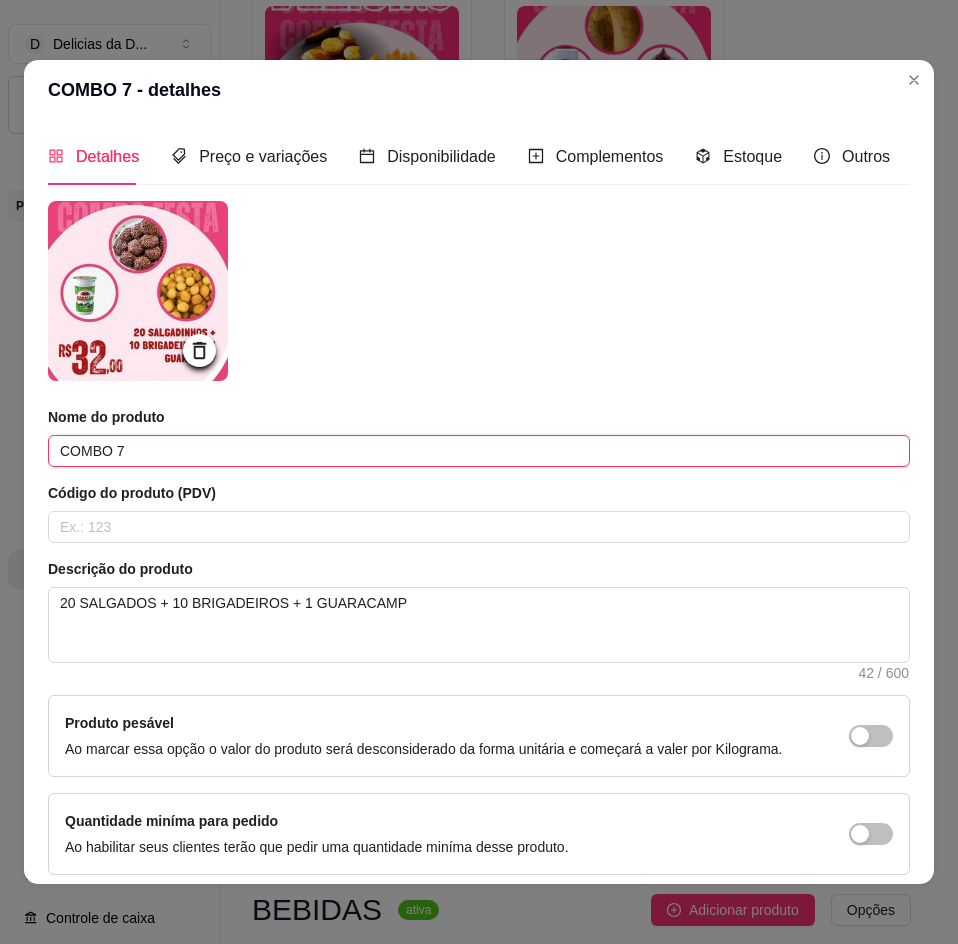 click on "COMBO 7" at bounding box center (479, 451) 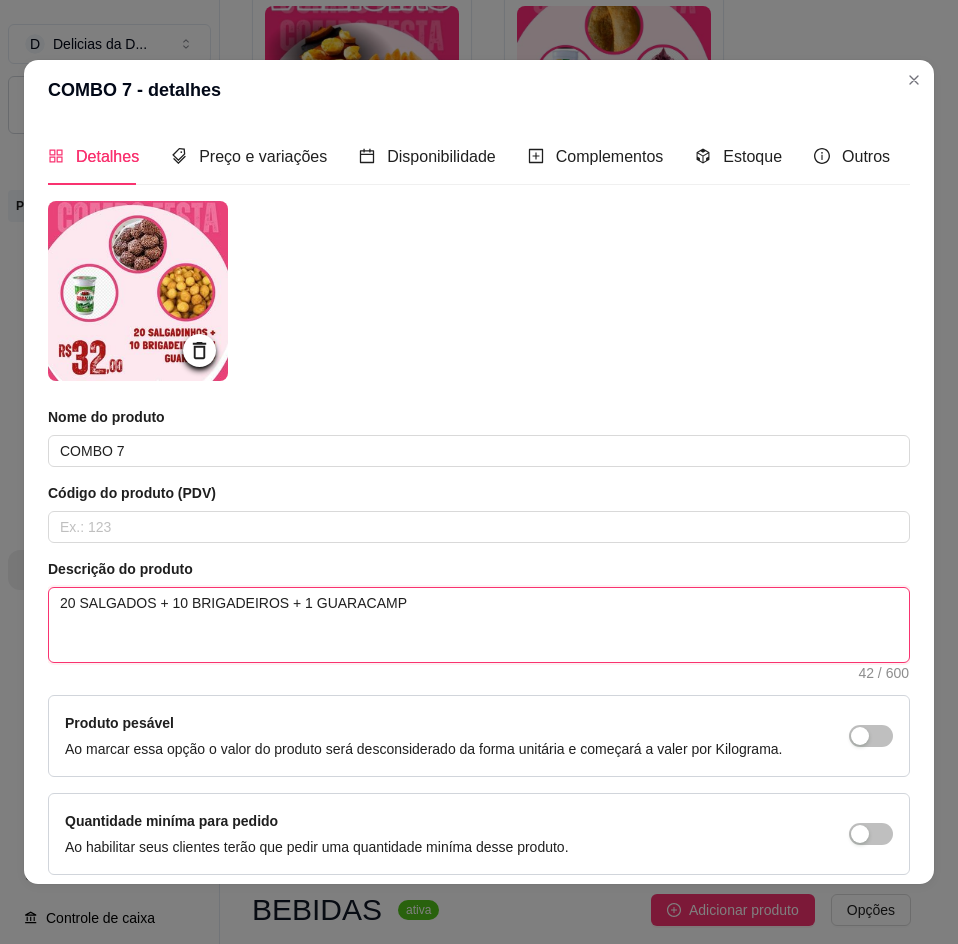 click on "20 SALGADOS + 10 BRIGADEIROS + 1 GUARACAMP" at bounding box center (479, 625) 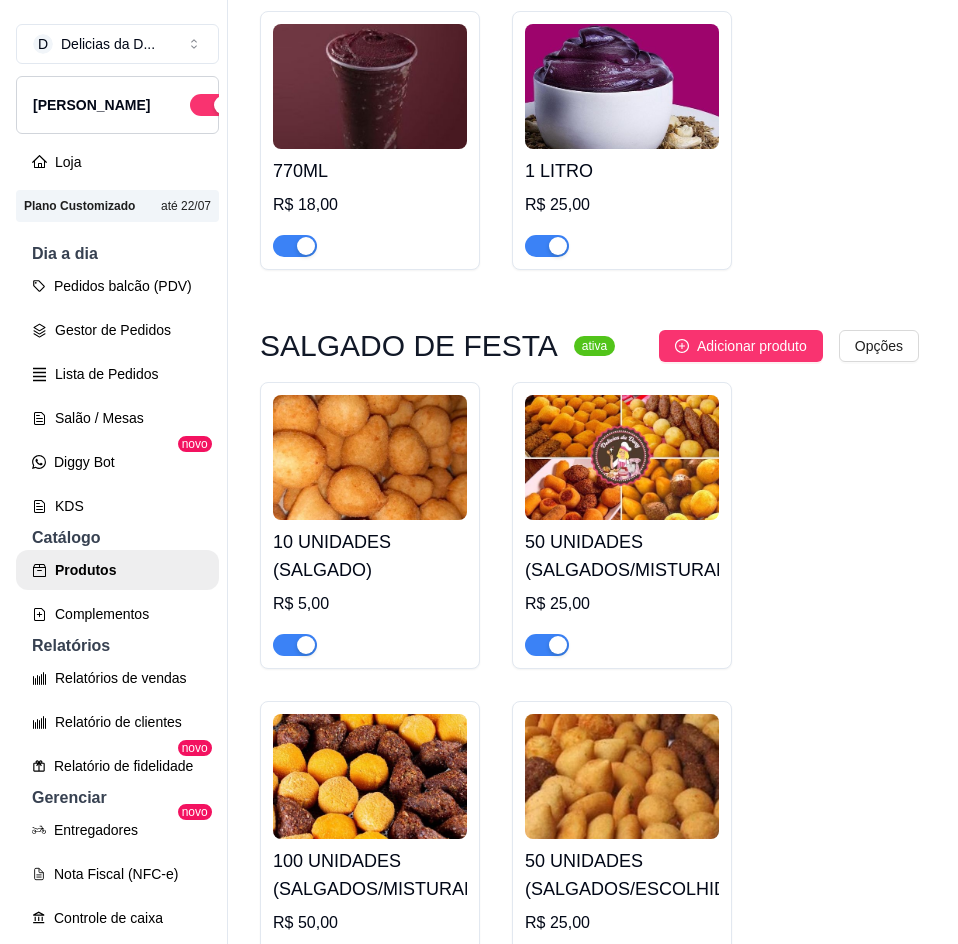 scroll, scrollTop: 826, scrollLeft: 0, axis: vertical 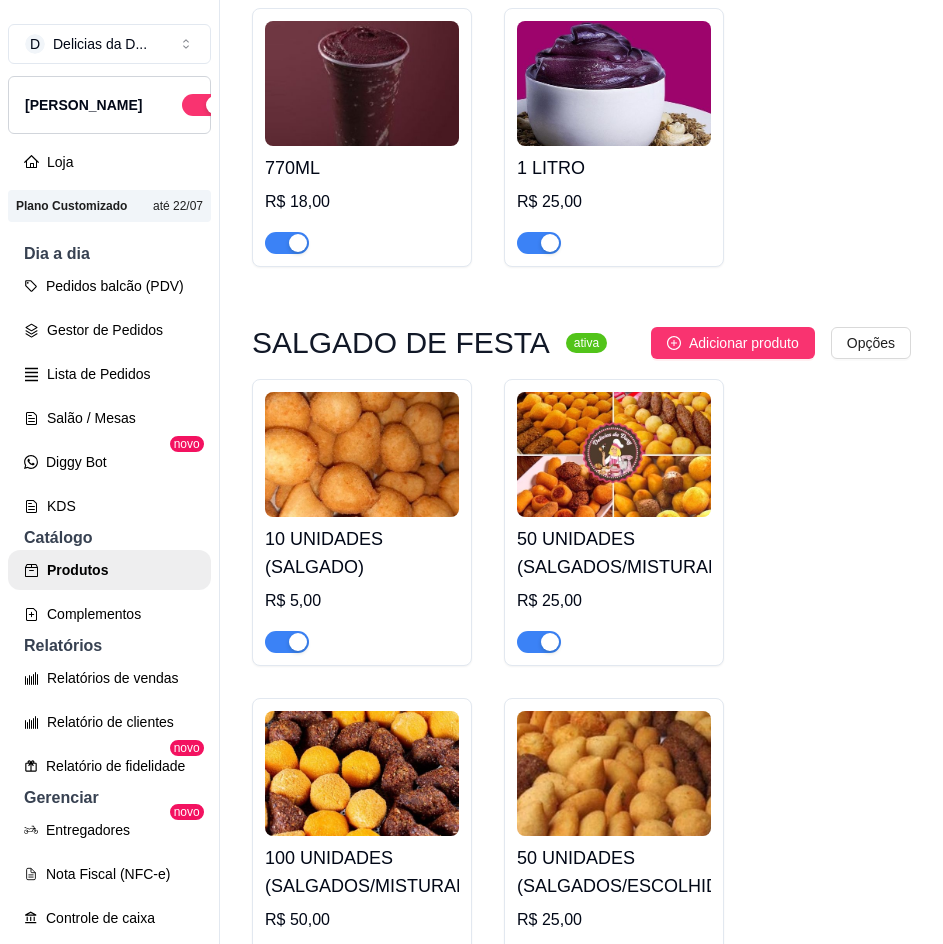 click on "10 UNIDADES (SALGADO)" at bounding box center [362, 553] 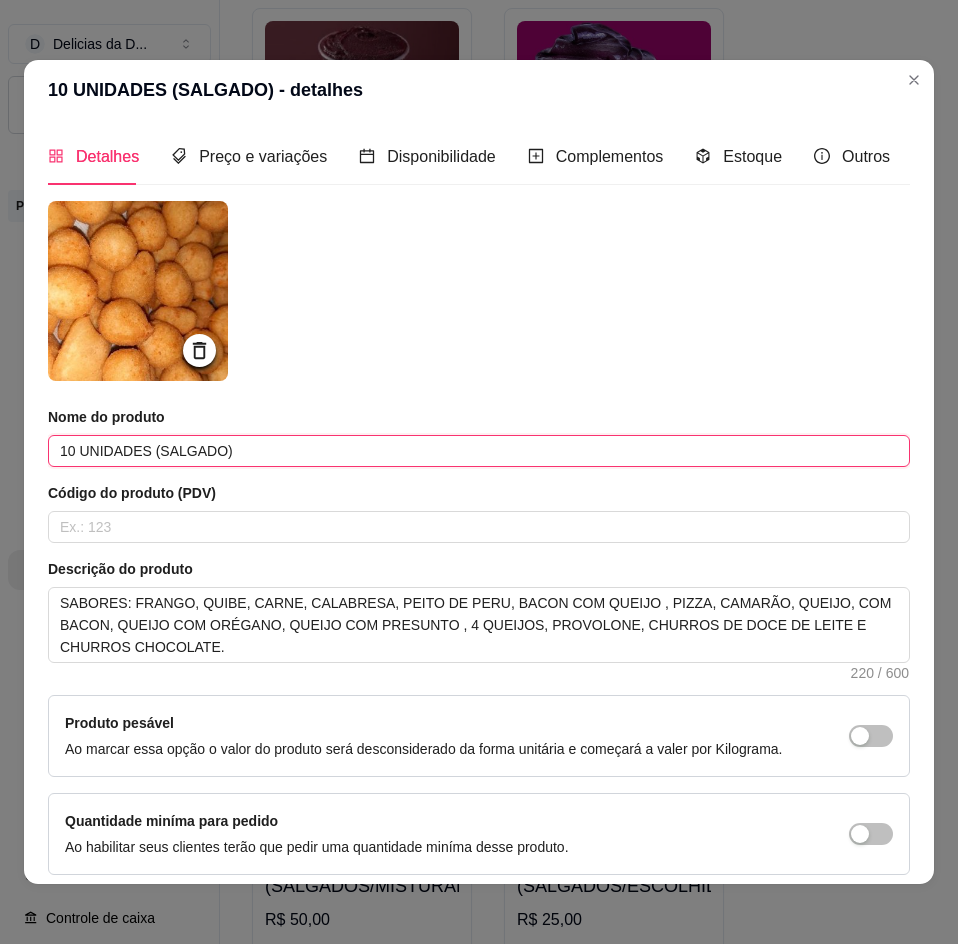 click on "10 UNIDADES (SALGADO)" at bounding box center (479, 451) 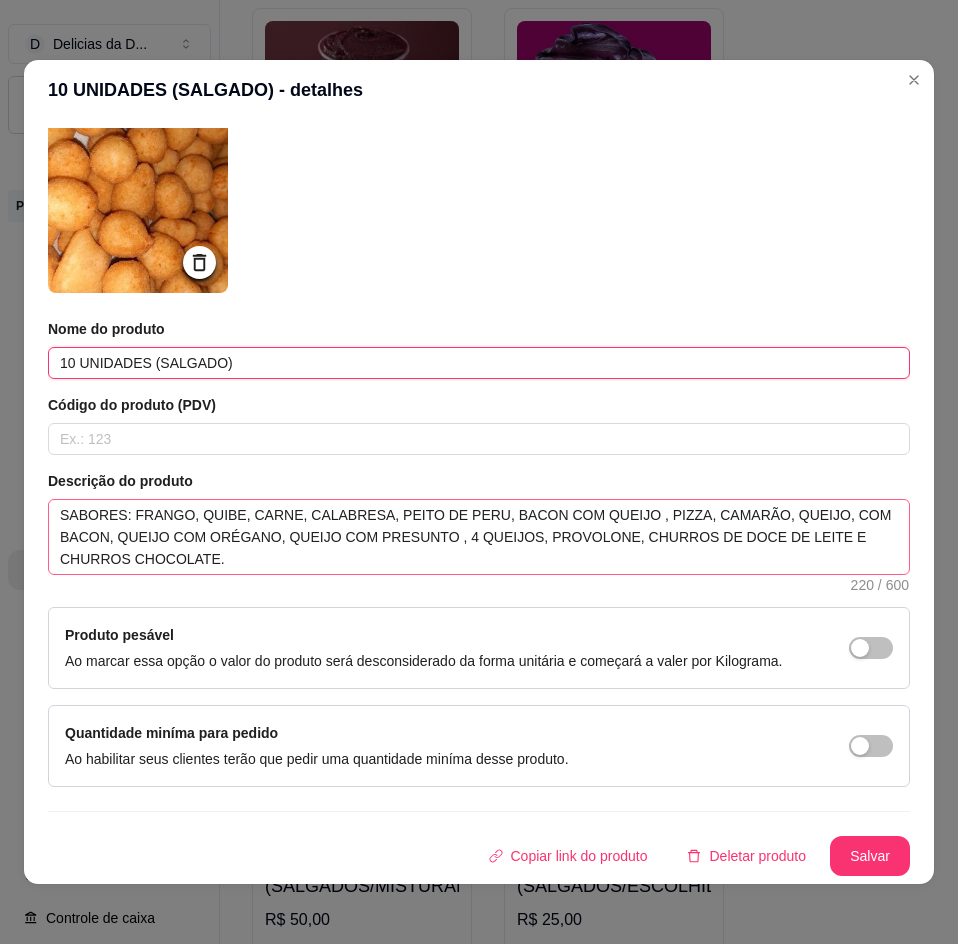 scroll, scrollTop: 0, scrollLeft: 0, axis: both 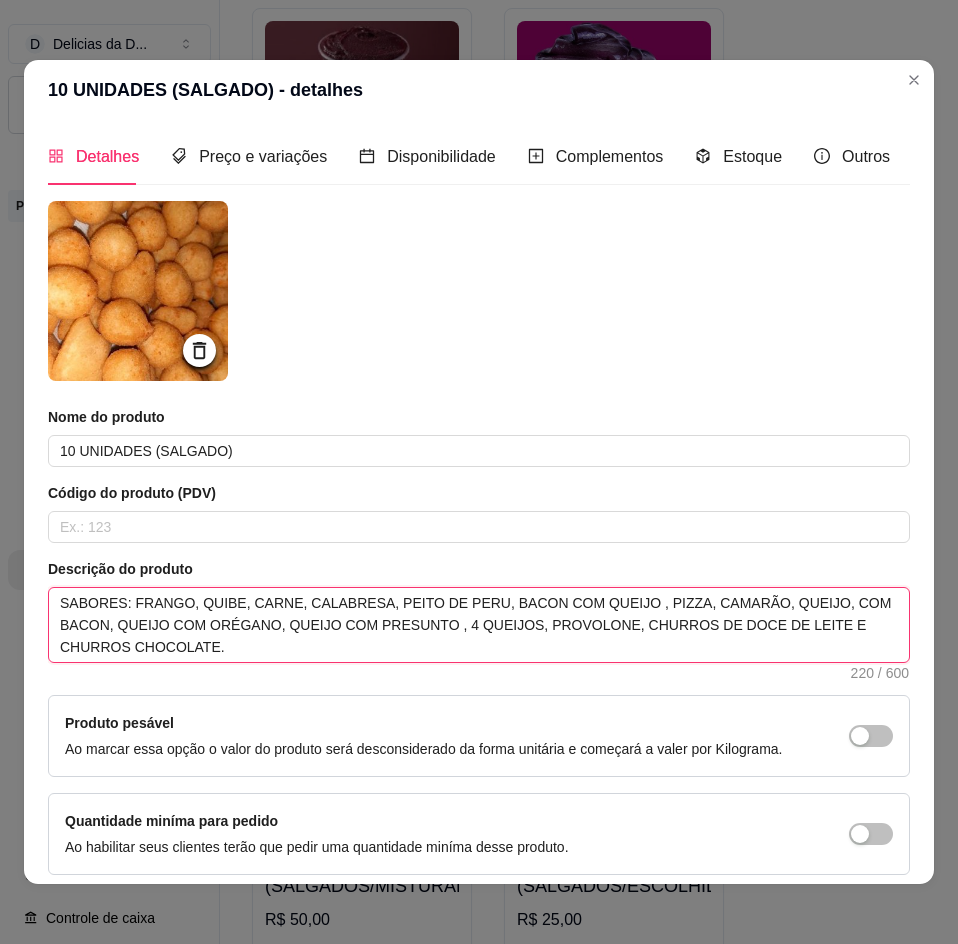 click on "SABORES: FRANGO, QUIBE, CARNE, CALABRESA, PEITO DE PERU, BACON COM QUEIJO , PIZZA, CAMARÃO, QUEIJO, COM BACON, QUEIJO COM ORÉGANO, QUEIJO COM PRESUNTO , 4 QUEIJOS, PROVOLONE, CHURROS DE DOCE DE LEITE E CHURROS CHOCOLATE." at bounding box center [479, 625] 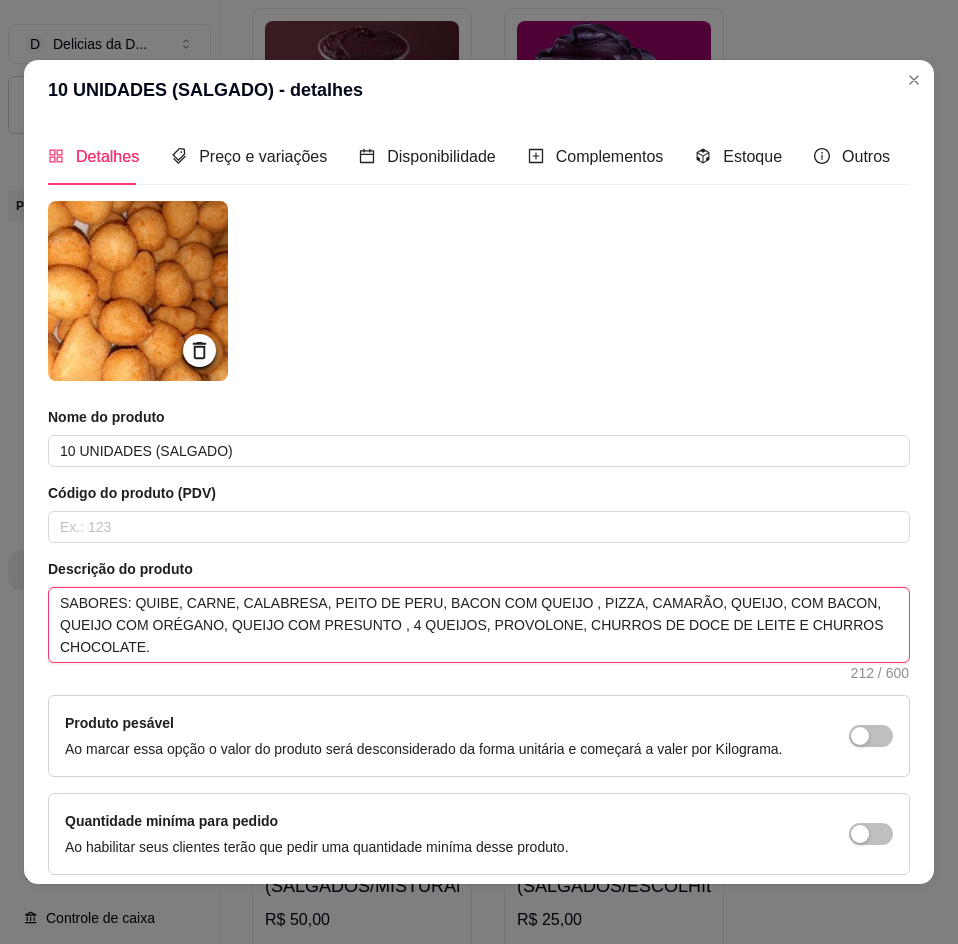 click on "SABORES: QUIBE, CARNE, CALABRESA, PEITO DE PERU, BACON COM QUEIJO , PIZZA, CAMARÃO, QUEIJO, COM BACON, QUEIJO COM ORÉGANO, QUEIJO COM PRESUNTO , 4 QUEIJOS, PROVOLONE, CHURROS DE DOCE DE LEITE E CHURROS CHOCOLATE." at bounding box center (479, 625) 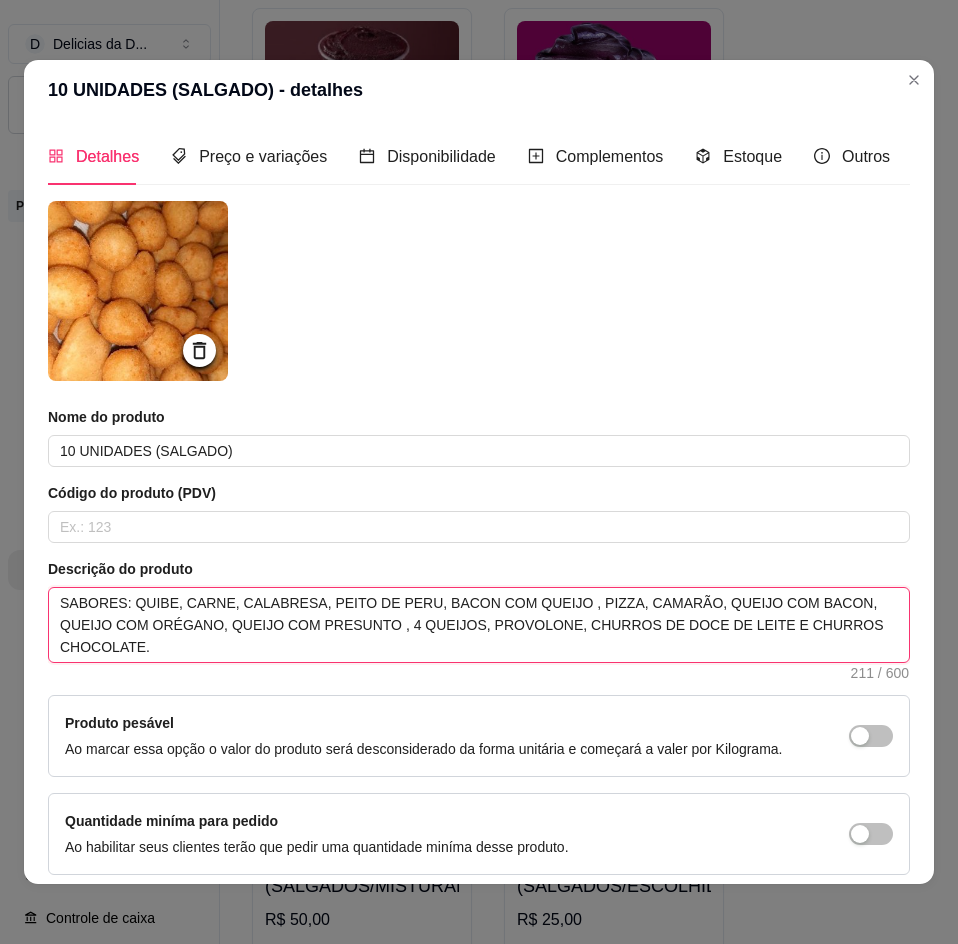 click on "SABORES: QUIBE, CARNE, CALABRESA, PEITO DE PERU, BACON COM QUEIJO , PIZZA, CAMARÃO, QUEIJO COM BACON, QUEIJO COM ORÉGANO, QUEIJO COM PRESUNTO , 4 QUEIJOS, PROVOLONE, CHURROS DE DOCE DE LEITE E CHURROS CHOCOLATE." at bounding box center (479, 625) 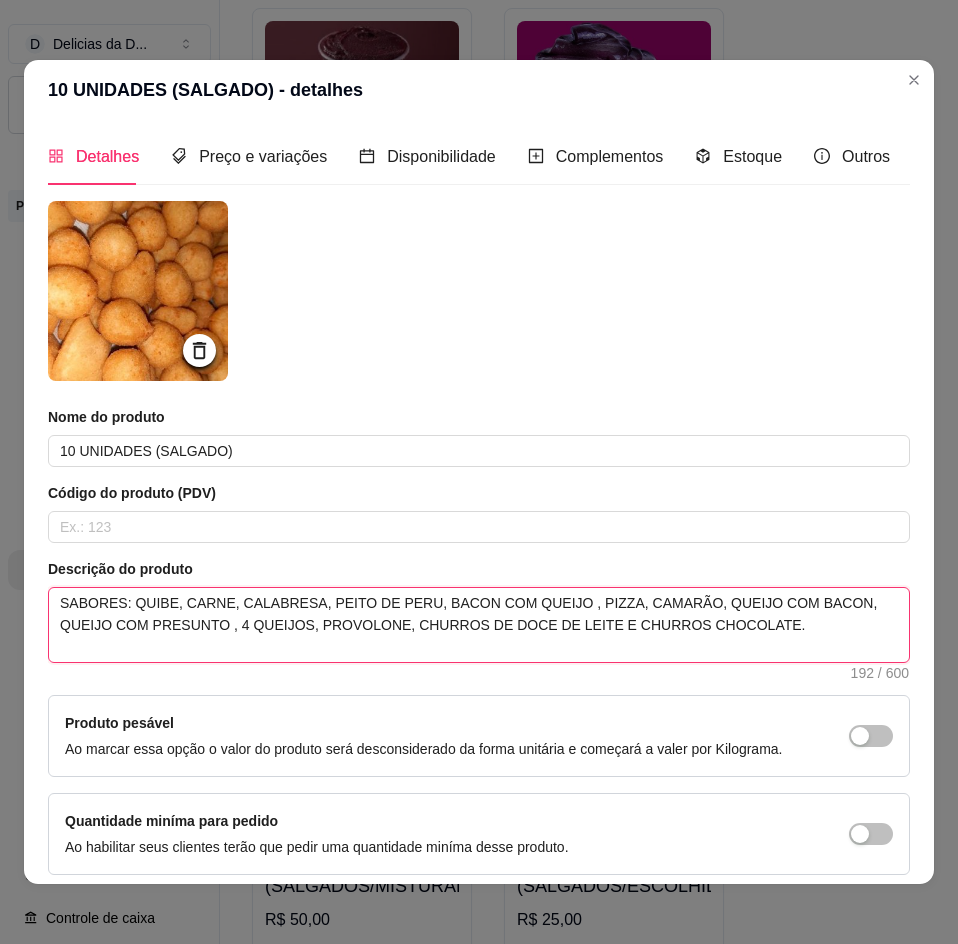 drag, startPoint x: 173, startPoint y: 623, endPoint x: 334, endPoint y: 620, distance: 161.02795 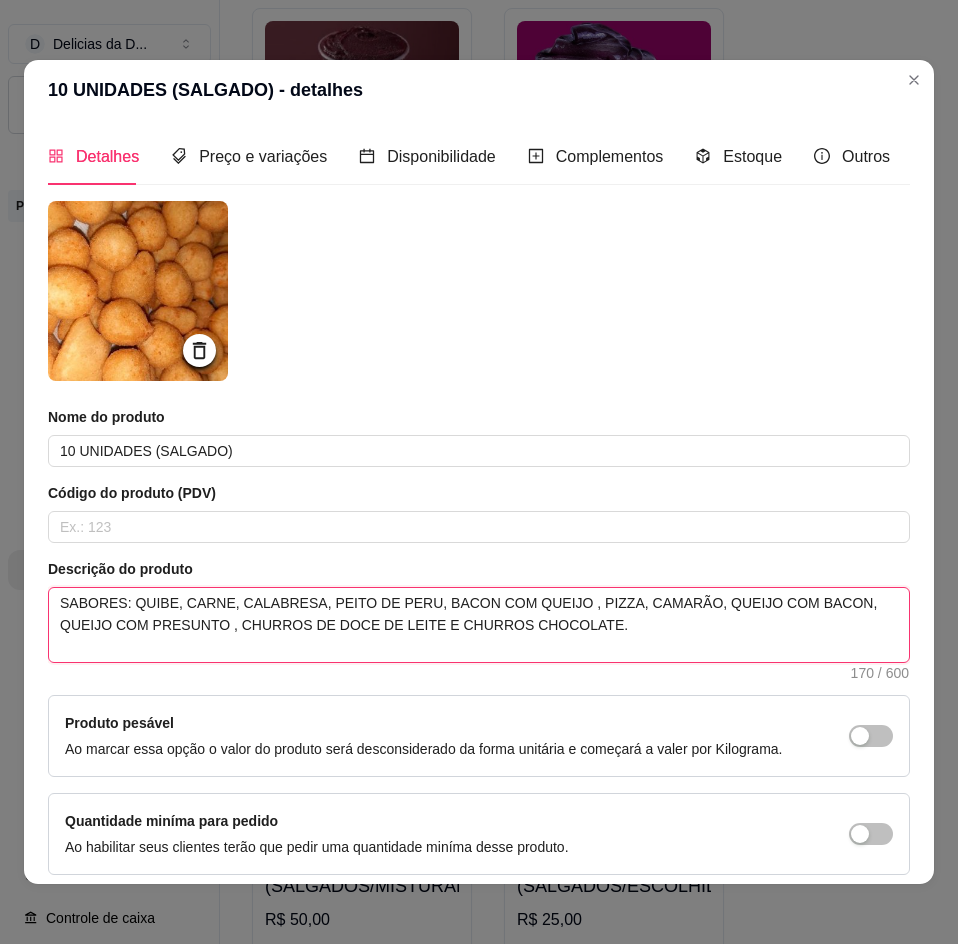 type 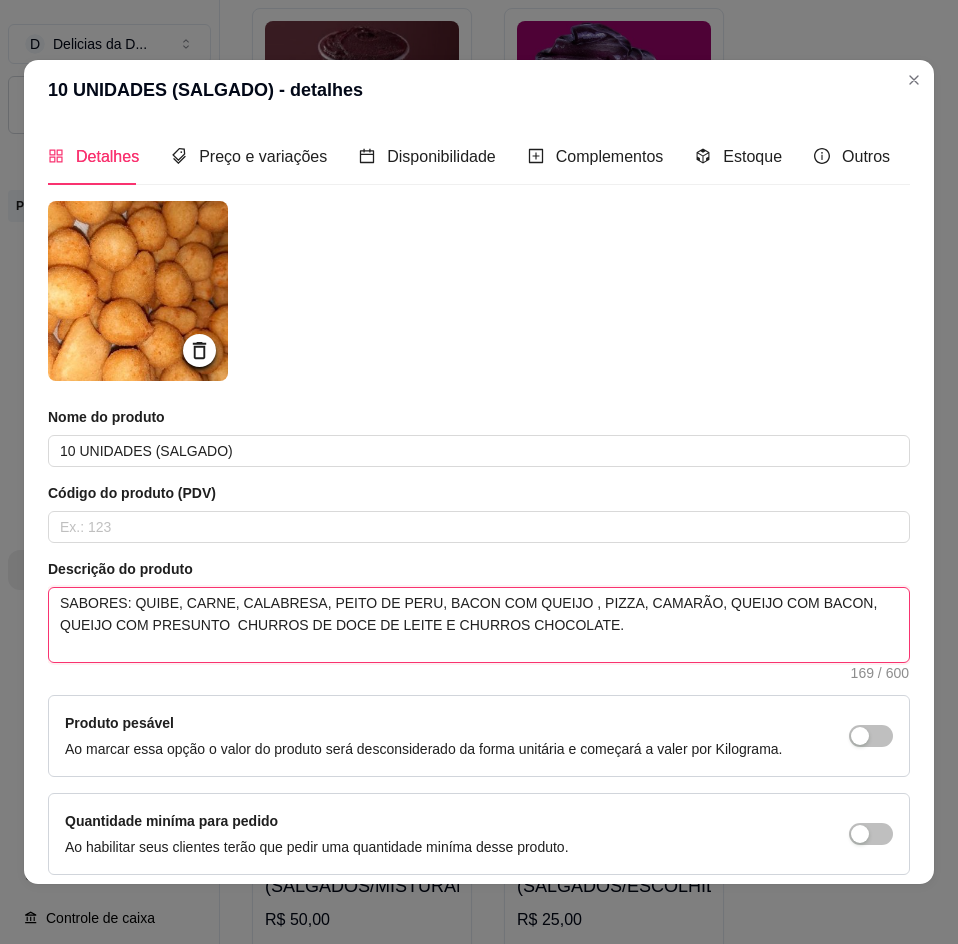 type 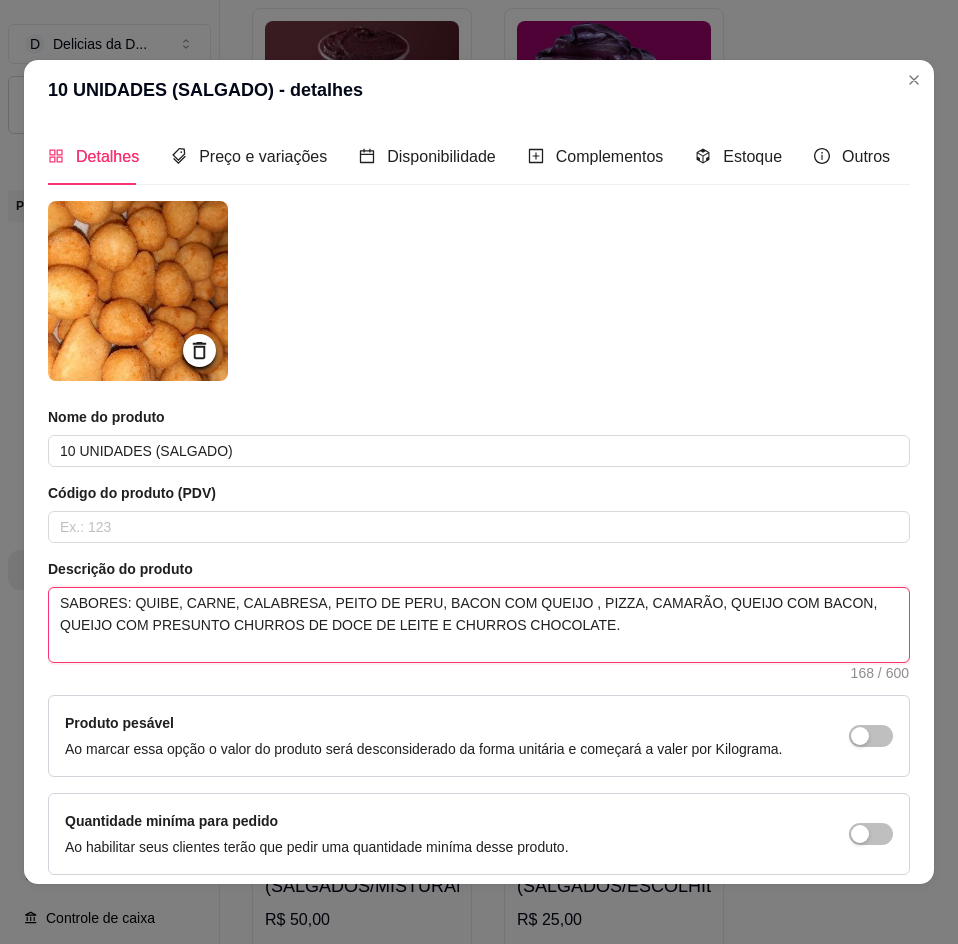 type 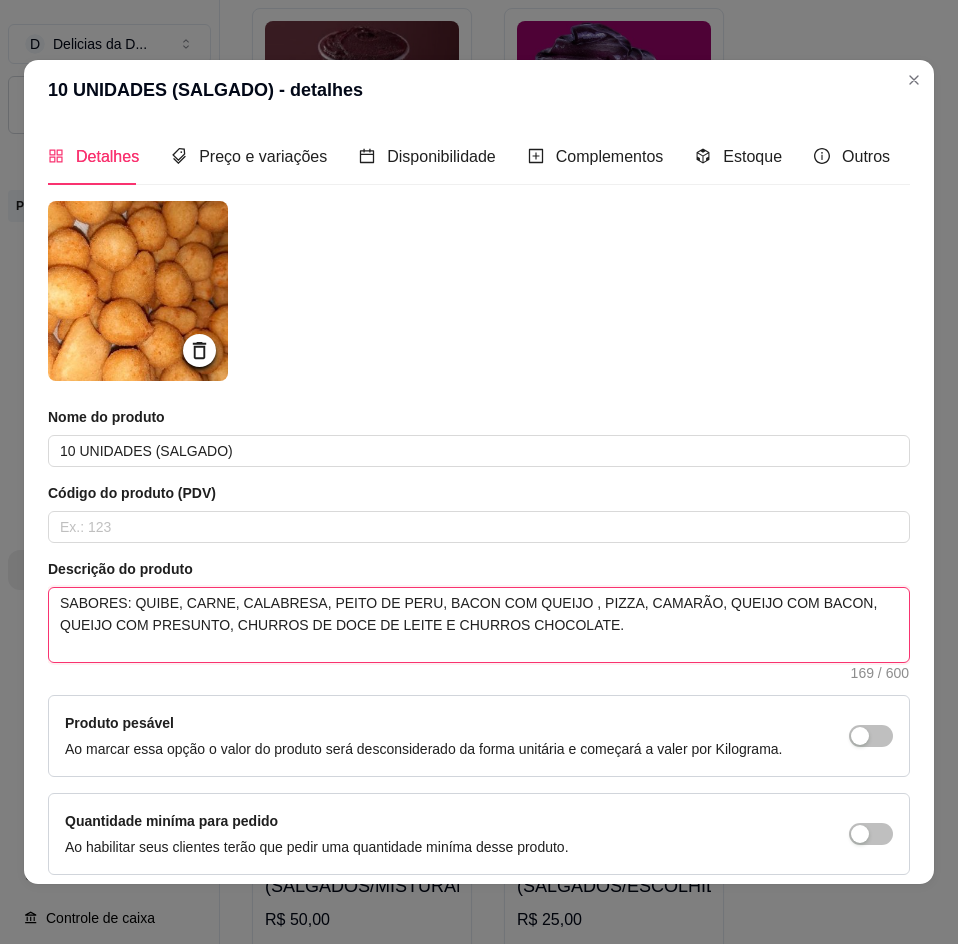 drag, startPoint x: 575, startPoint y: 628, endPoint x: 30, endPoint y: 531, distance: 553.5648 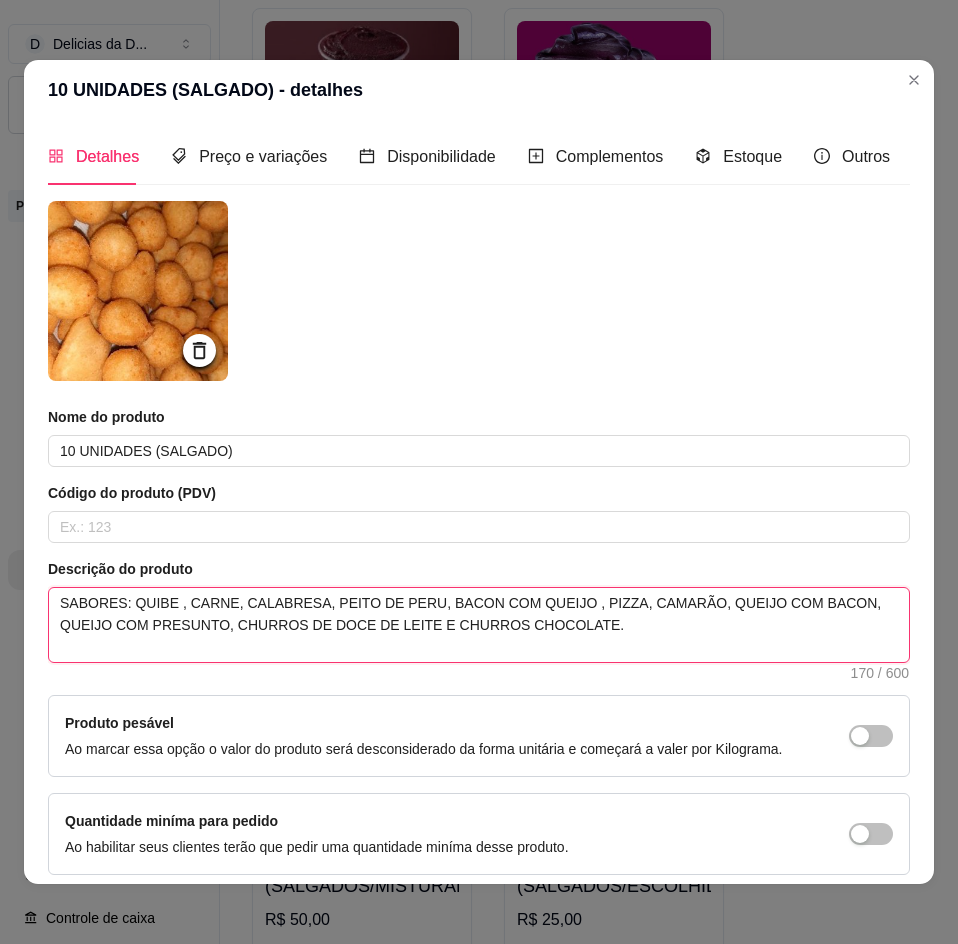 type 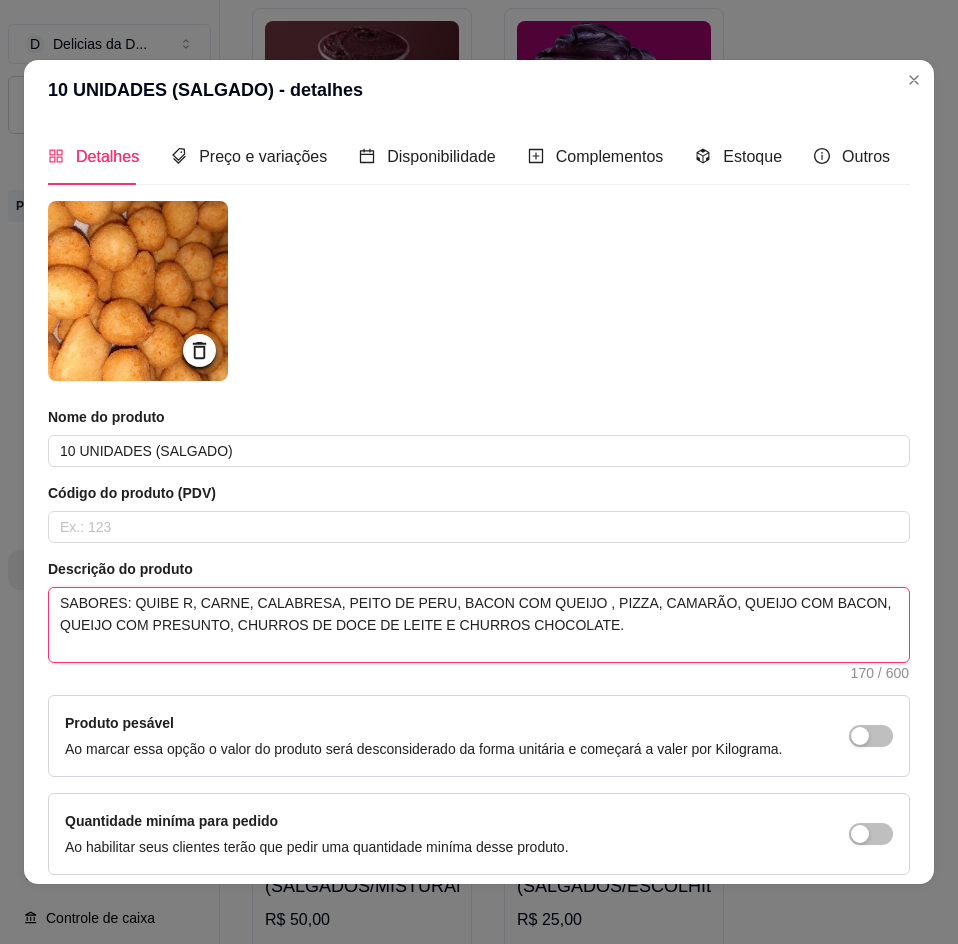 type 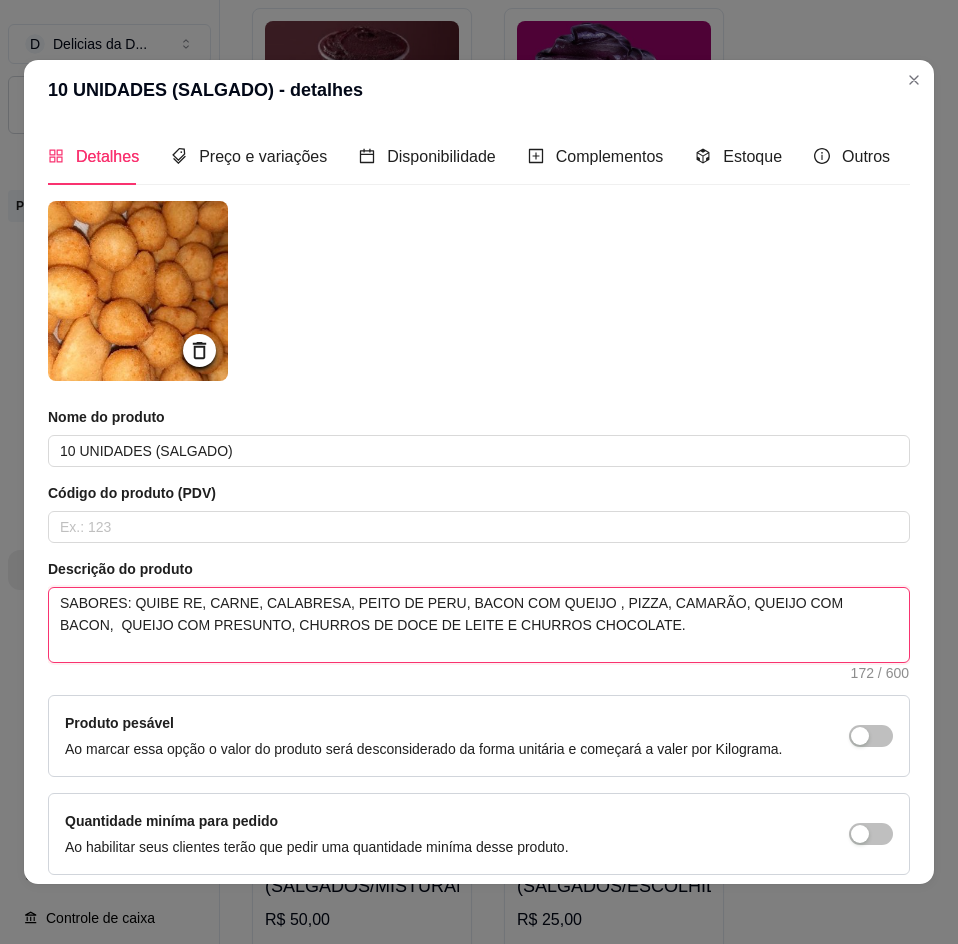 type 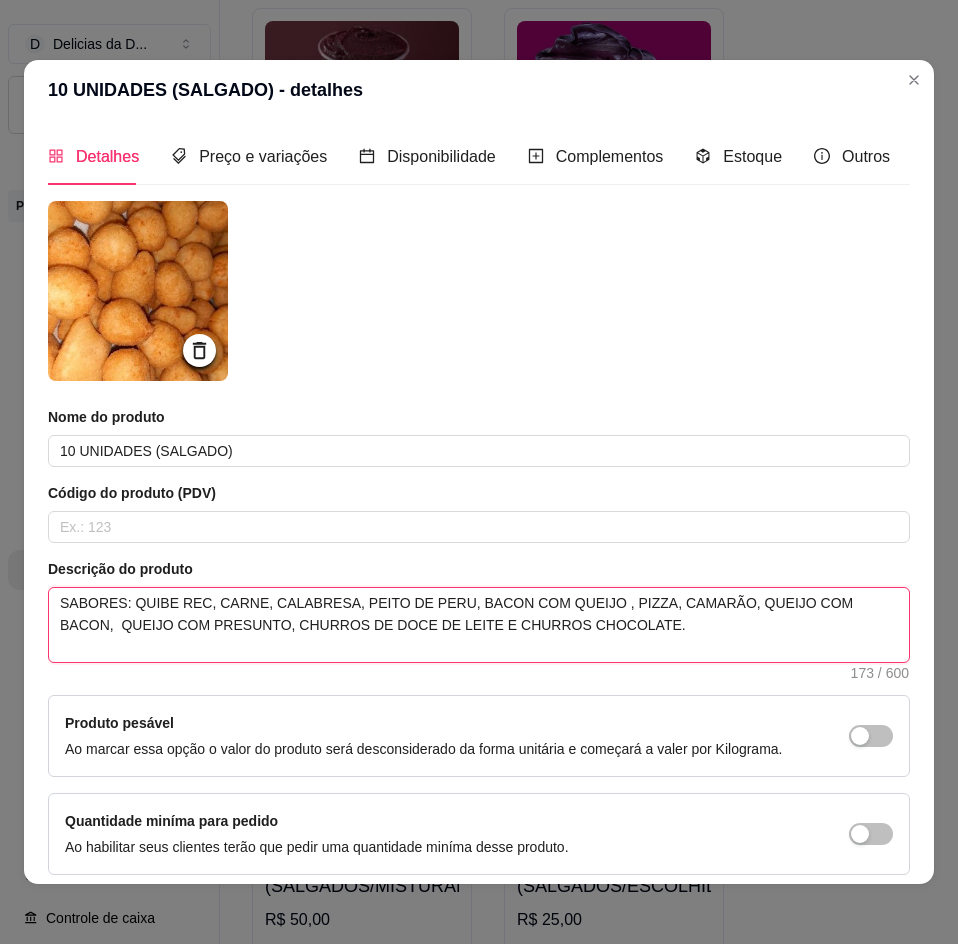 type 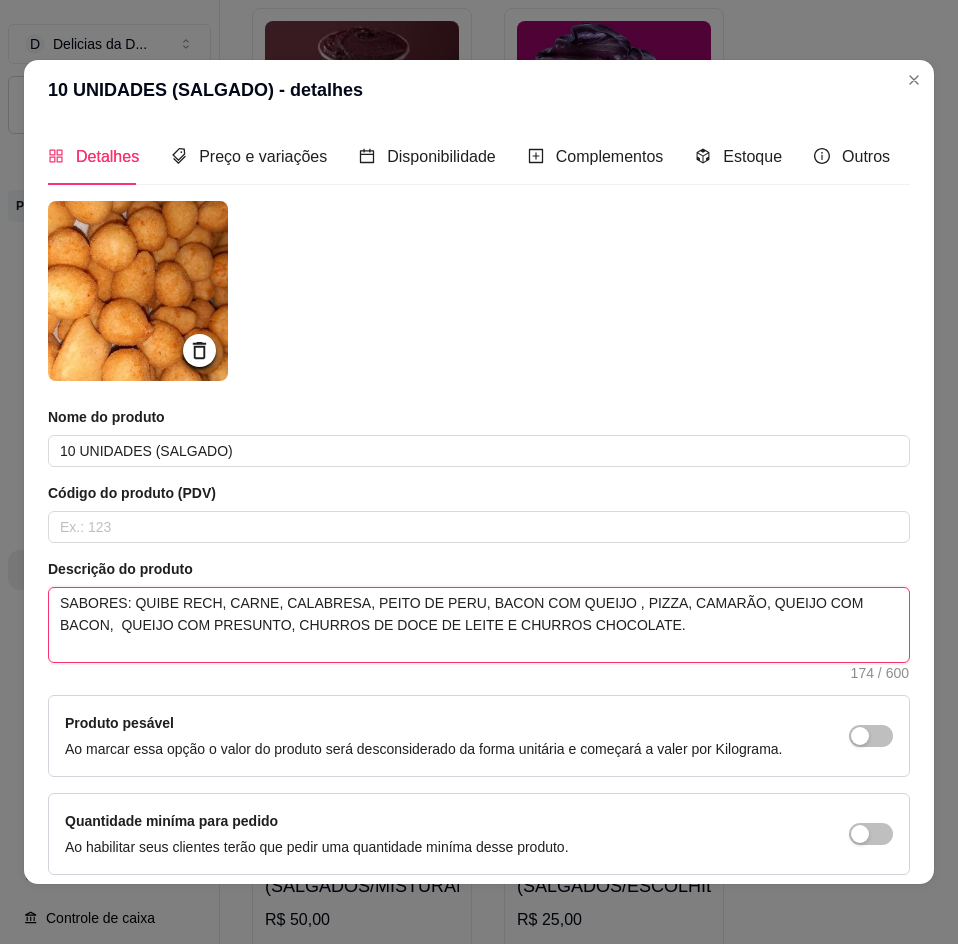 type 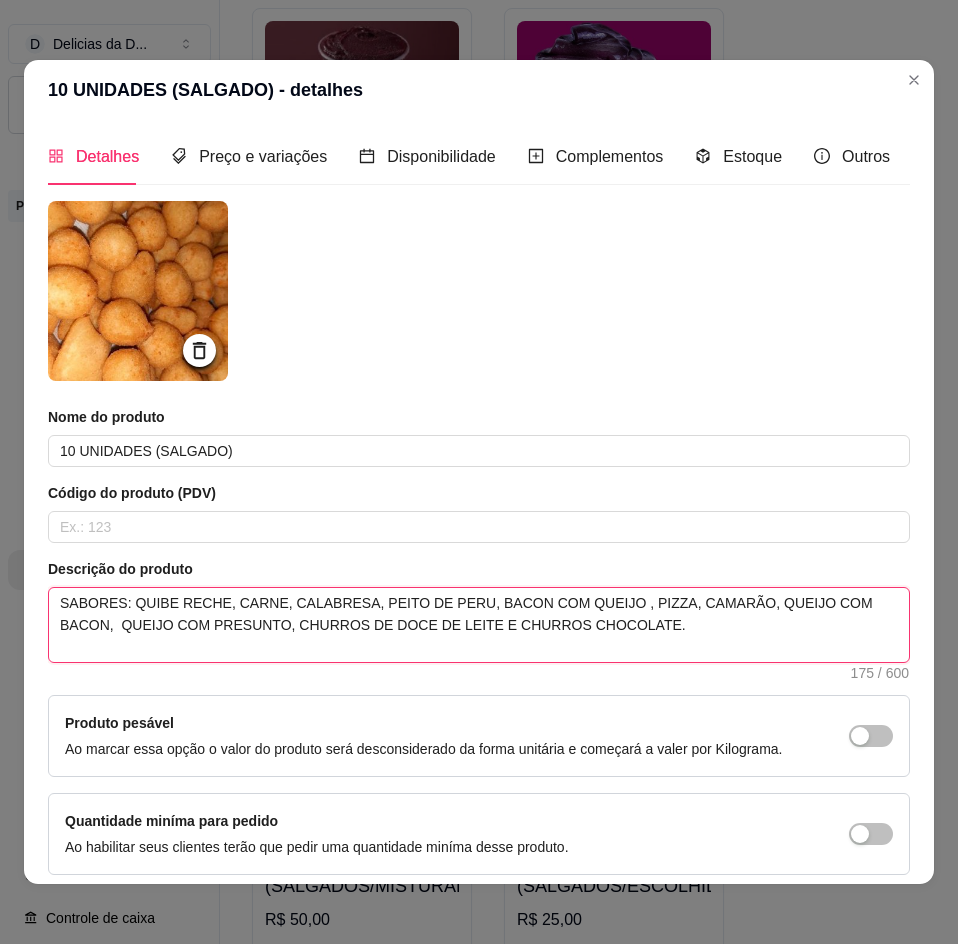type 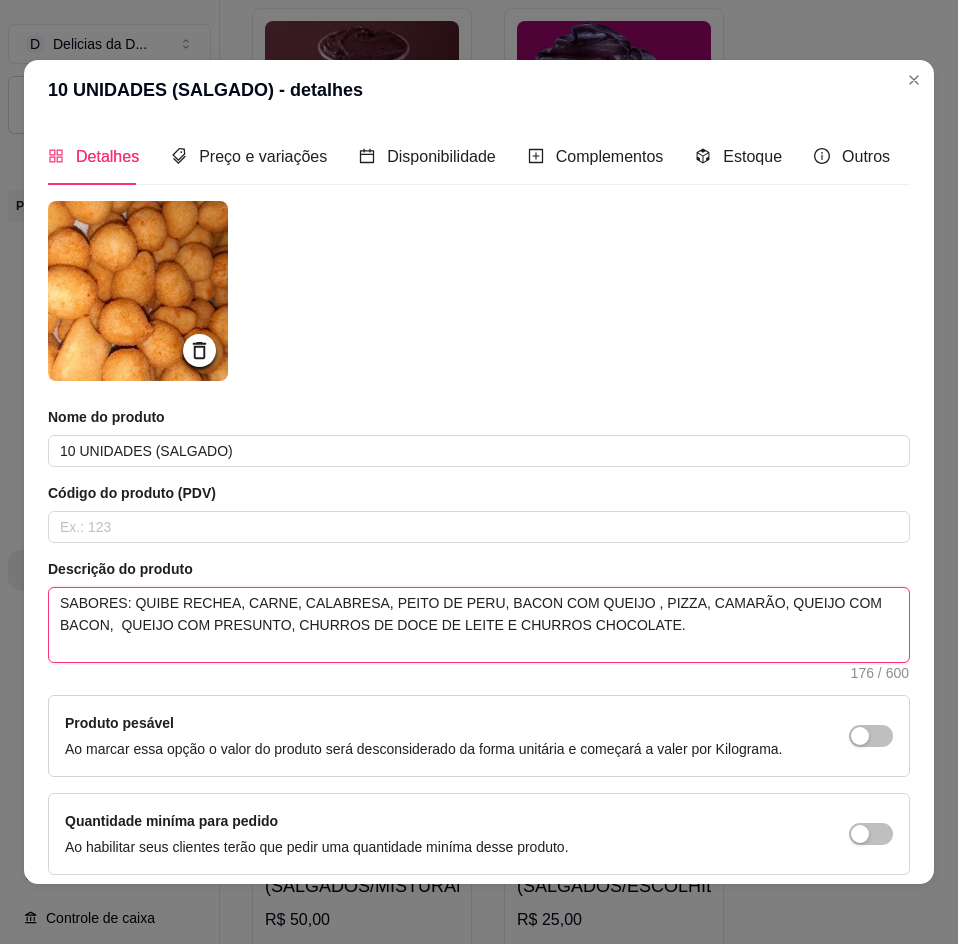 type 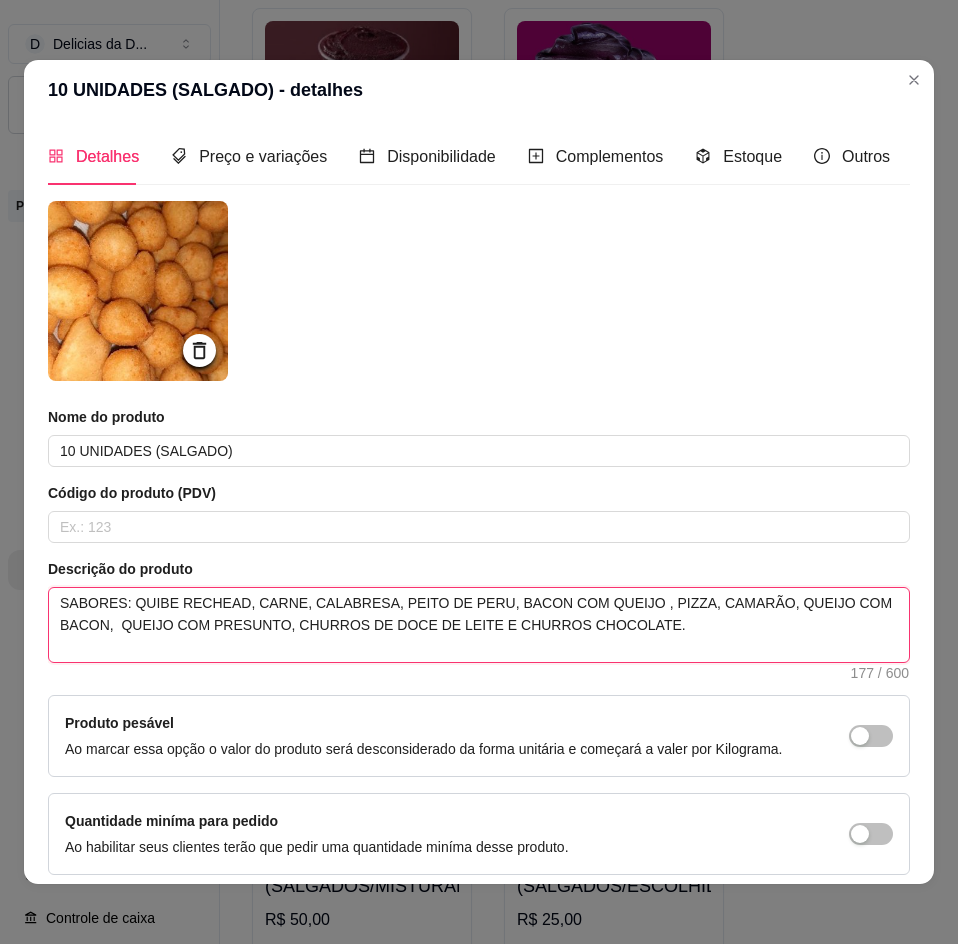 type 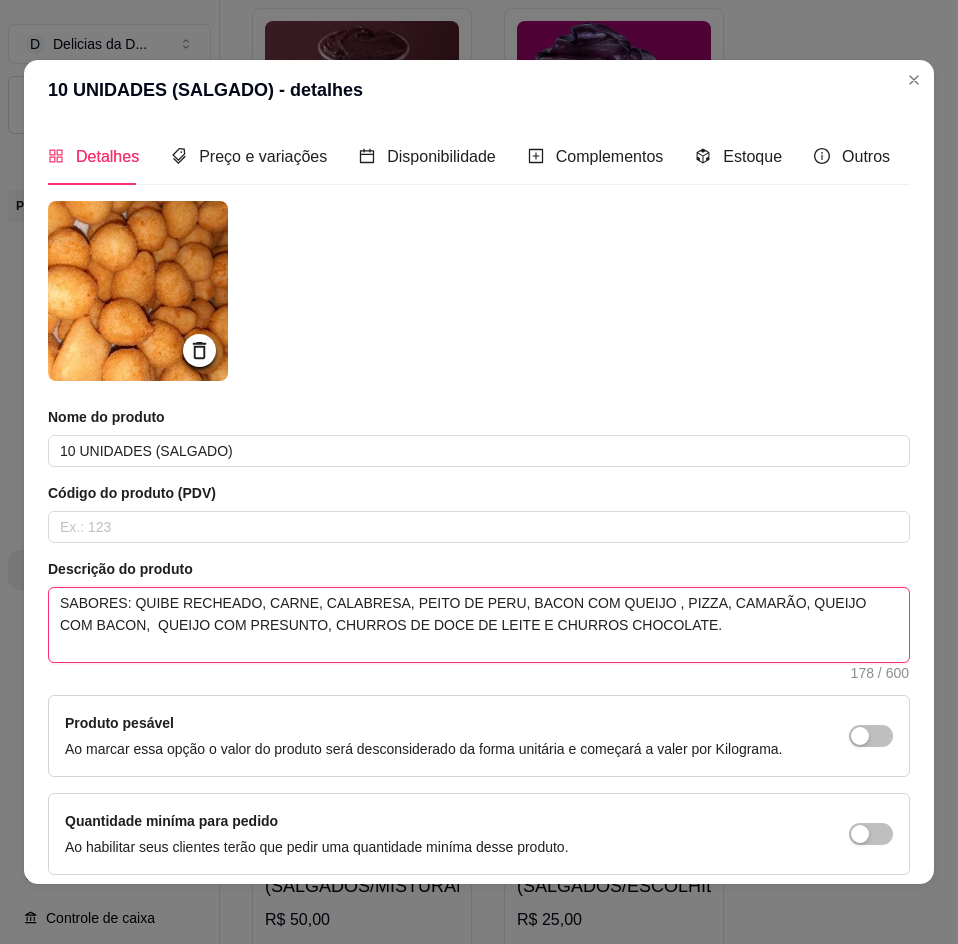 click on "SABORES: QUIBE RECHEADO, CARNE, CALABRESA, PEITO DE PERU, BACON COM QUEIJO , PIZZA, CAMARÃO, QUEIJO COM BACON,  QUEIJO COM PRESUNTO, CHURROS DE DOCE DE LEITE E CHURROS CHOCOLATE." at bounding box center [479, 625] 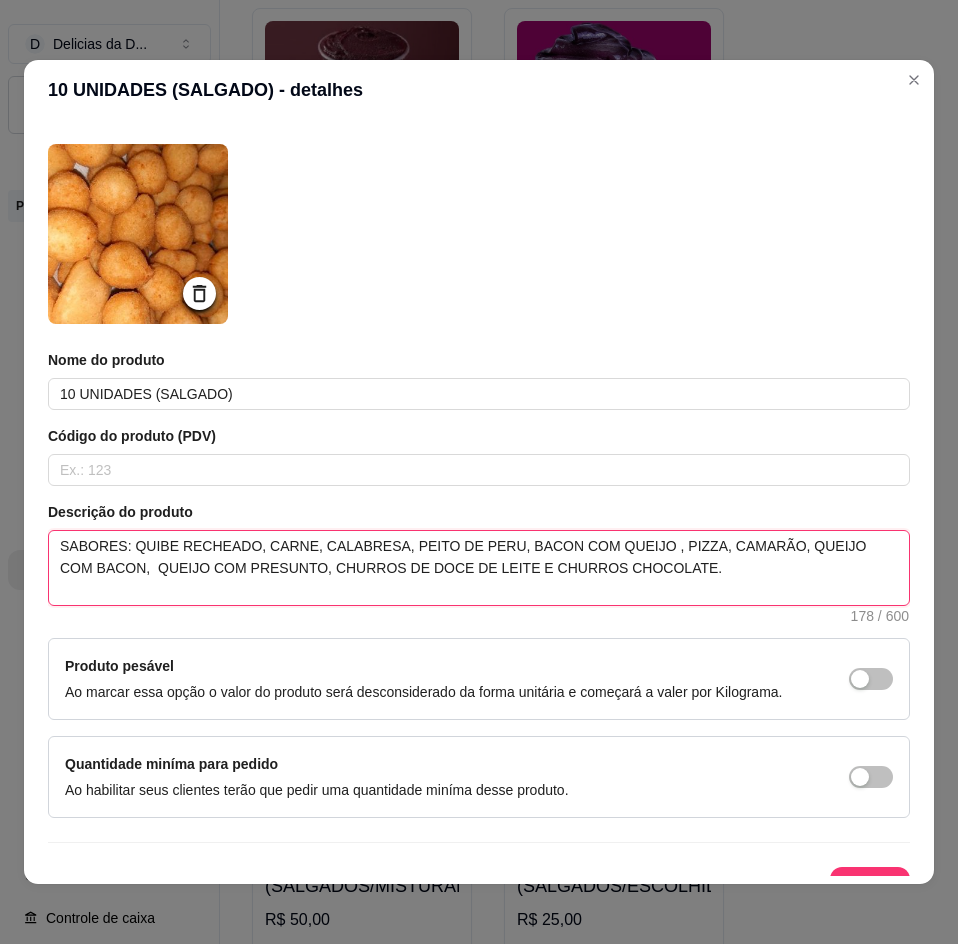 scroll, scrollTop: 88, scrollLeft: 0, axis: vertical 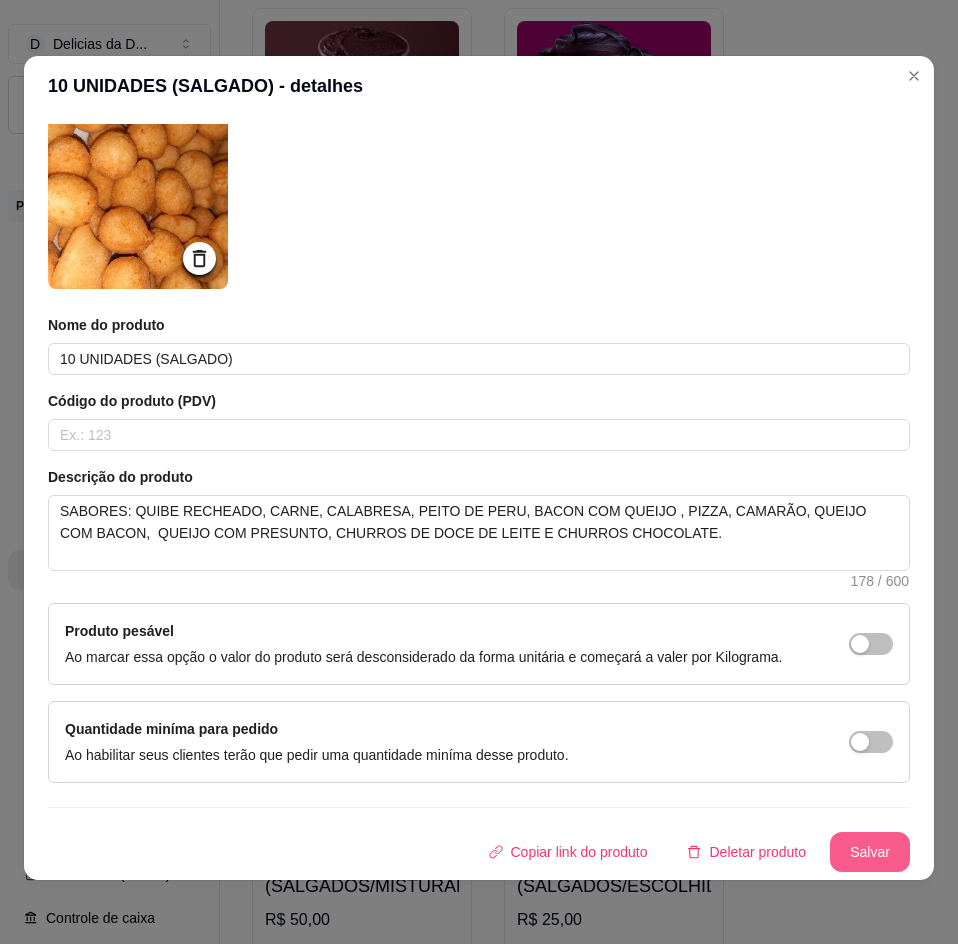 click on "Salvar" at bounding box center [870, 852] 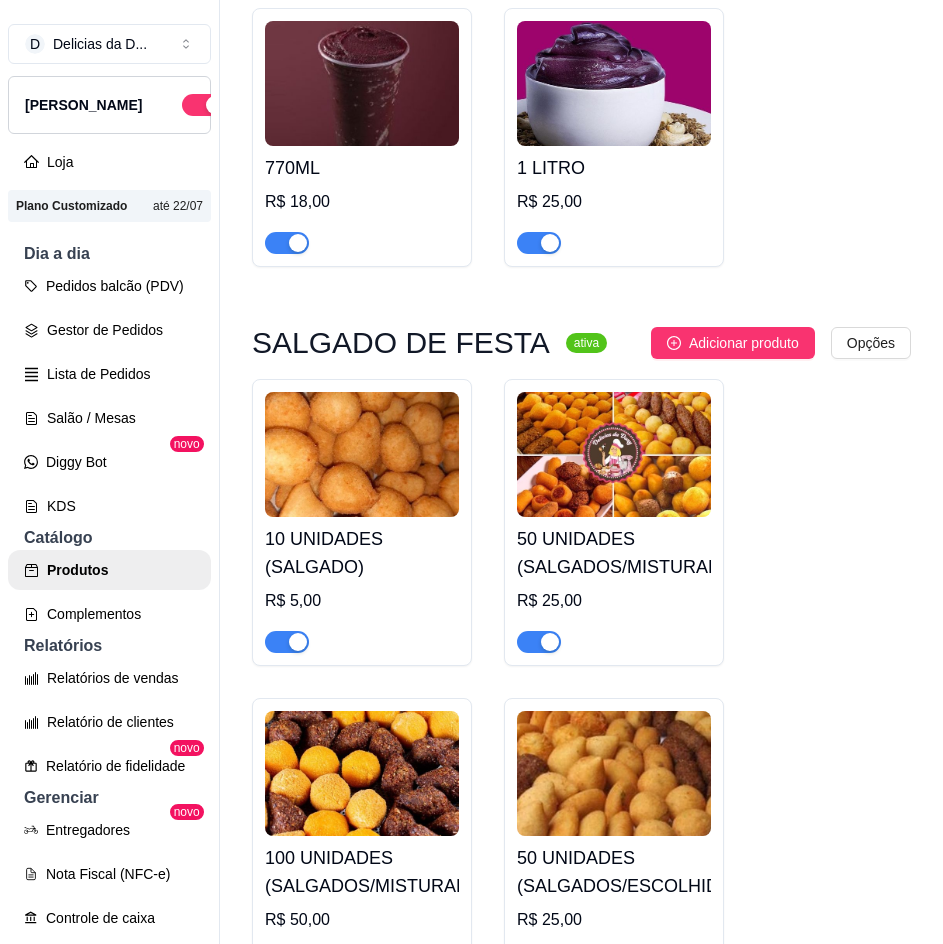 click at bounding box center [614, 454] 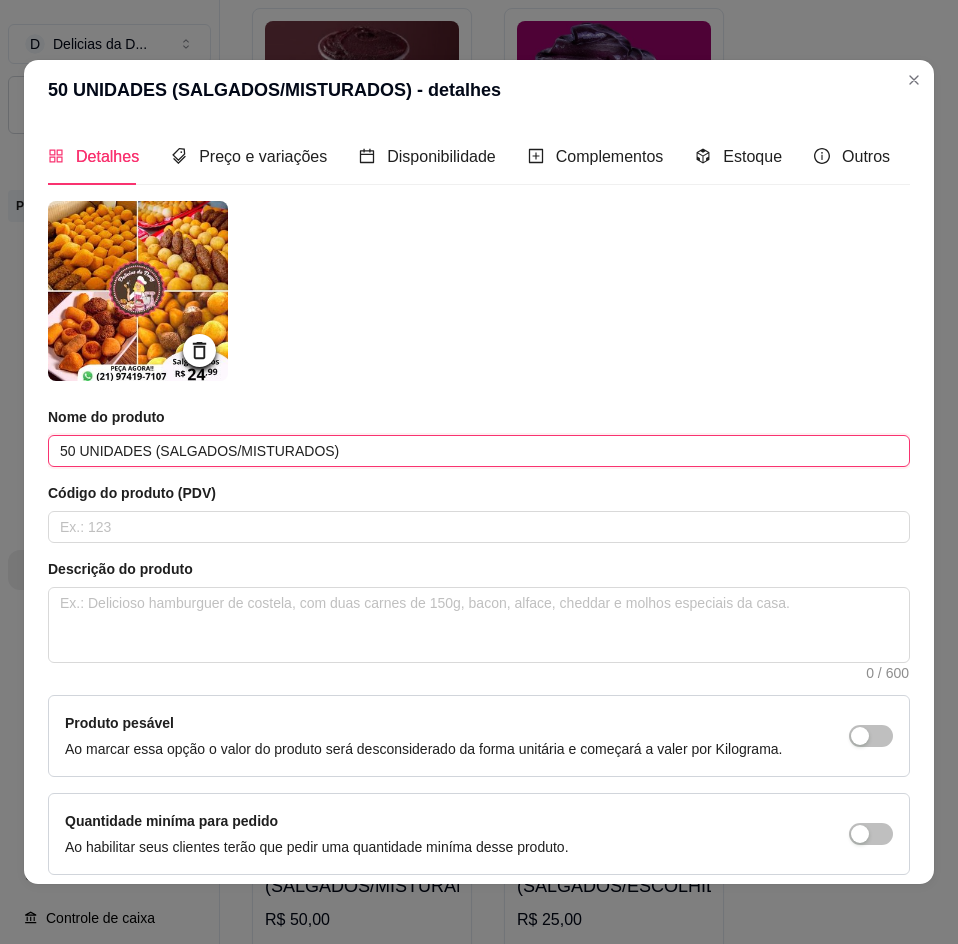 click on "50 UNIDADES (SALGADOS/MISTURADOS)" at bounding box center [479, 451] 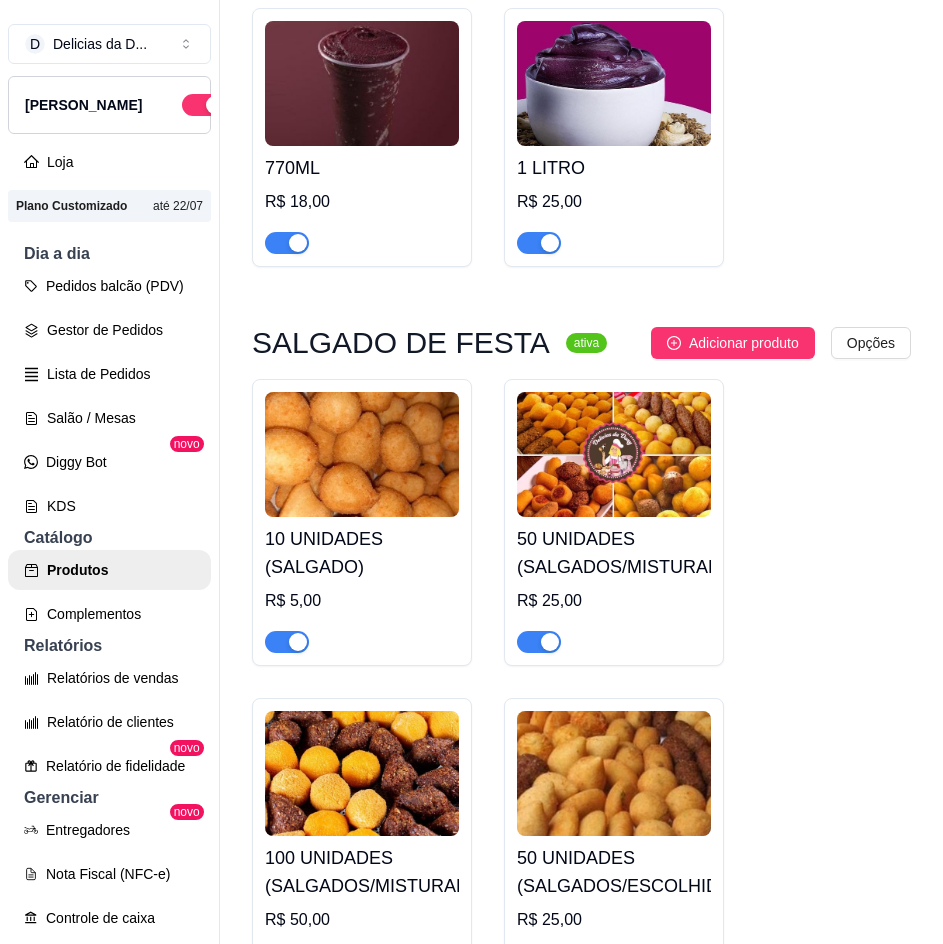 scroll, scrollTop: 1026, scrollLeft: 0, axis: vertical 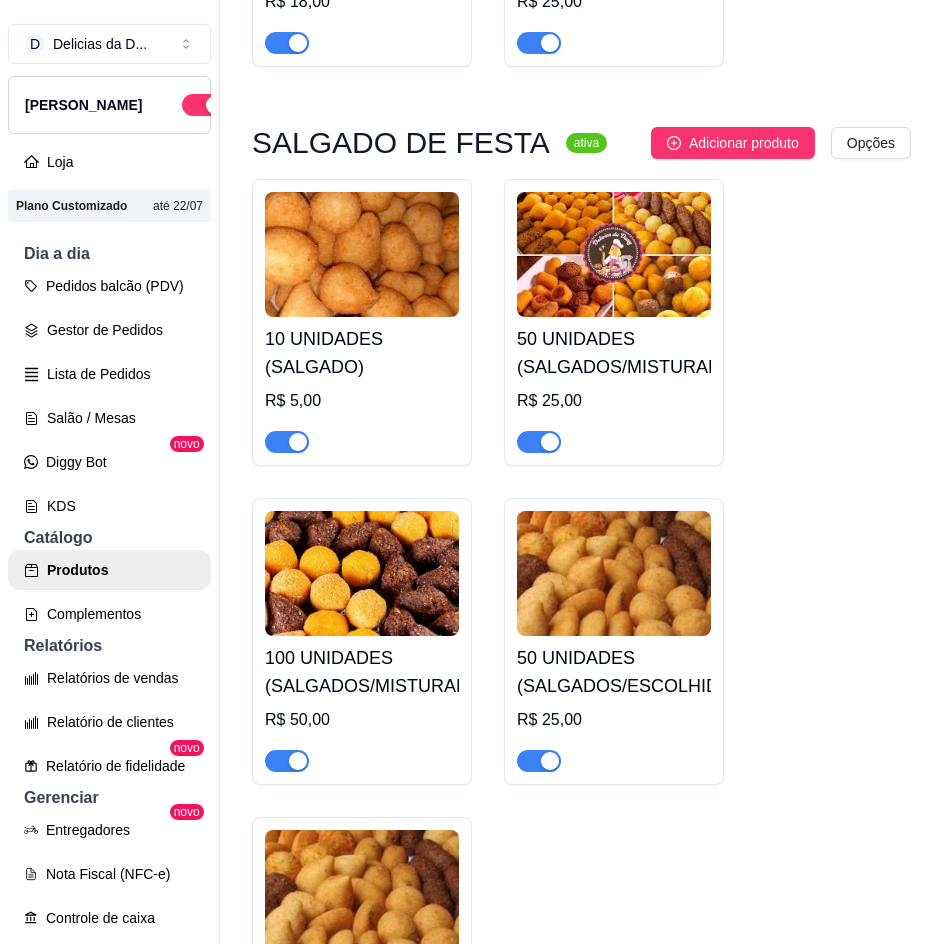 click at bounding box center [362, 573] 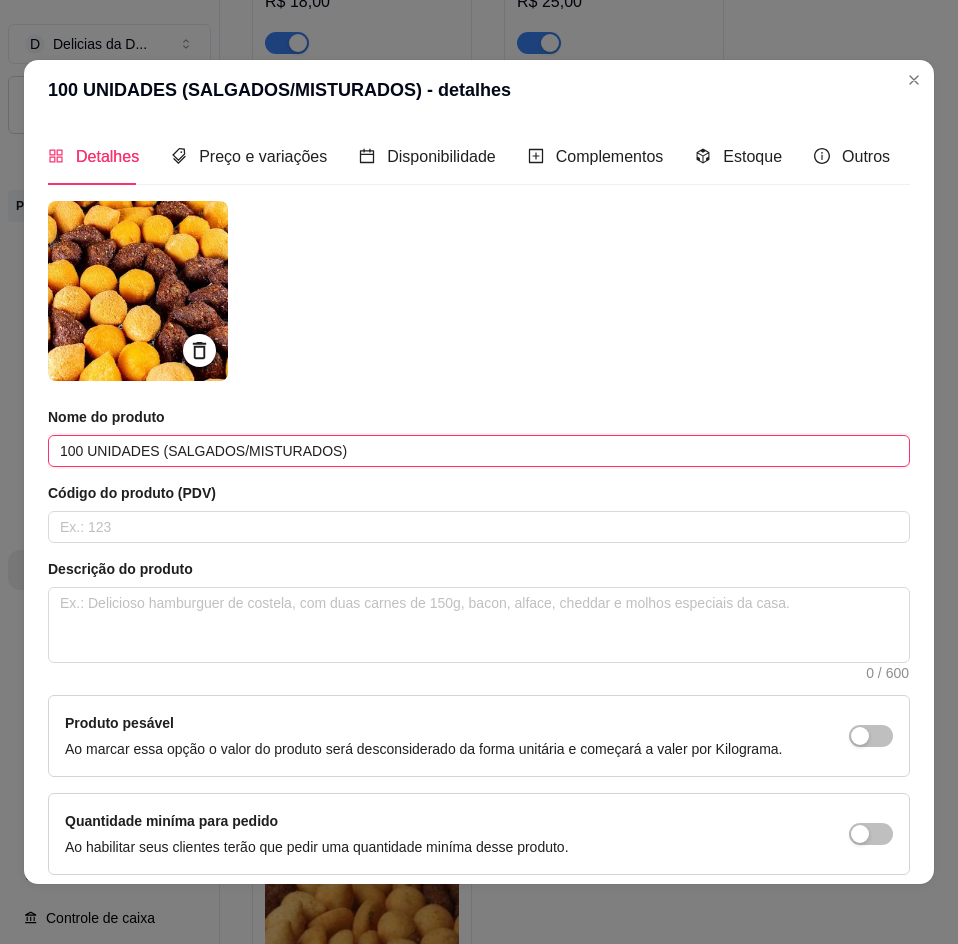 click on "100 UNIDADES (SALGADOS/MISTURADOS)" at bounding box center [479, 451] 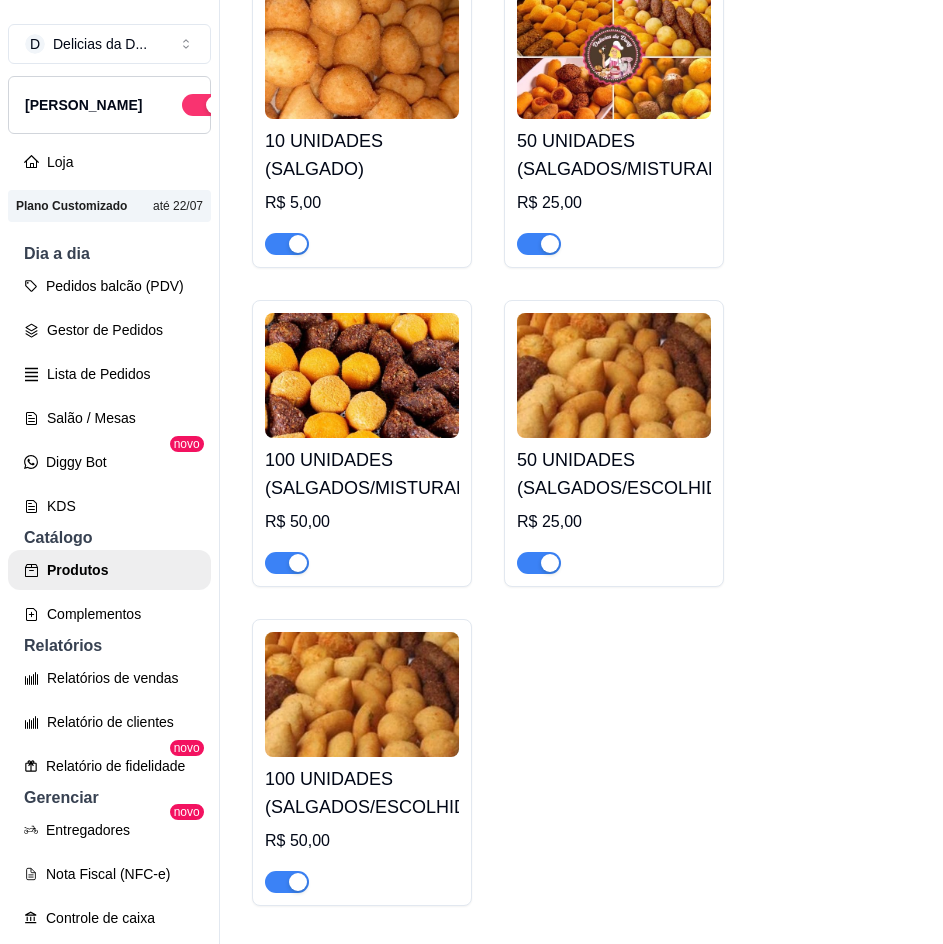 scroll, scrollTop: 1226, scrollLeft: 0, axis: vertical 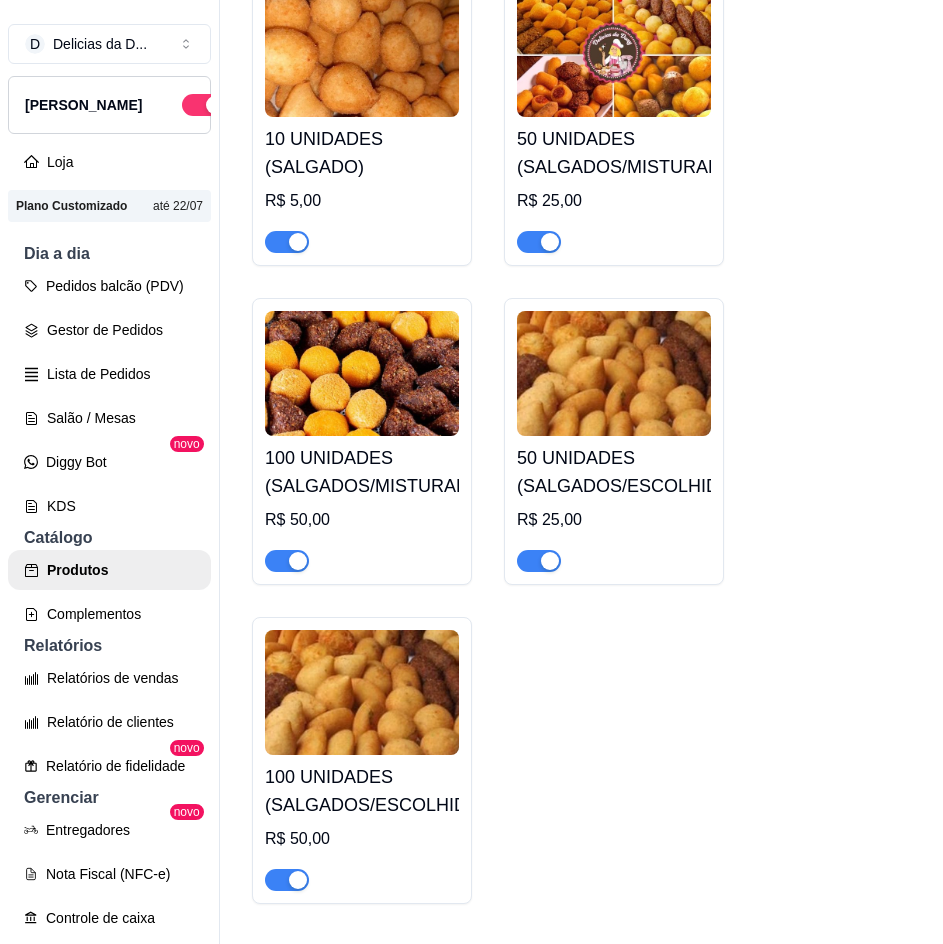 click at bounding box center (614, 54) 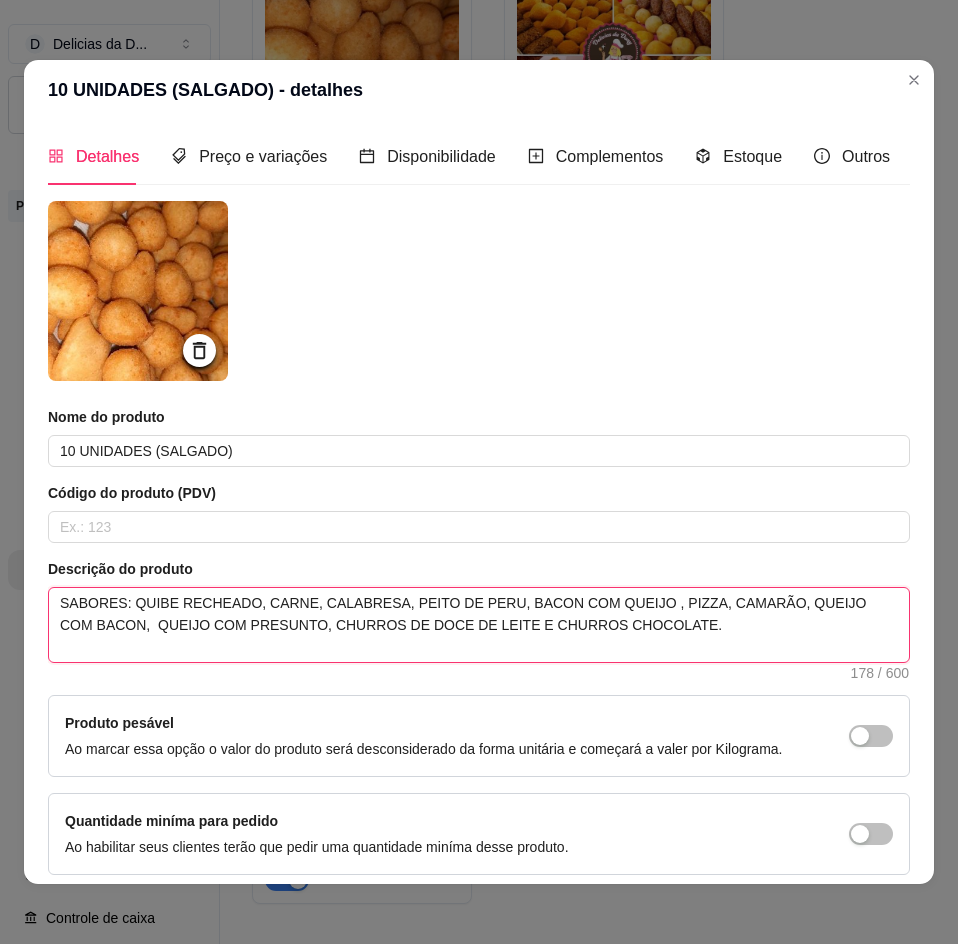 click on "SABORES: QUIBE RECHEADO, CARNE, CALABRESA, PEITO DE PERU, BACON COM QUEIJO , PIZZA, CAMARÃO, QUEIJO COM BACON,  QUEIJO COM PRESUNTO, CHURROS DE DOCE DE LEITE E CHURROS CHOCOLATE." at bounding box center (479, 625) 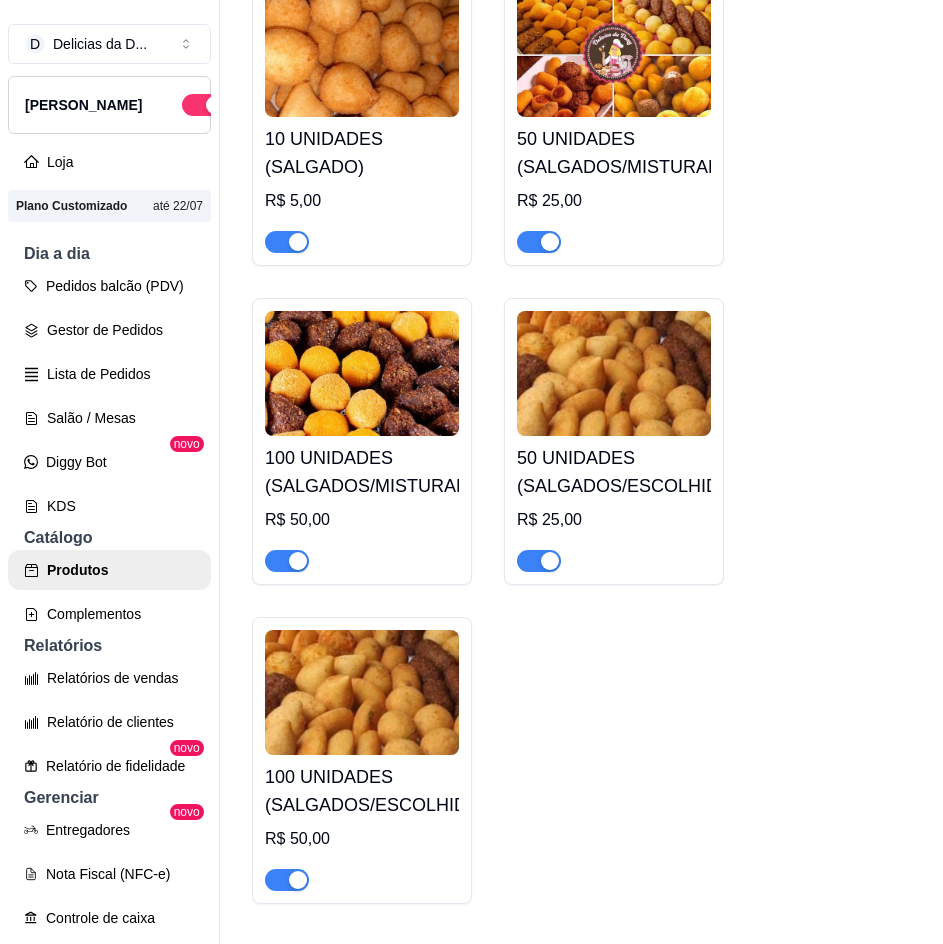 click at bounding box center (614, 373) 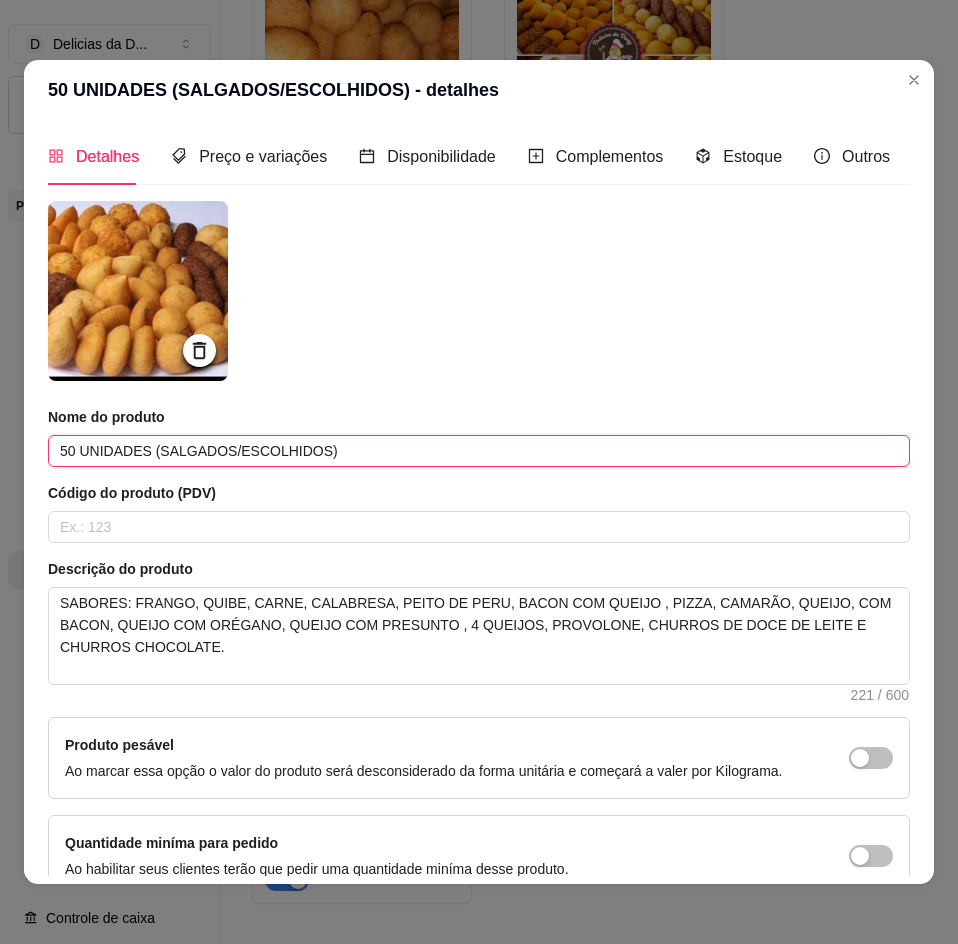 click on "50 UNIDADES (SALGADOS/ESCOLHIDOS)" at bounding box center (479, 451) 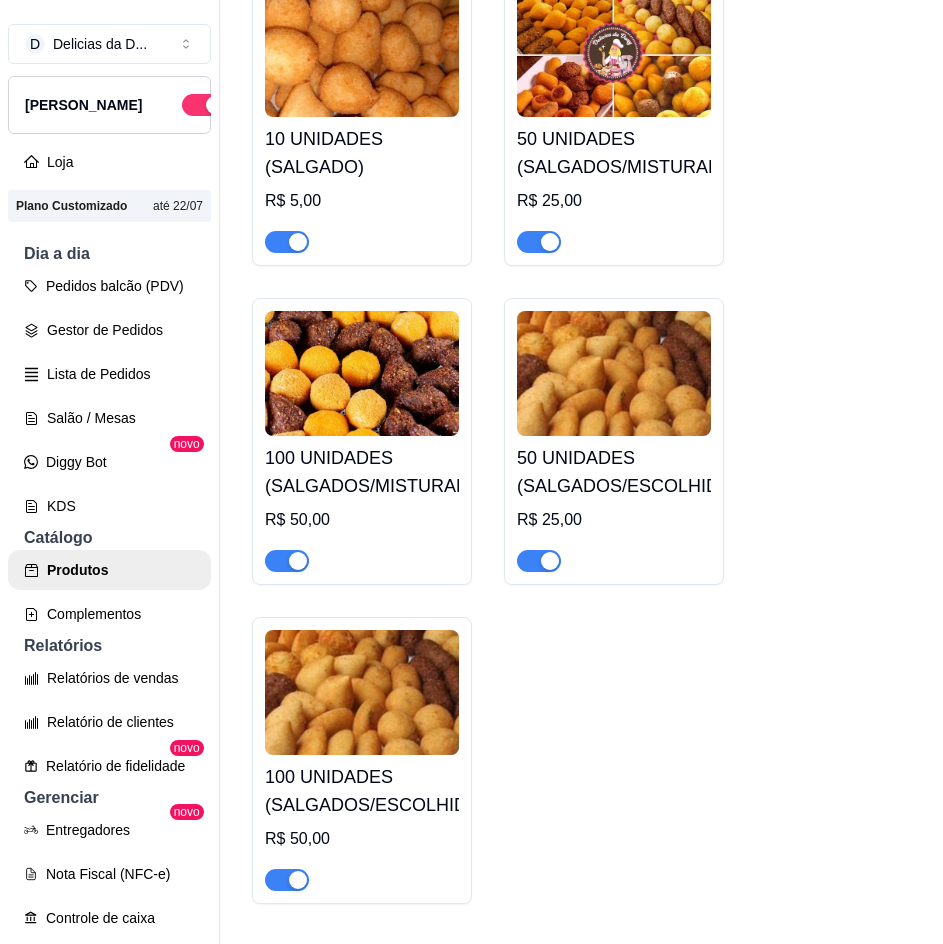 click at bounding box center [362, 692] 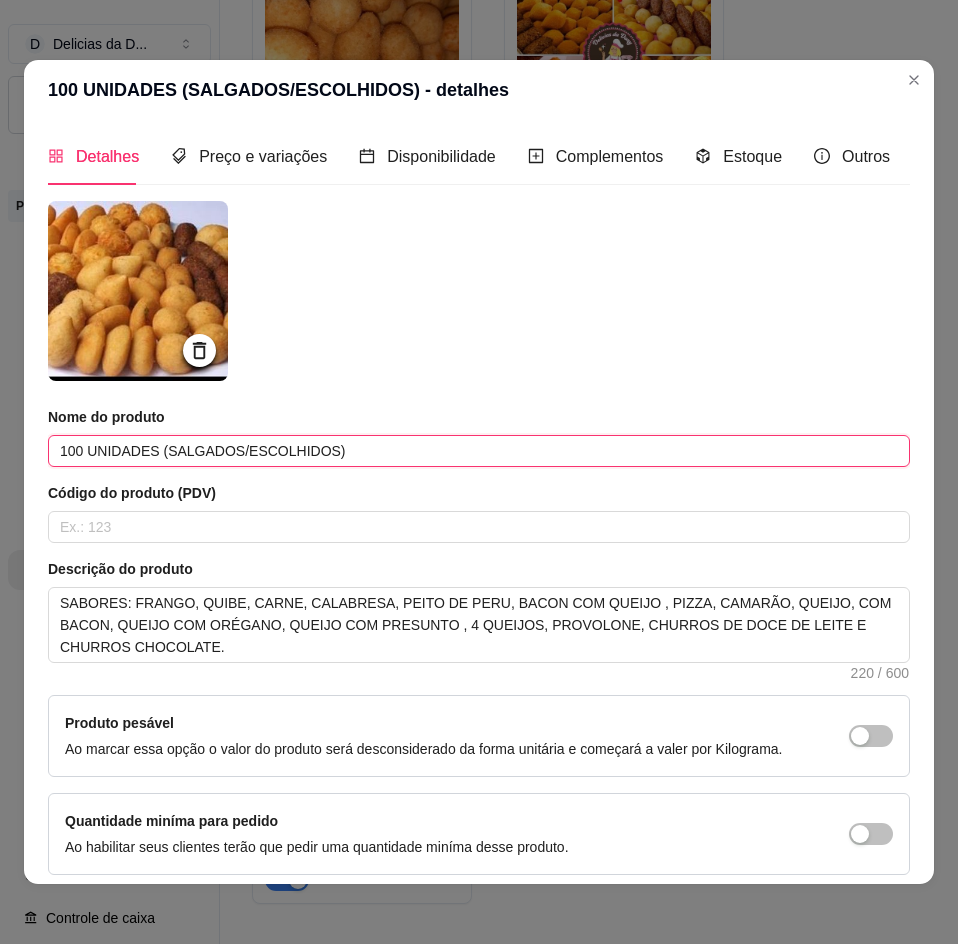 click on "100 UNIDADES (SALGADOS/ESCOLHIDOS)" at bounding box center [479, 451] 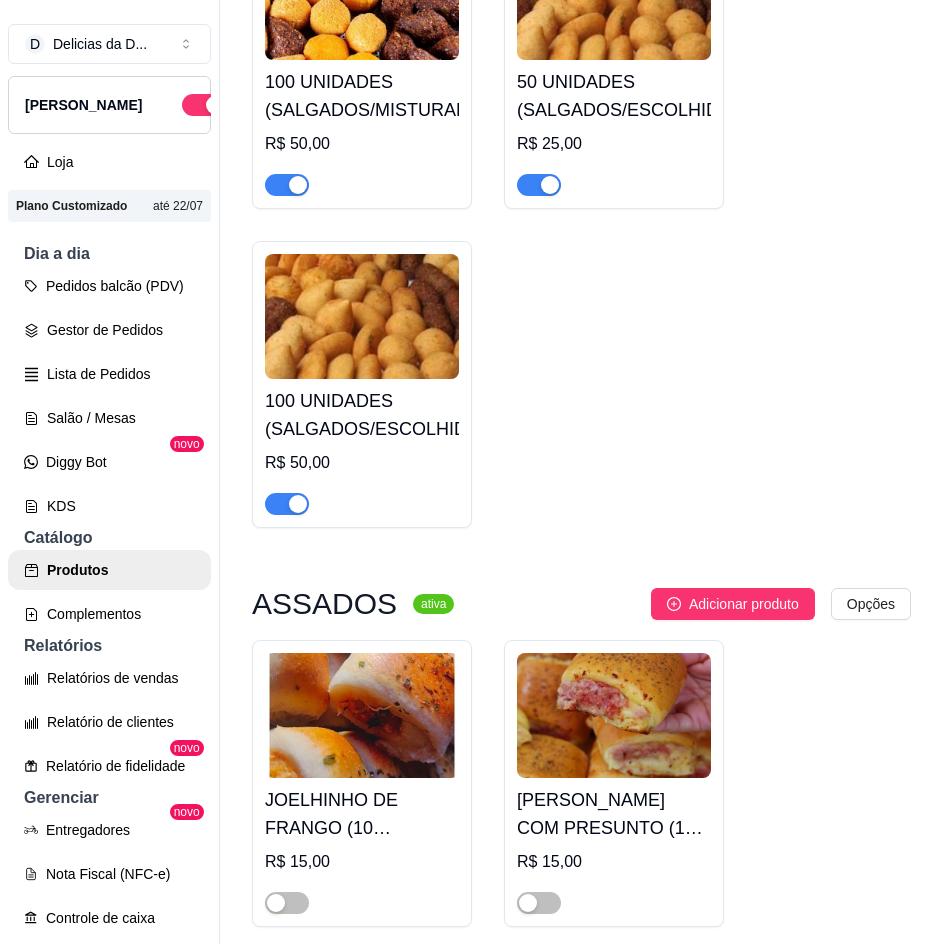 scroll, scrollTop: 1926, scrollLeft: 0, axis: vertical 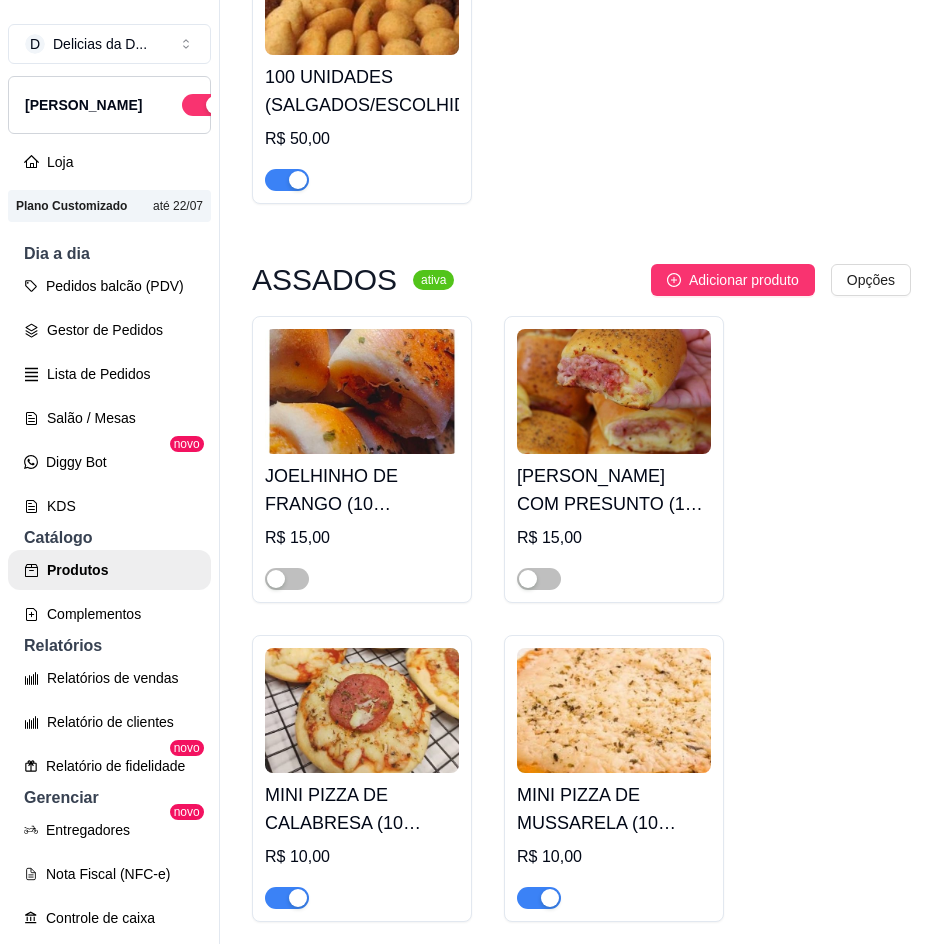 click on "[PERSON_NAME] COM PRESUNTO (10 UNIDADES)" at bounding box center (614, 490) 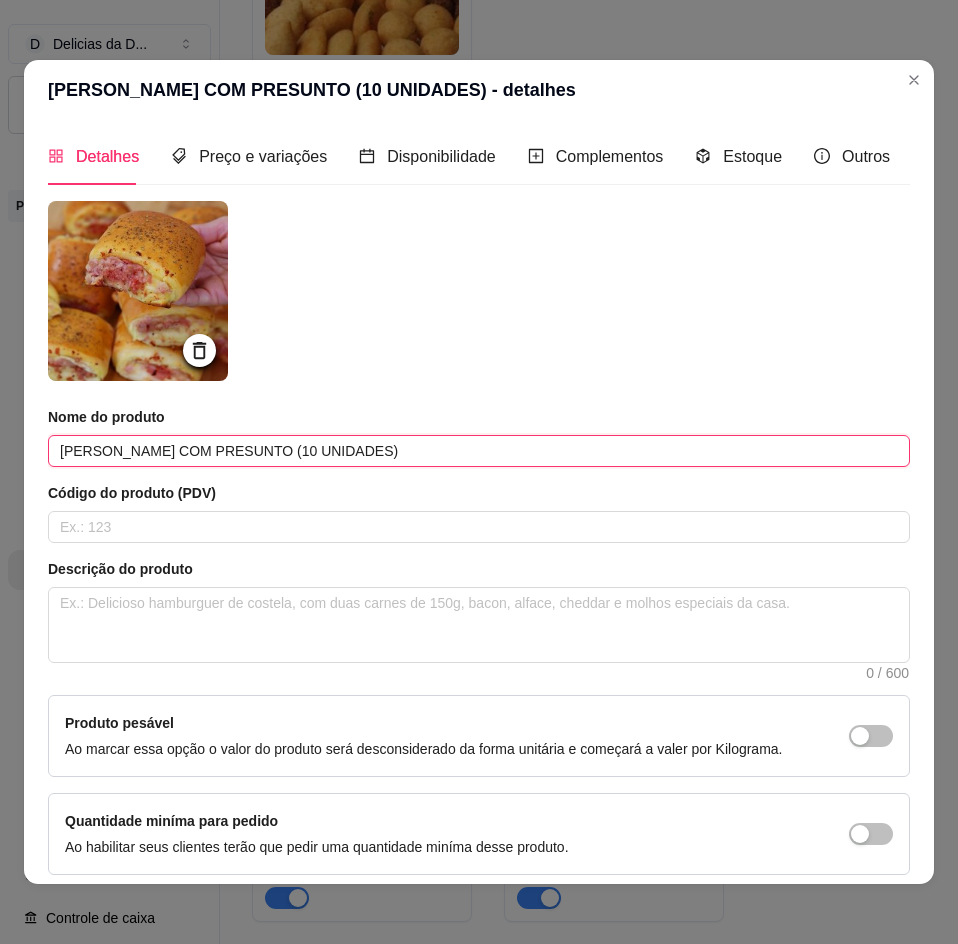 click on "[PERSON_NAME] COM PRESUNTO (10 UNIDADES)" at bounding box center [479, 451] 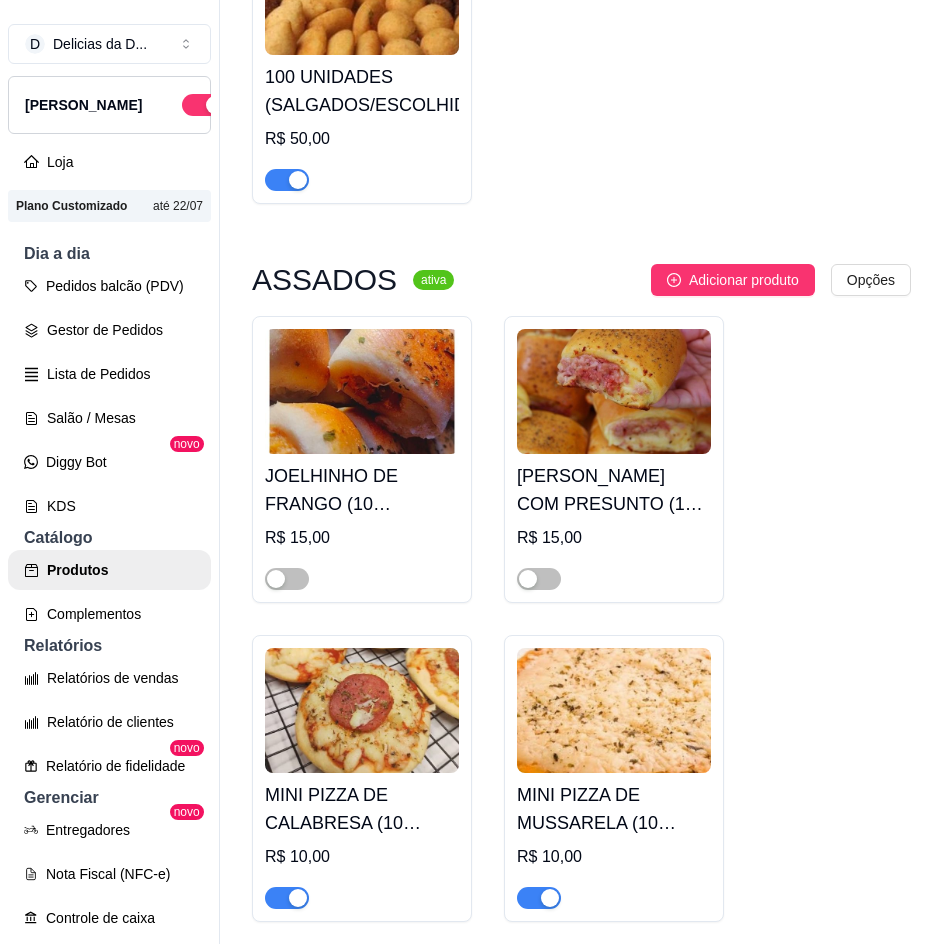 click on "JOELHINHO DE FRANGO (10 UNIDADES)" at bounding box center (362, 490) 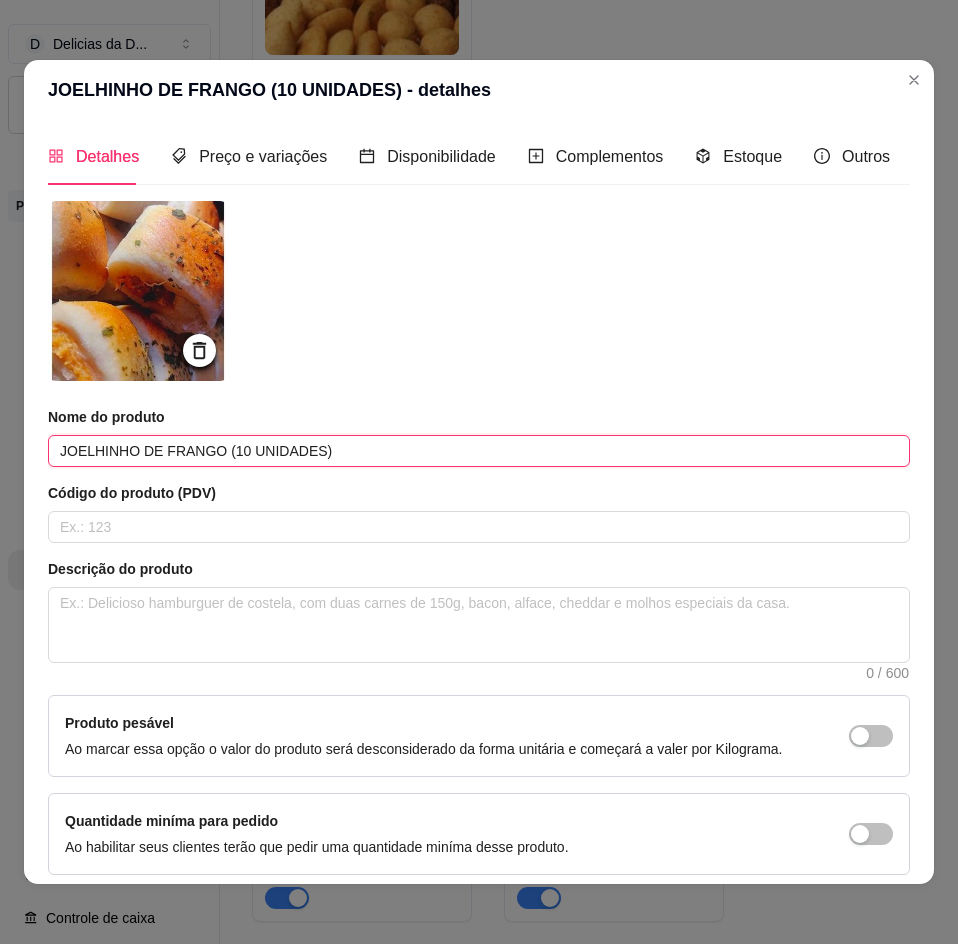 click on "JOELHINHO DE FRANGO (10 UNIDADES)" at bounding box center (479, 451) 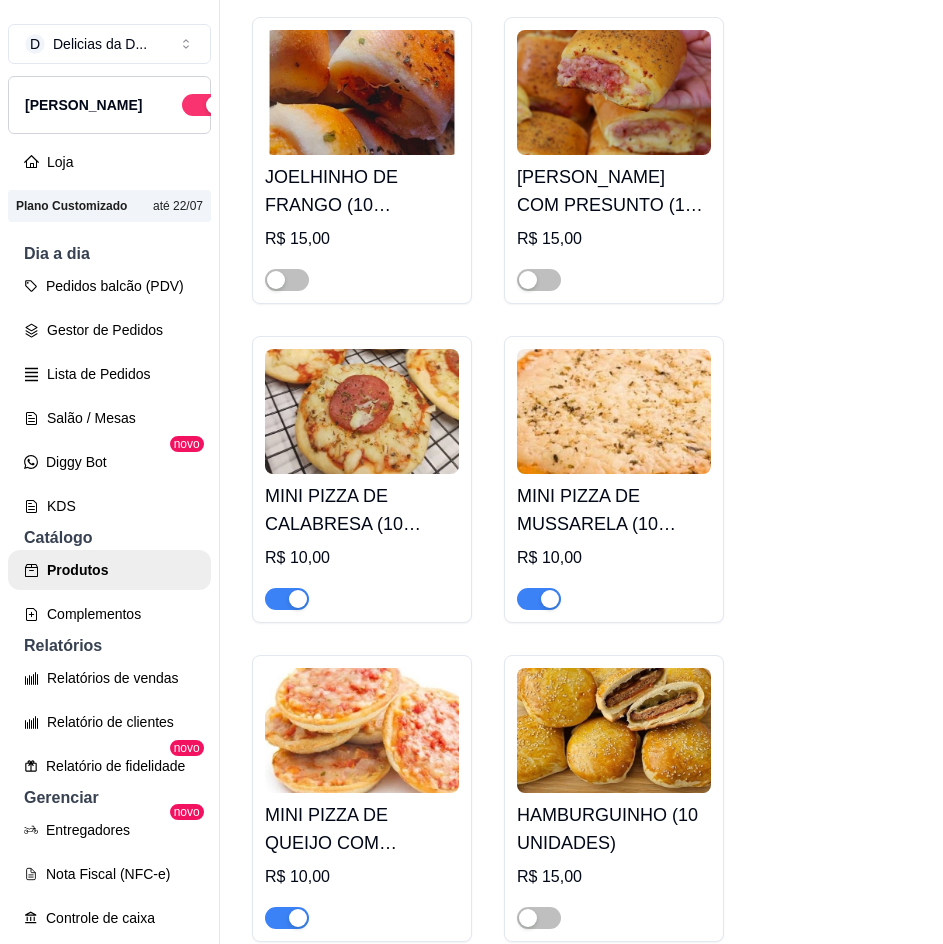 scroll, scrollTop: 2226, scrollLeft: 0, axis: vertical 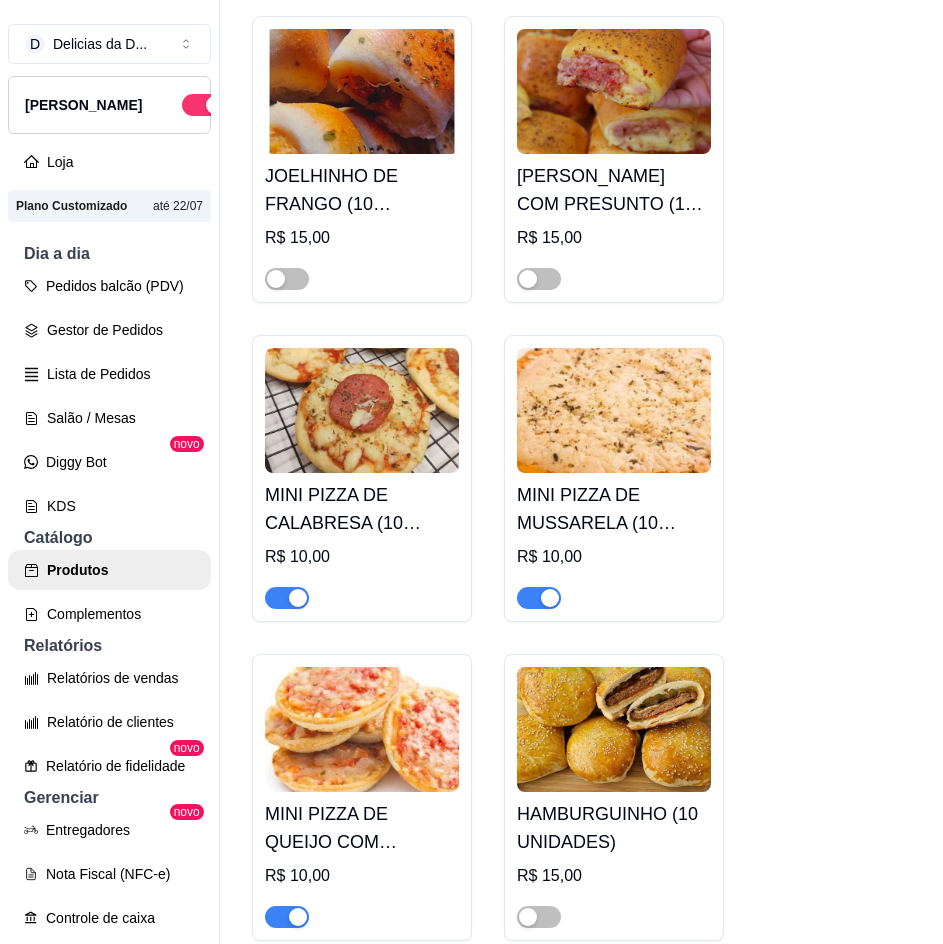 click on "MINI PIZZA DE CALABRESA (10 UNIDADES)" at bounding box center [362, 509] 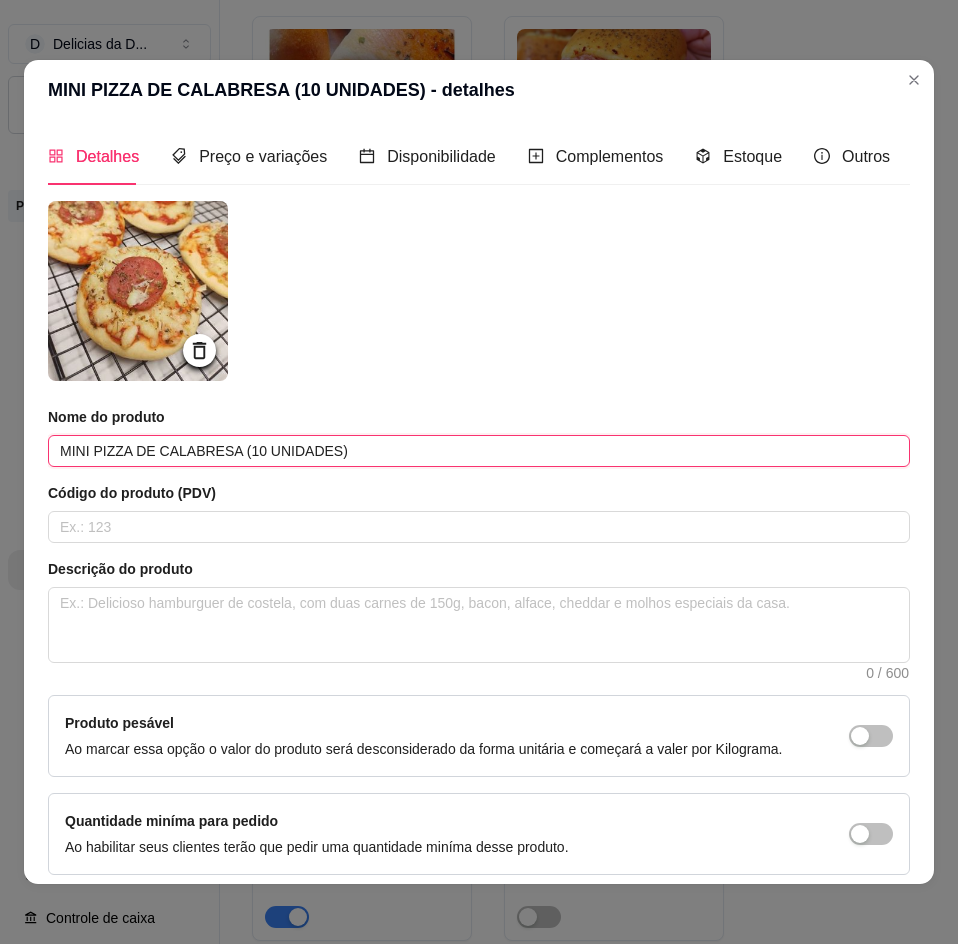 click on "MINI PIZZA DE CALABRESA (10 UNIDADES)" at bounding box center (479, 451) 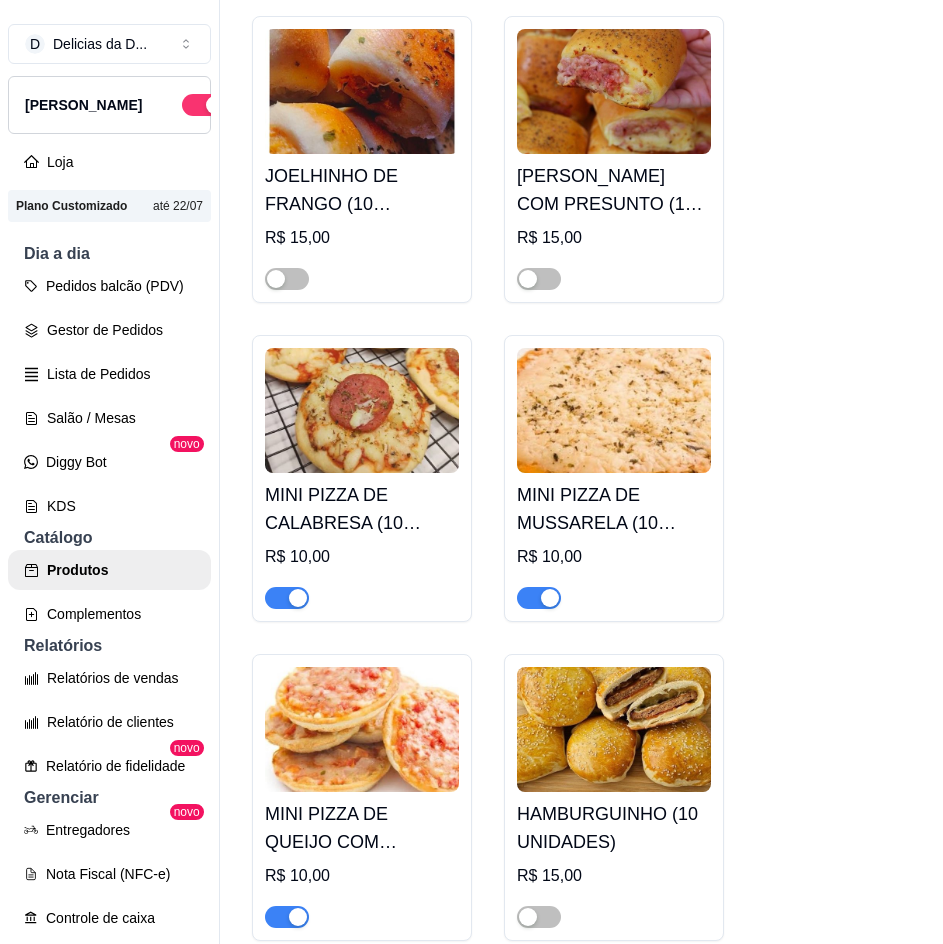 click at bounding box center (614, 410) 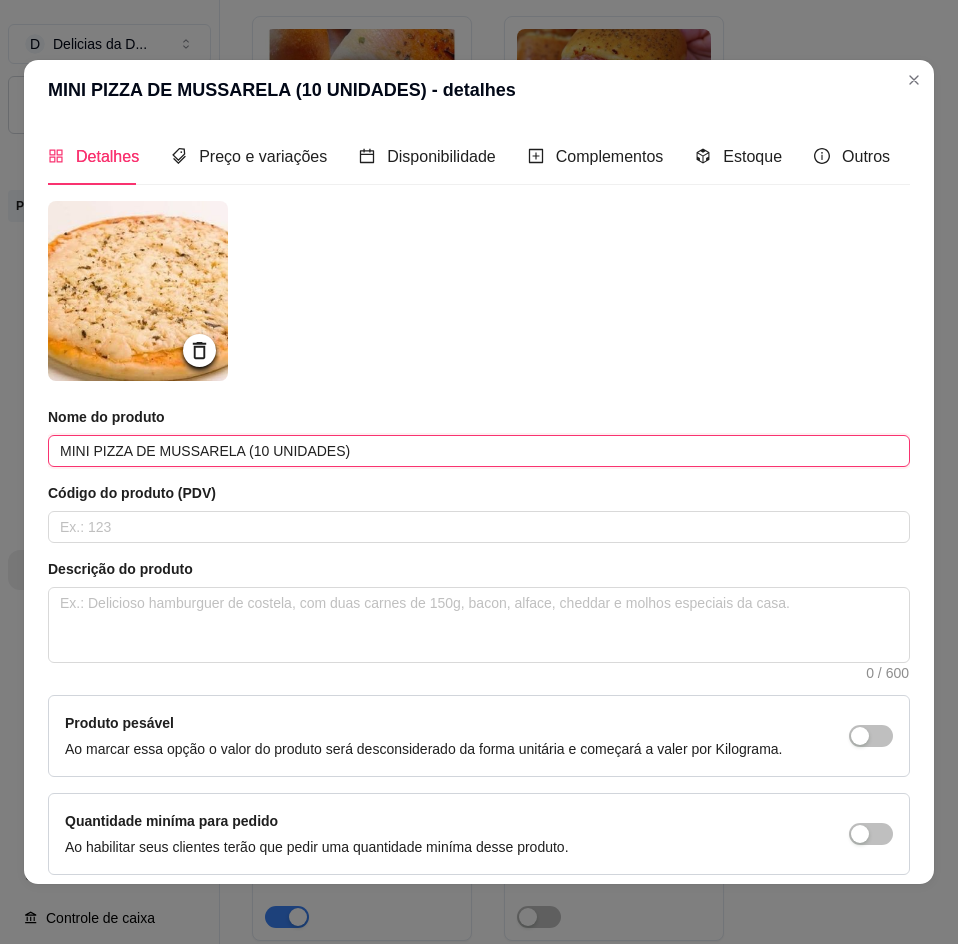 click on "MINI PIZZA DE MUSSARELA (10 UNIDADES)" at bounding box center [479, 451] 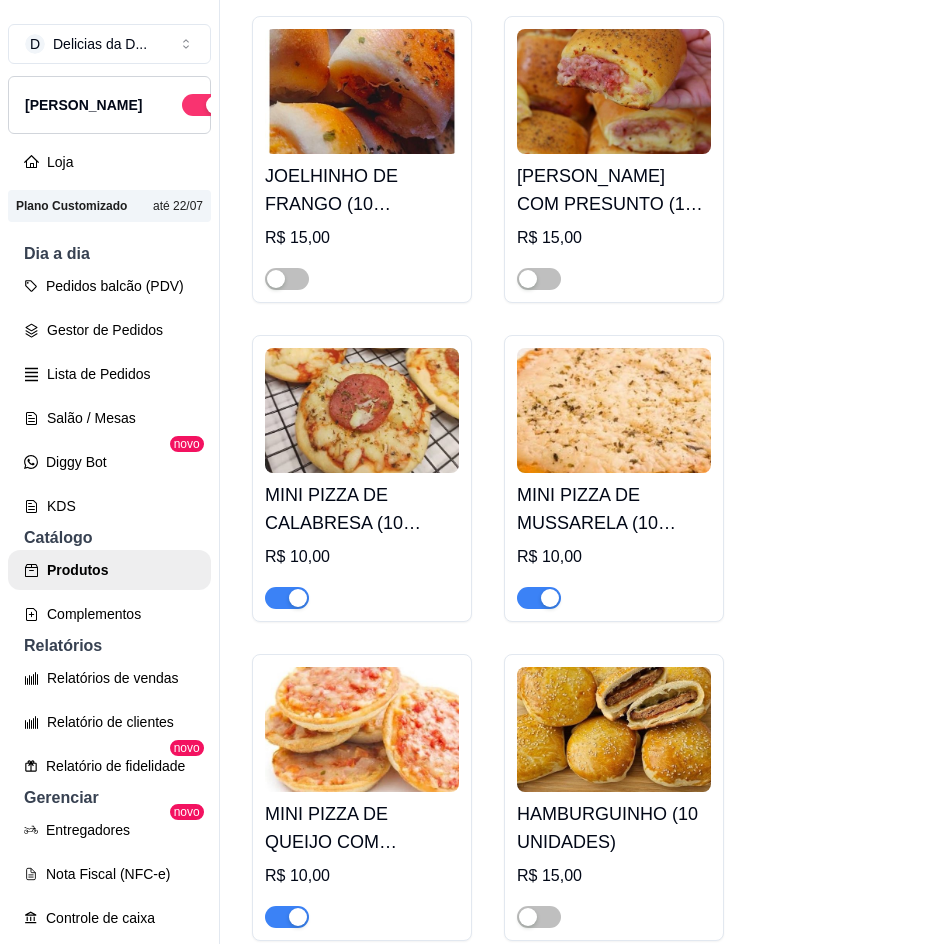 click at bounding box center [362, 729] 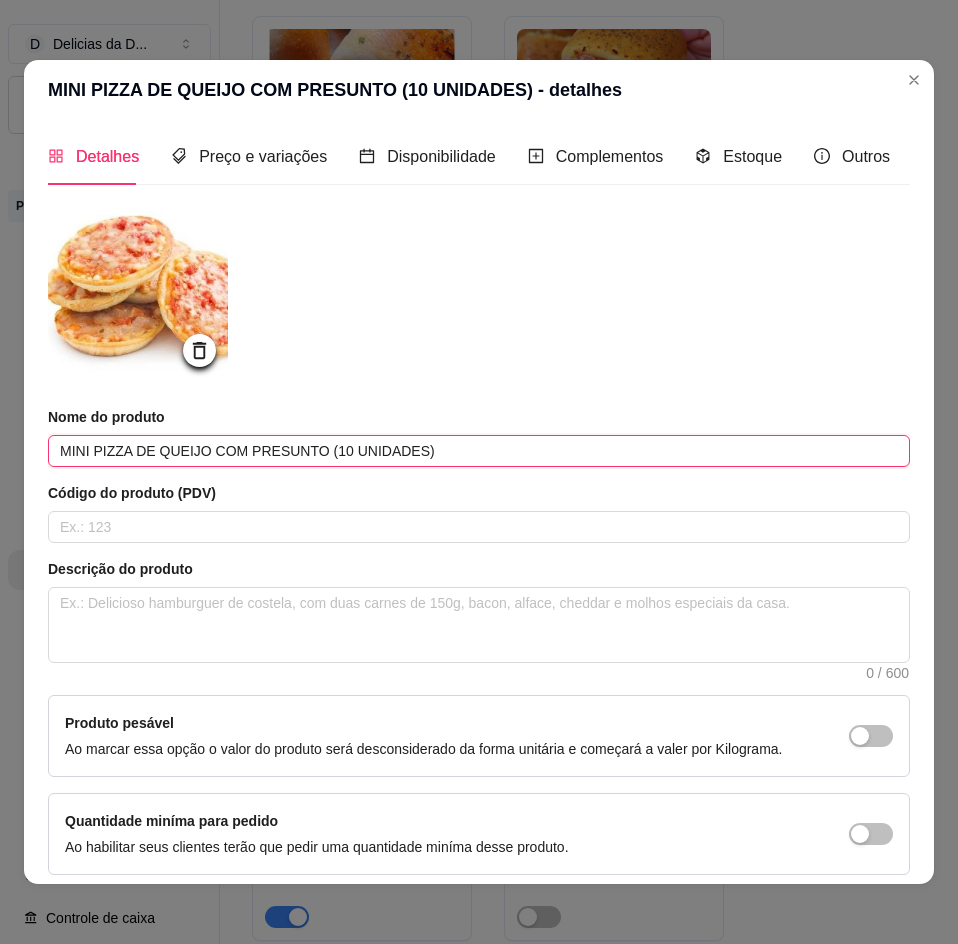 click on "MINI PIZZA DE QUEIJO COM PRESUNTO (10 UNIDADES)" at bounding box center (479, 451) 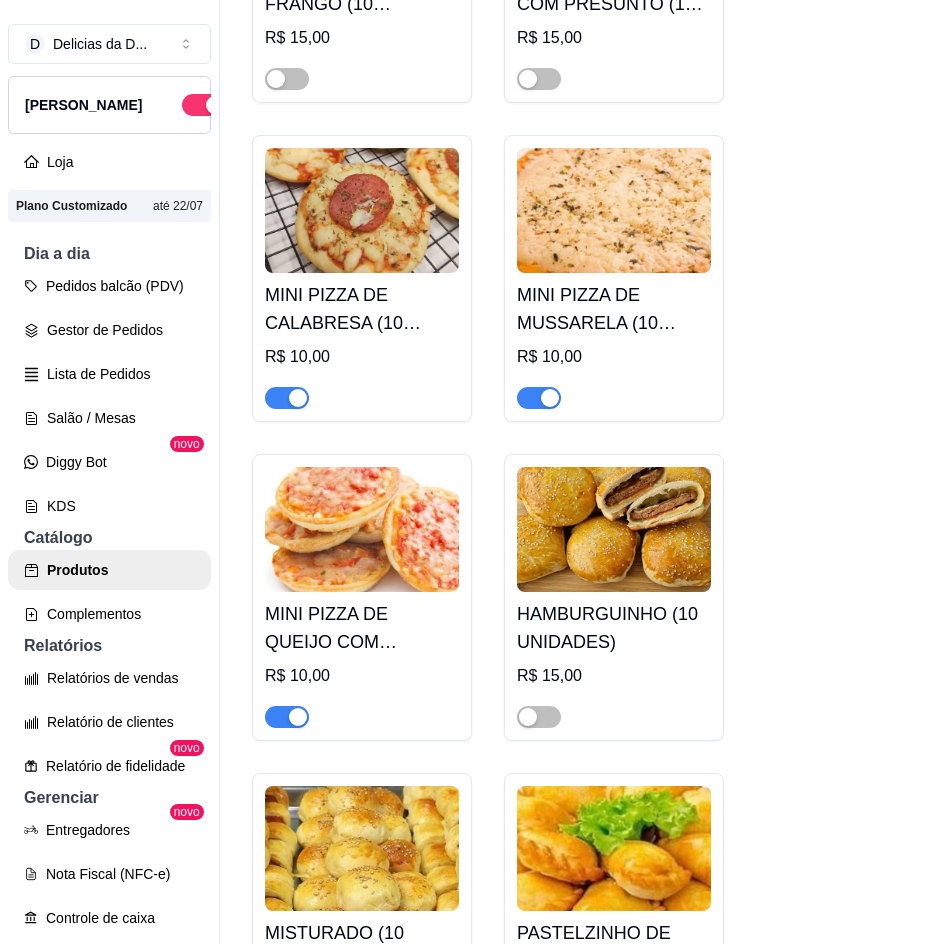 scroll, scrollTop: 2526, scrollLeft: 0, axis: vertical 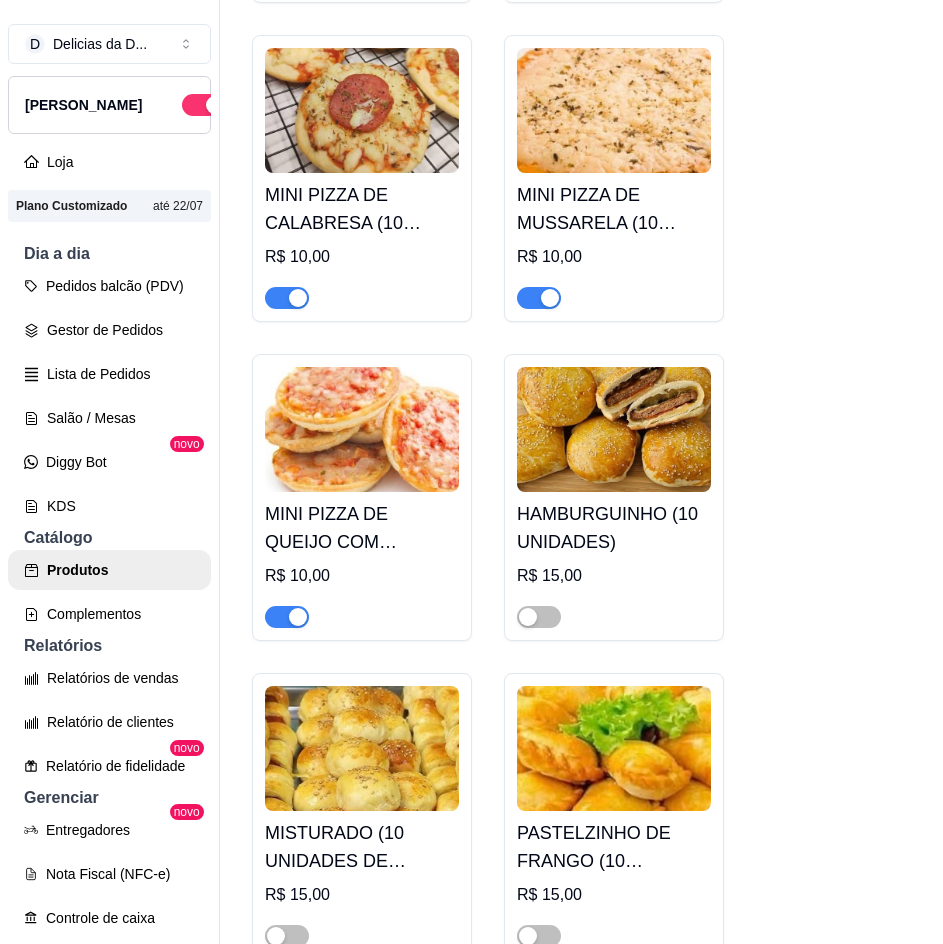 click on "HAMBURGUINHO (10 UNIDADES)" at bounding box center (614, 528) 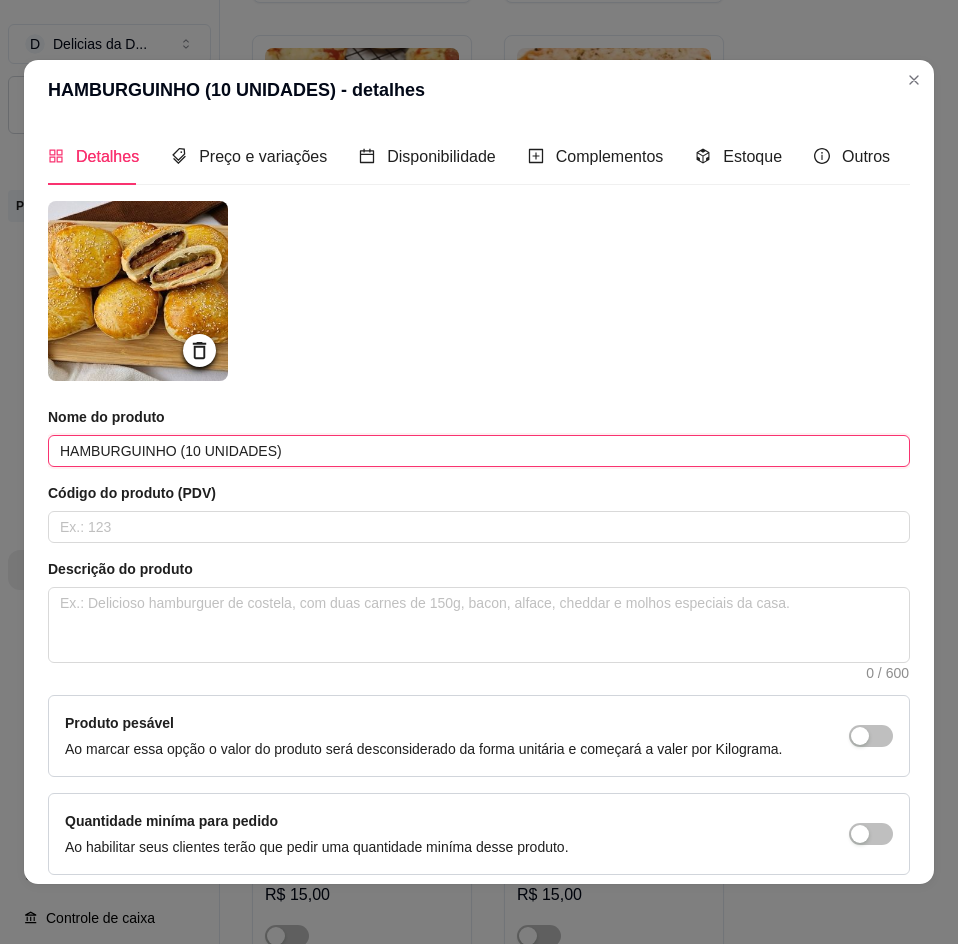 click on "HAMBURGUINHO (10 UNIDADES)" at bounding box center (479, 451) 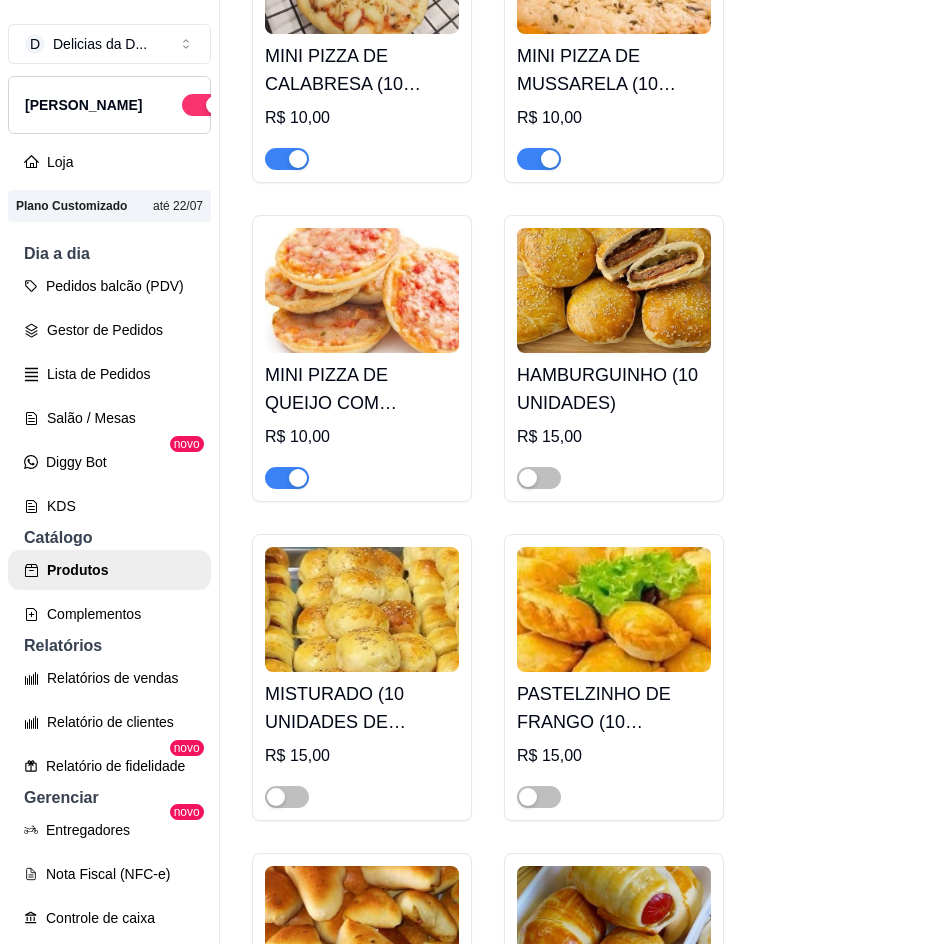 scroll, scrollTop: 2726, scrollLeft: 0, axis: vertical 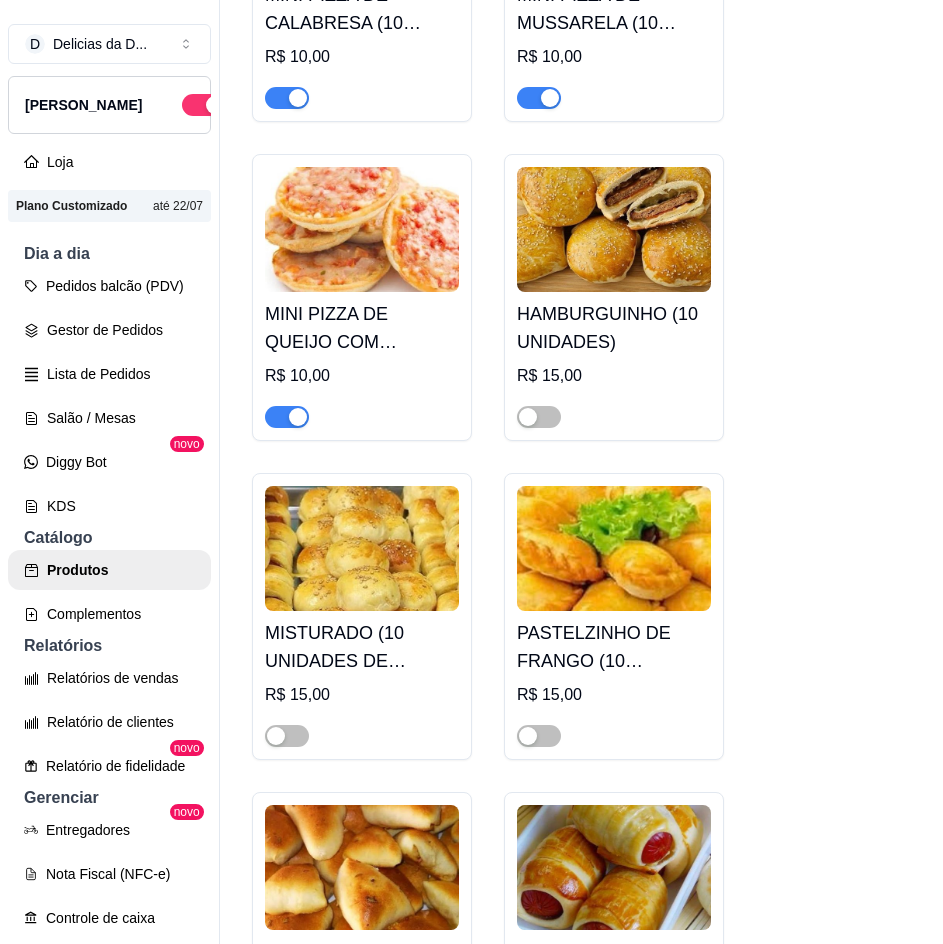 click at bounding box center (362, 548) 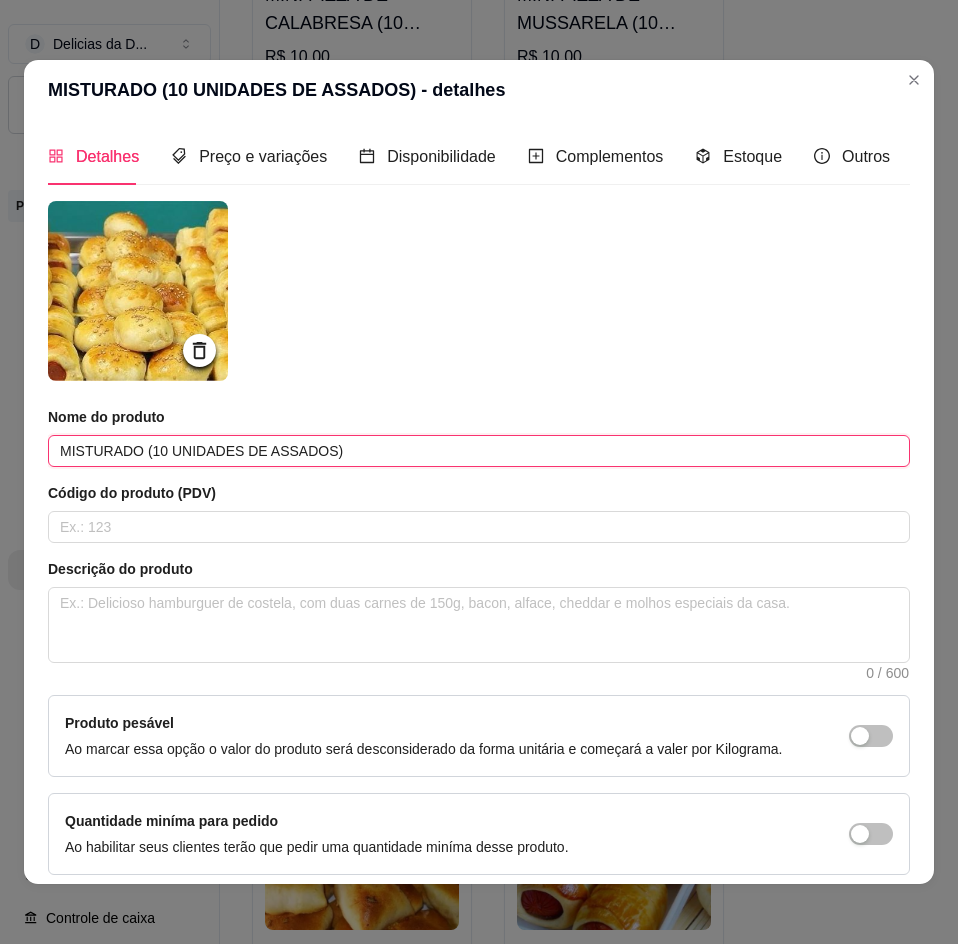 click on "MISTURADO (10 UNIDADES DE ASSADOS)" at bounding box center (479, 451) 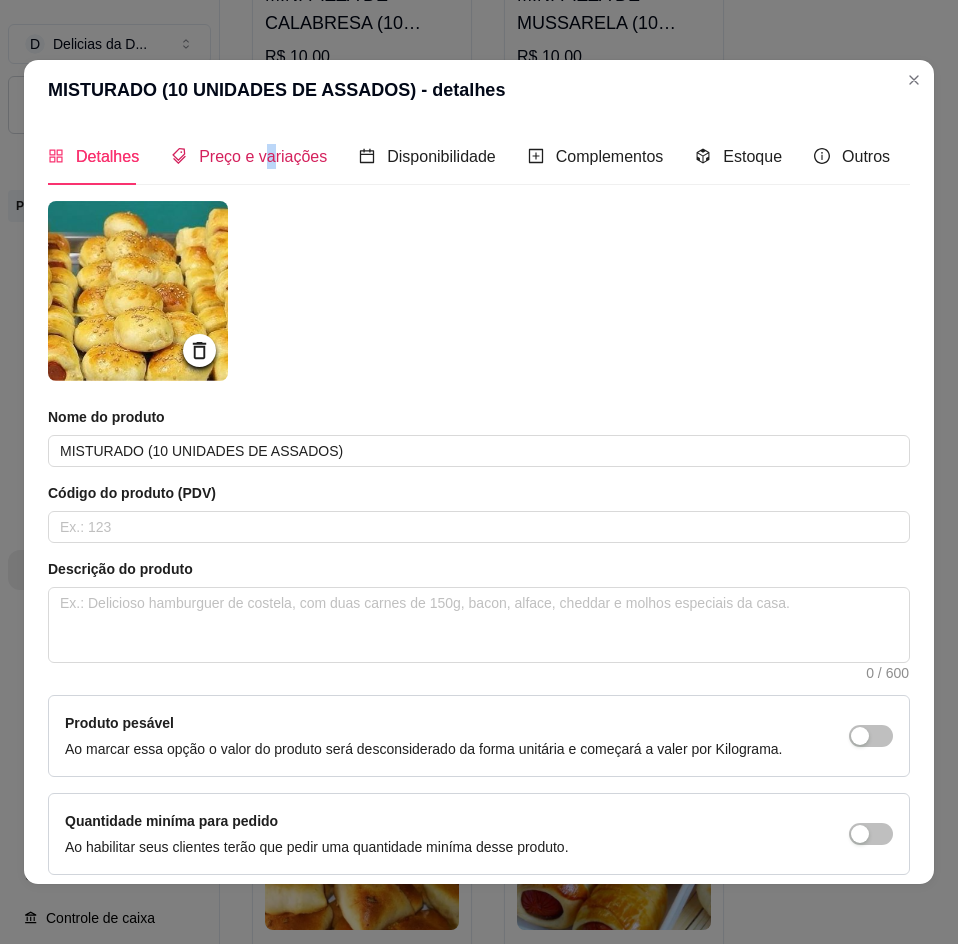 click on "Preço e variações" at bounding box center (263, 156) 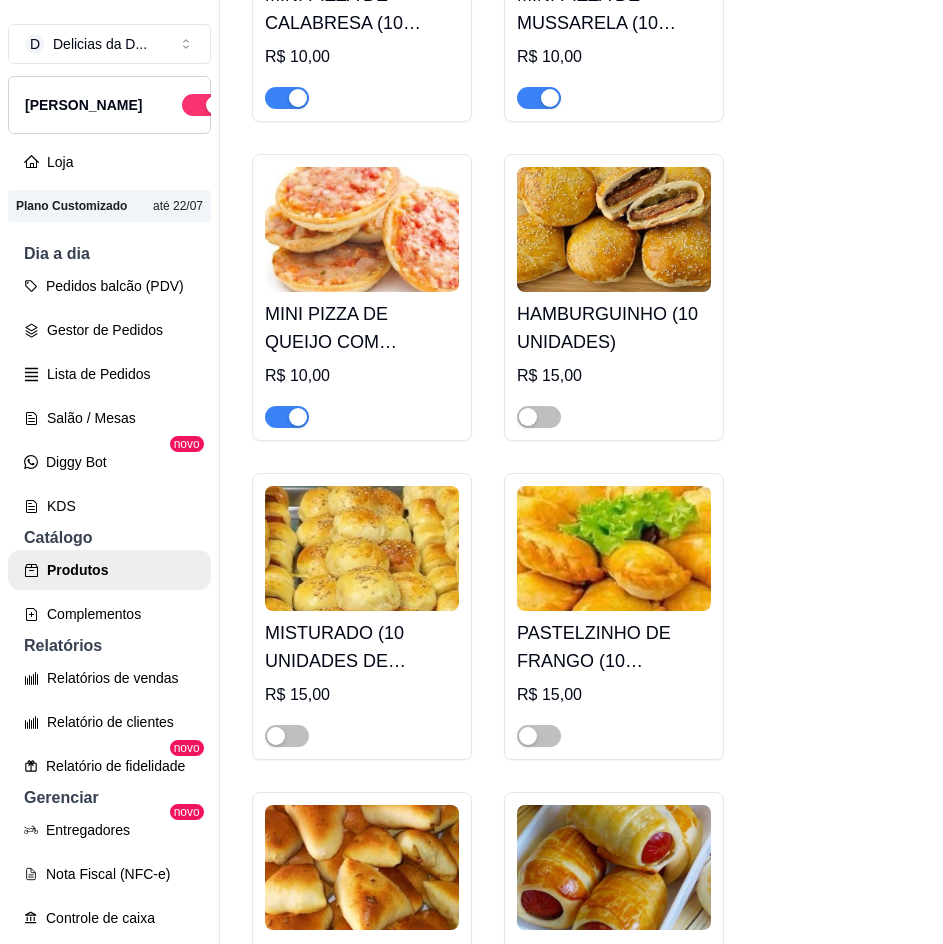 click at bounding box center (614, 548) 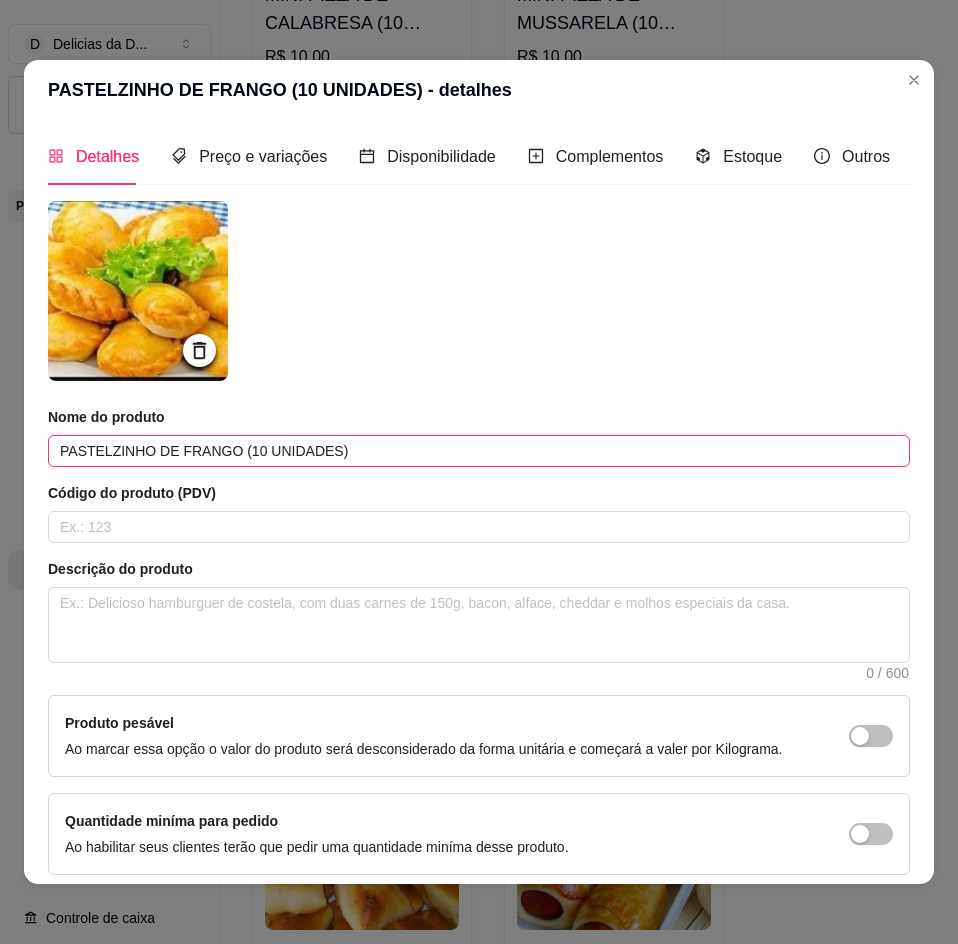 click on "PASTELZINHO DE FRANGO (10 UNIDADES)" at bounding box center (479, 451) 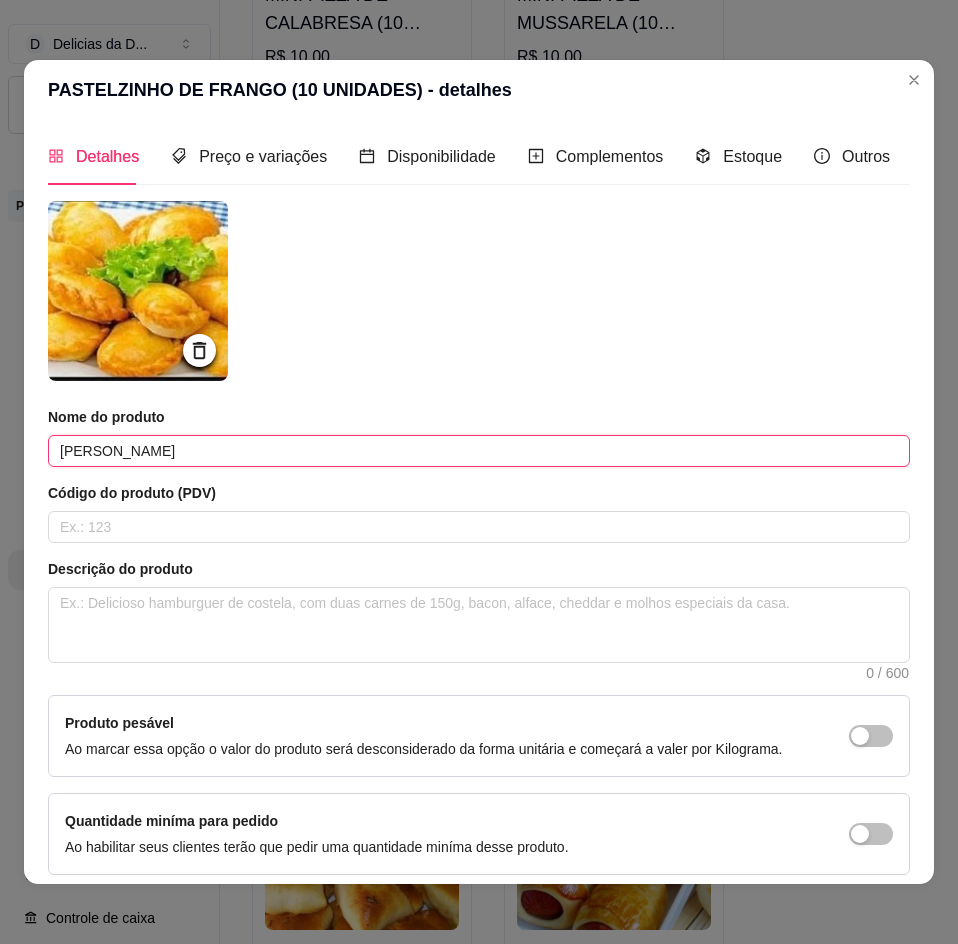 type on "PASTELZINHO DE FRANGO (10 UNIDADES)" 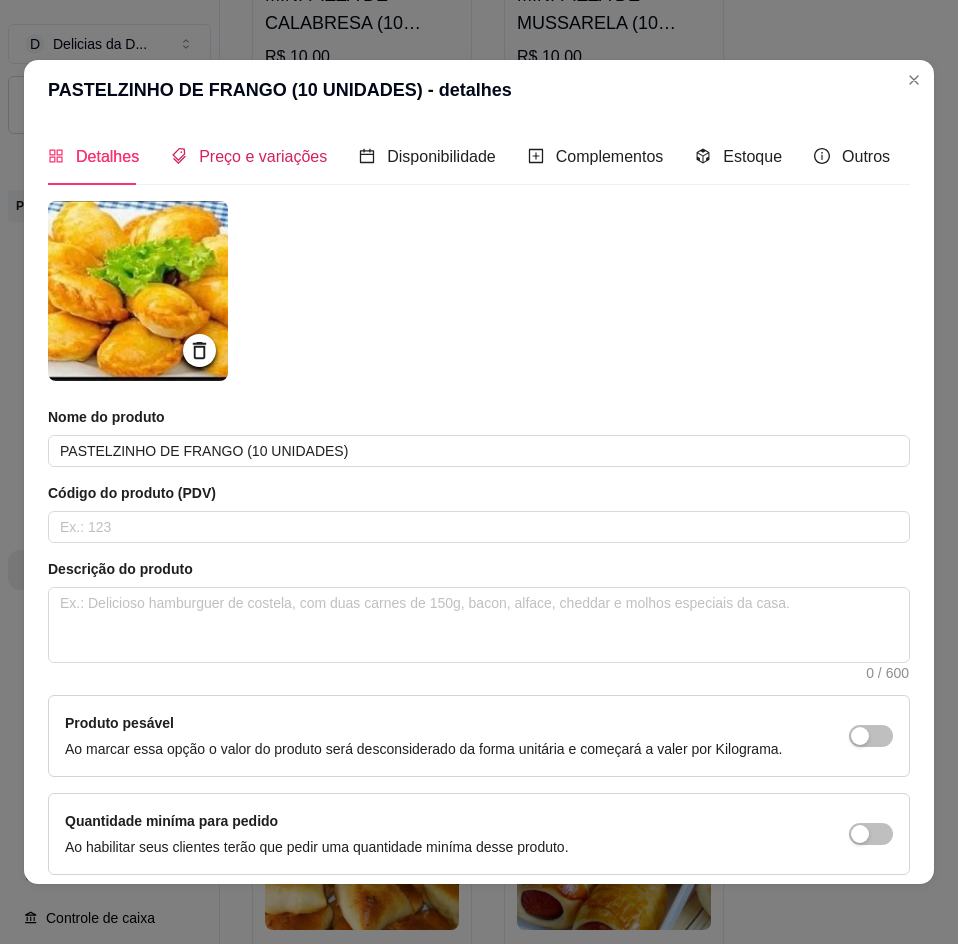 click on "Preço e variações" at bounding box center [263, 156] 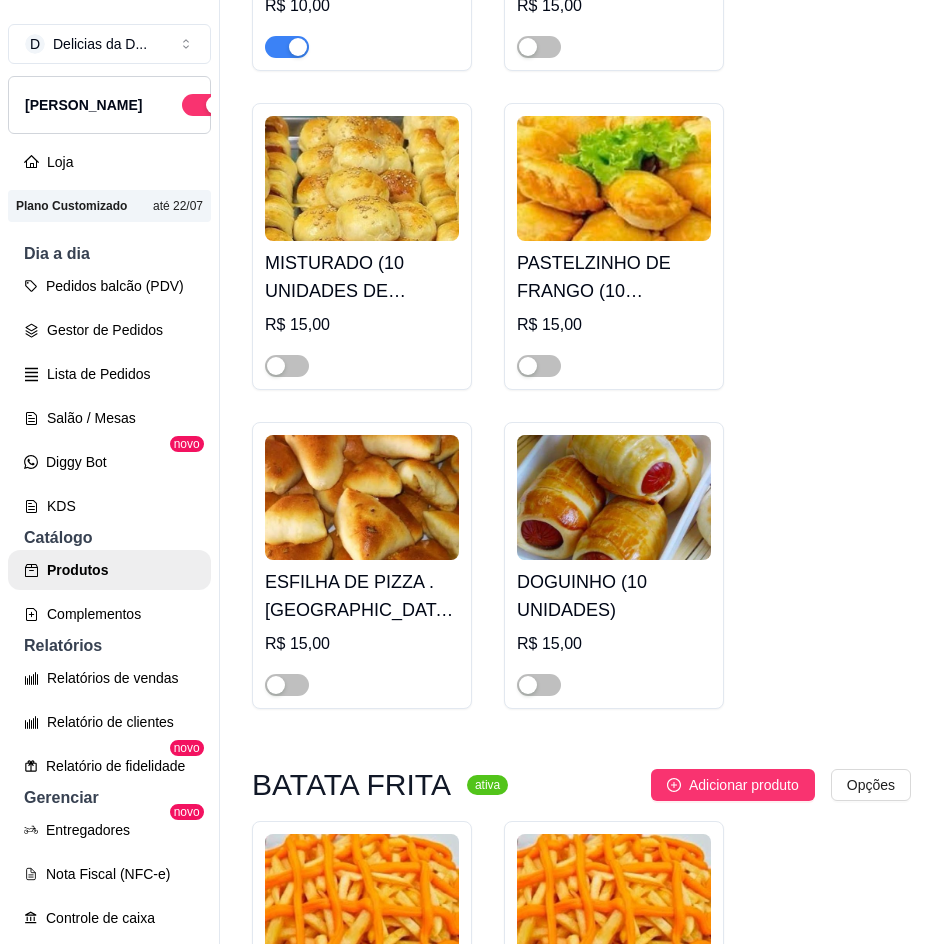 scroll, scrollTop: 3126, scrollLeft: 0, axis: vertical 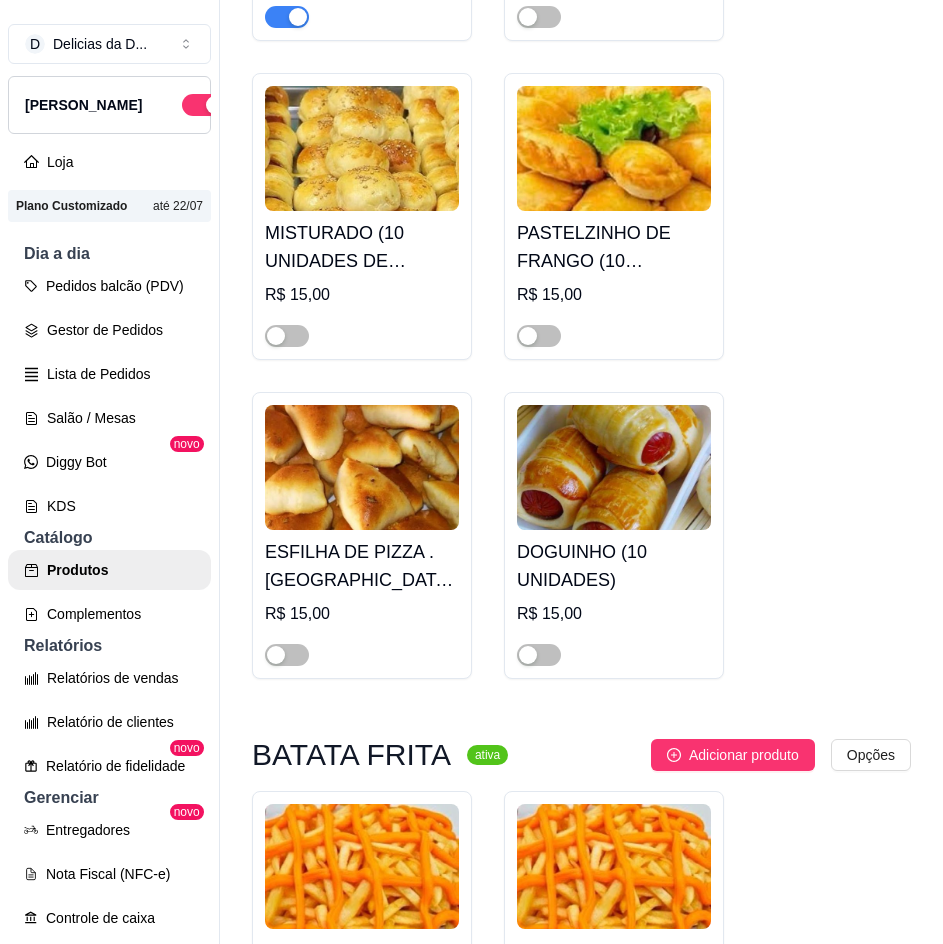 click at bounding box center [362, 467] 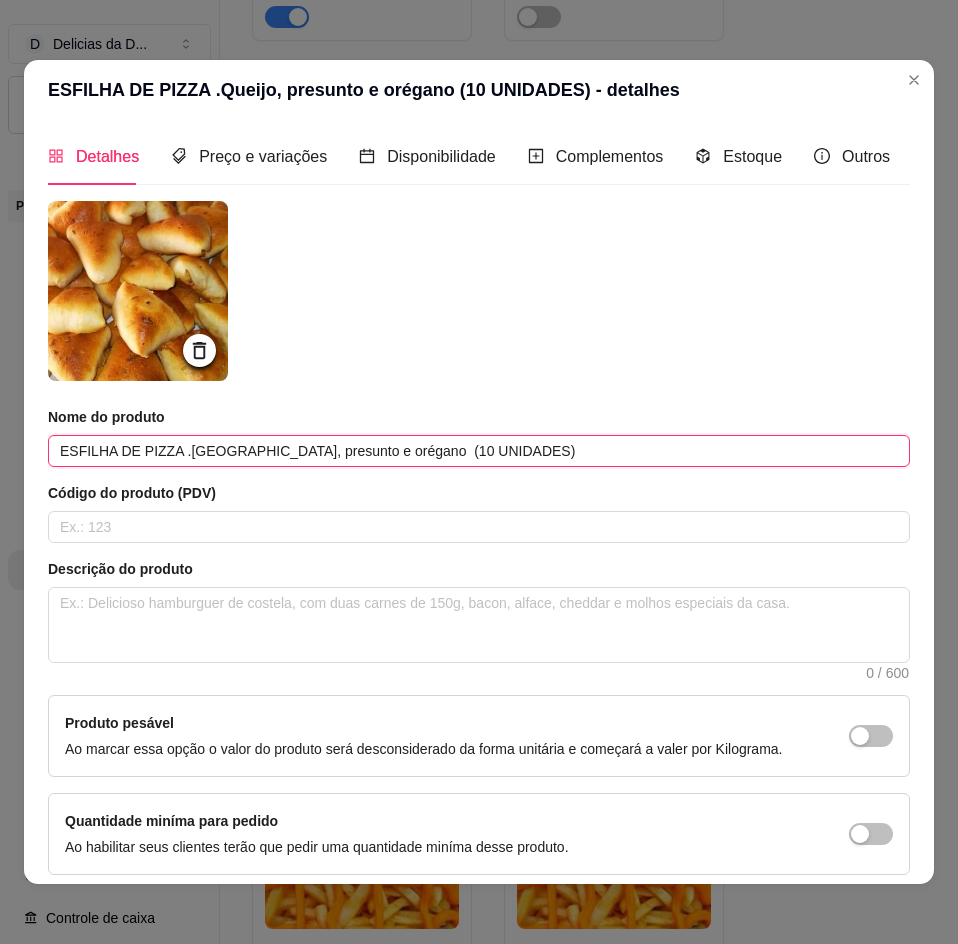 click on "ESFILHA DE PIZZA .[GEOGRAPHIC_DATA], presunto e orégano  (10 UNIDADES)" at bounding box center [479, 451] 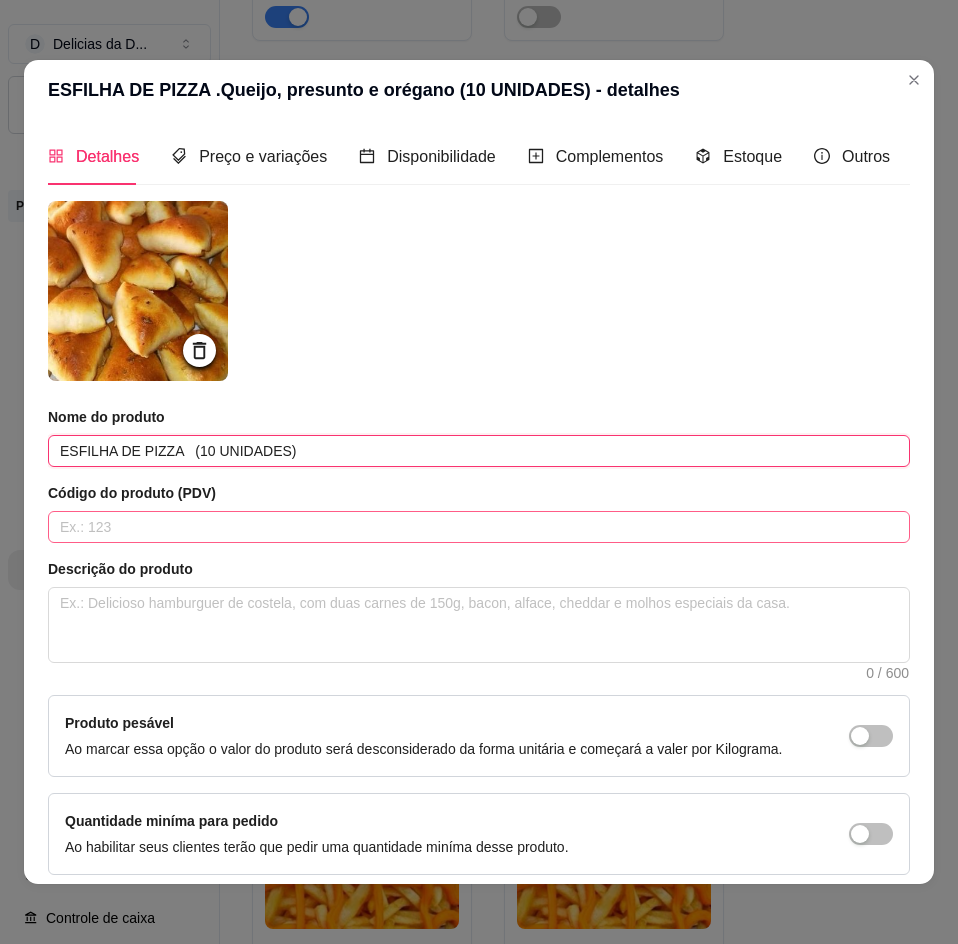 type on "ESFILHA DE PIZZA   (10 UNIDADES)" 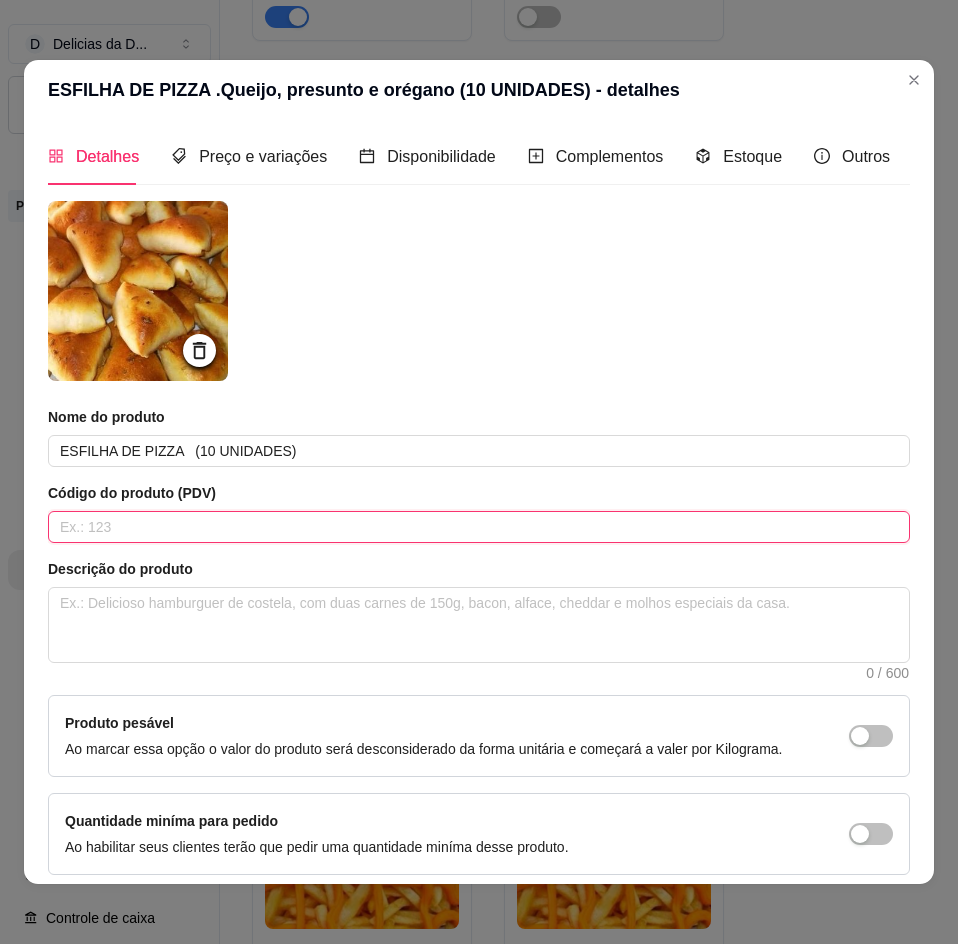 click at bounding box center [479, 527] 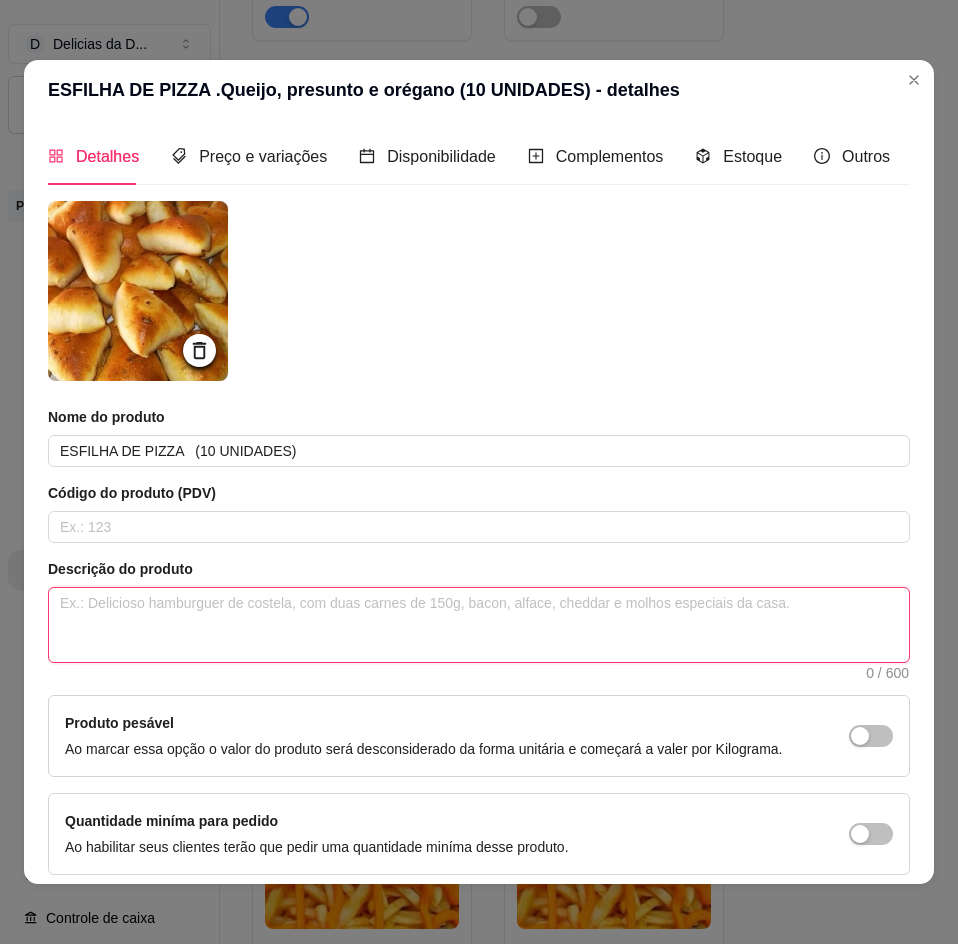 click at bounding box center (479, 625) 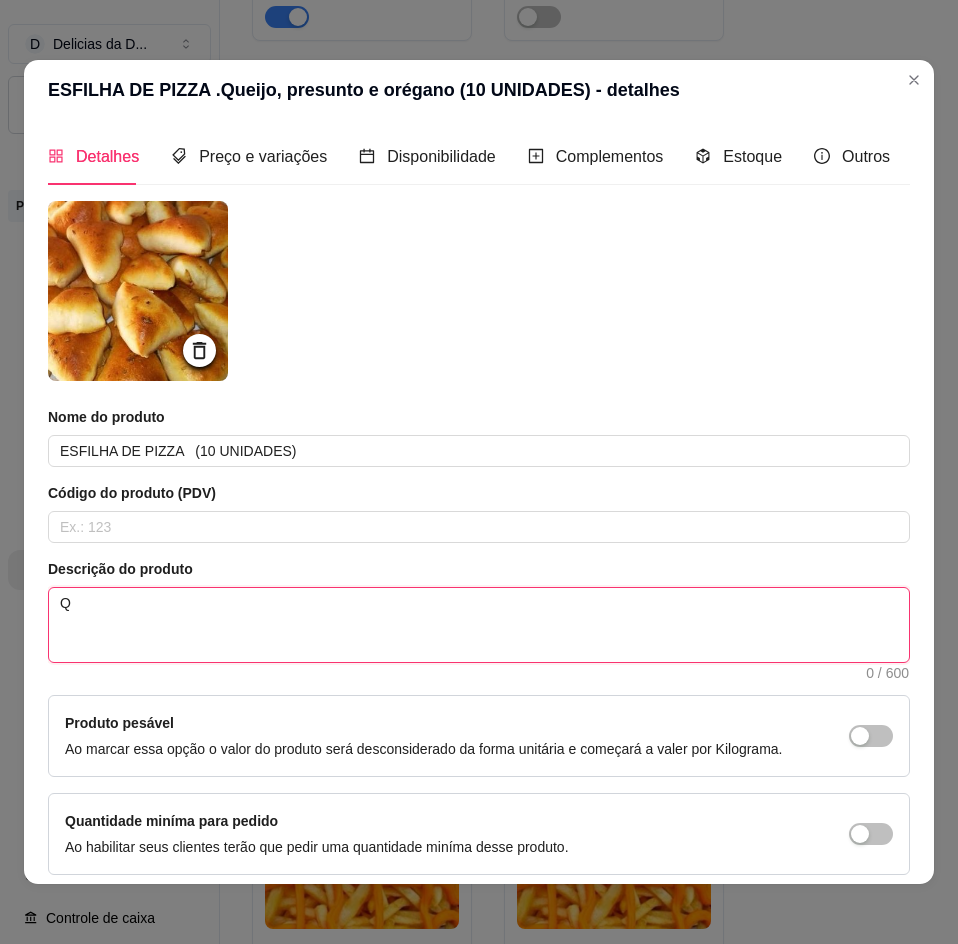 type 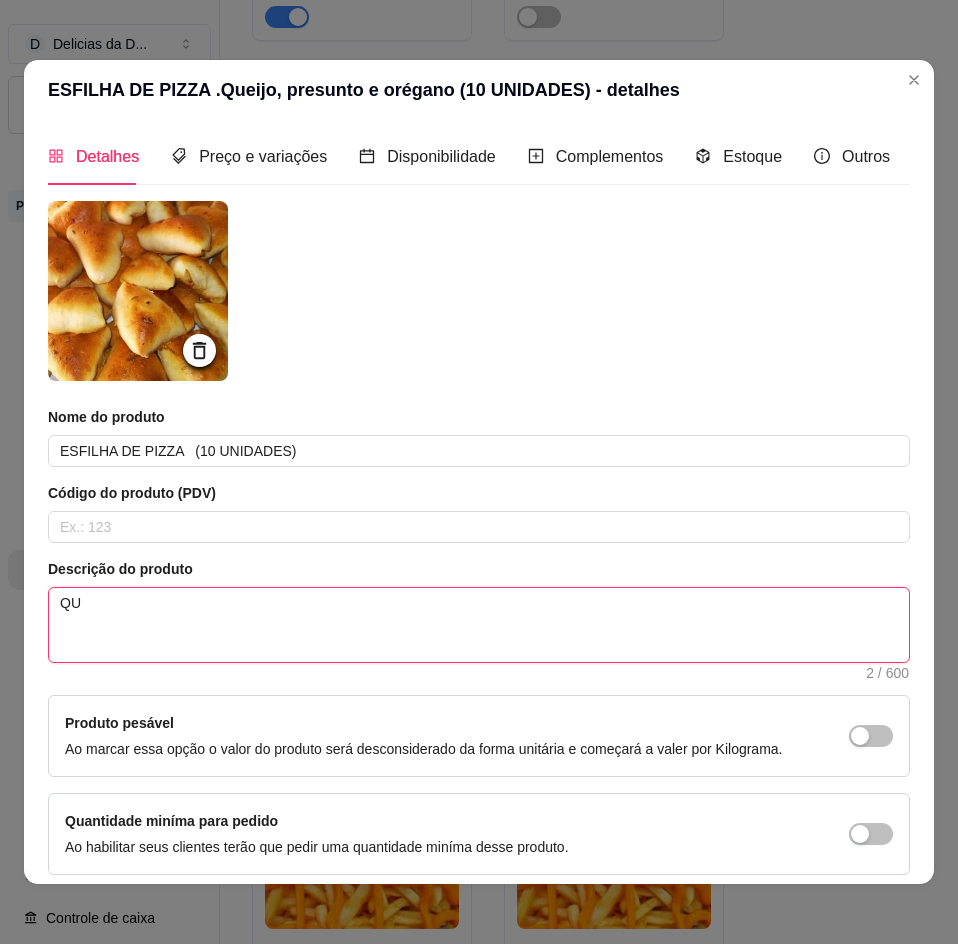 type 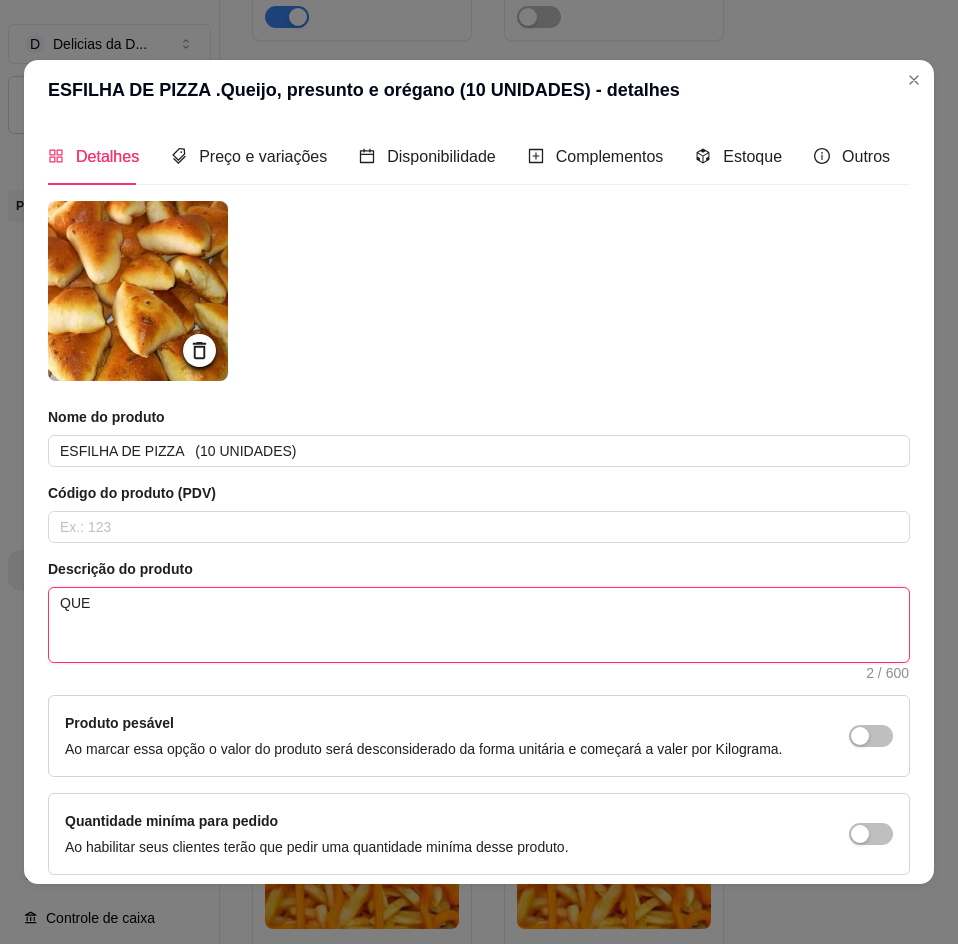 type 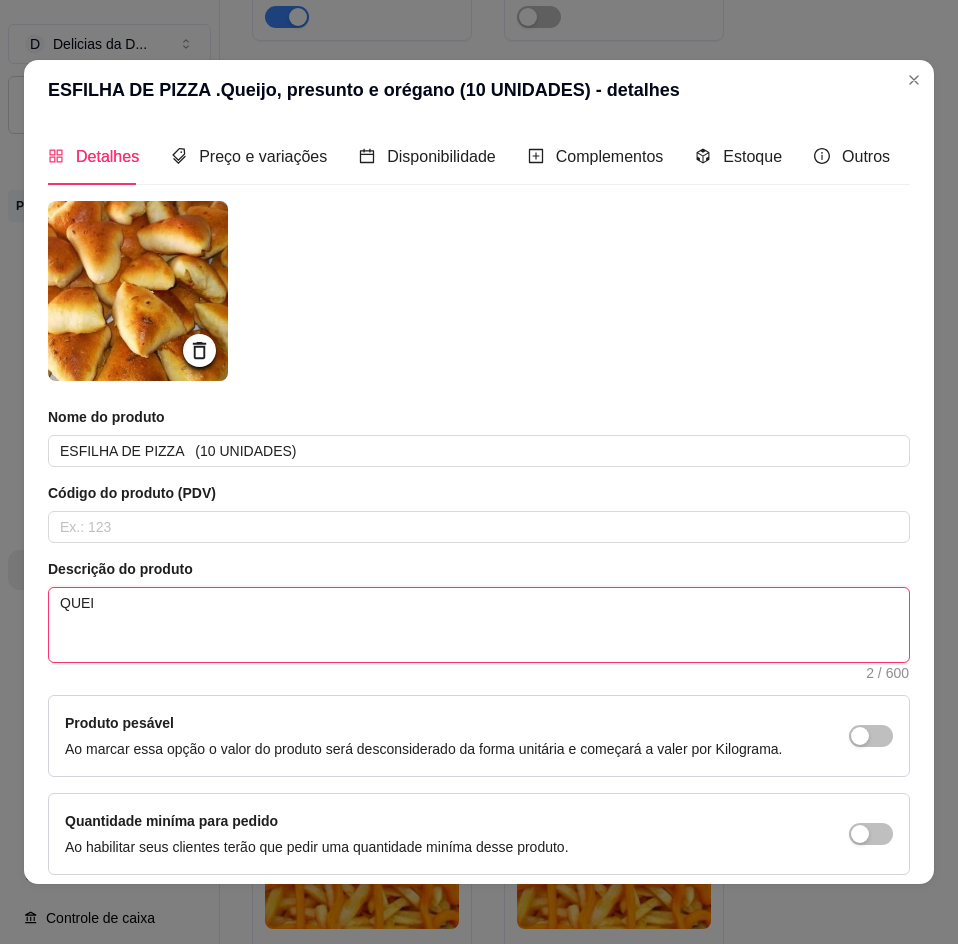 type 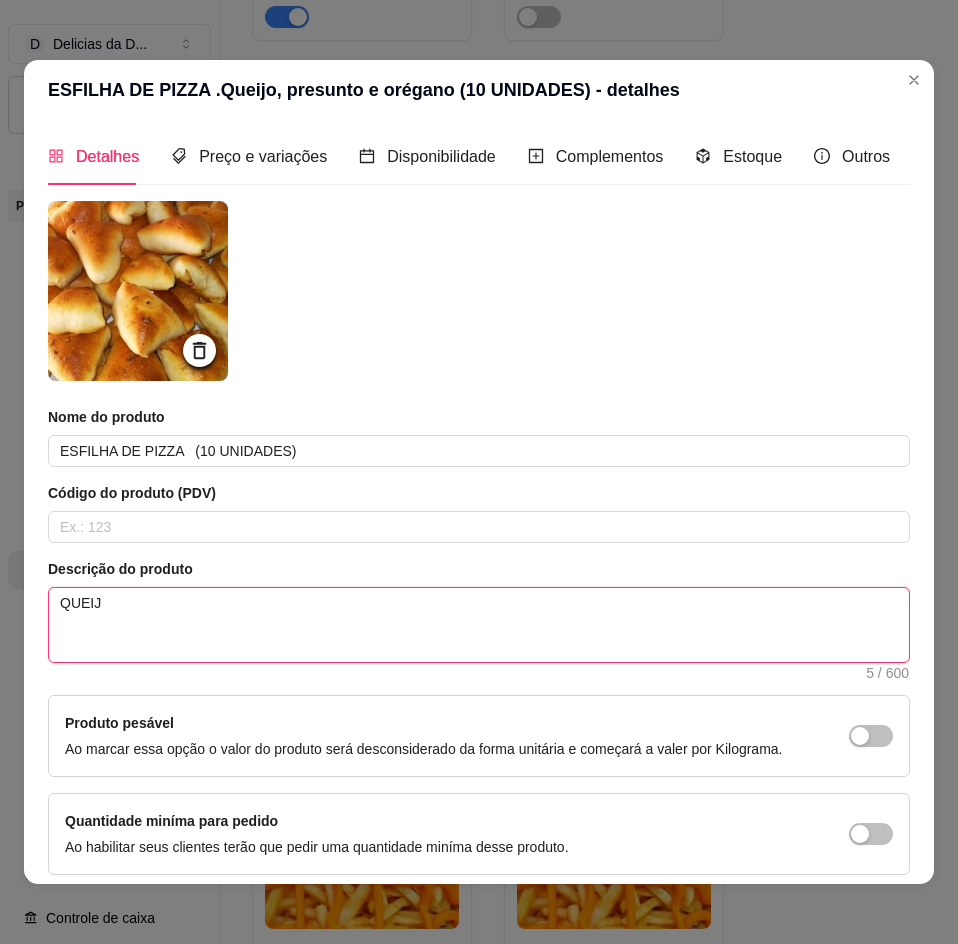 type 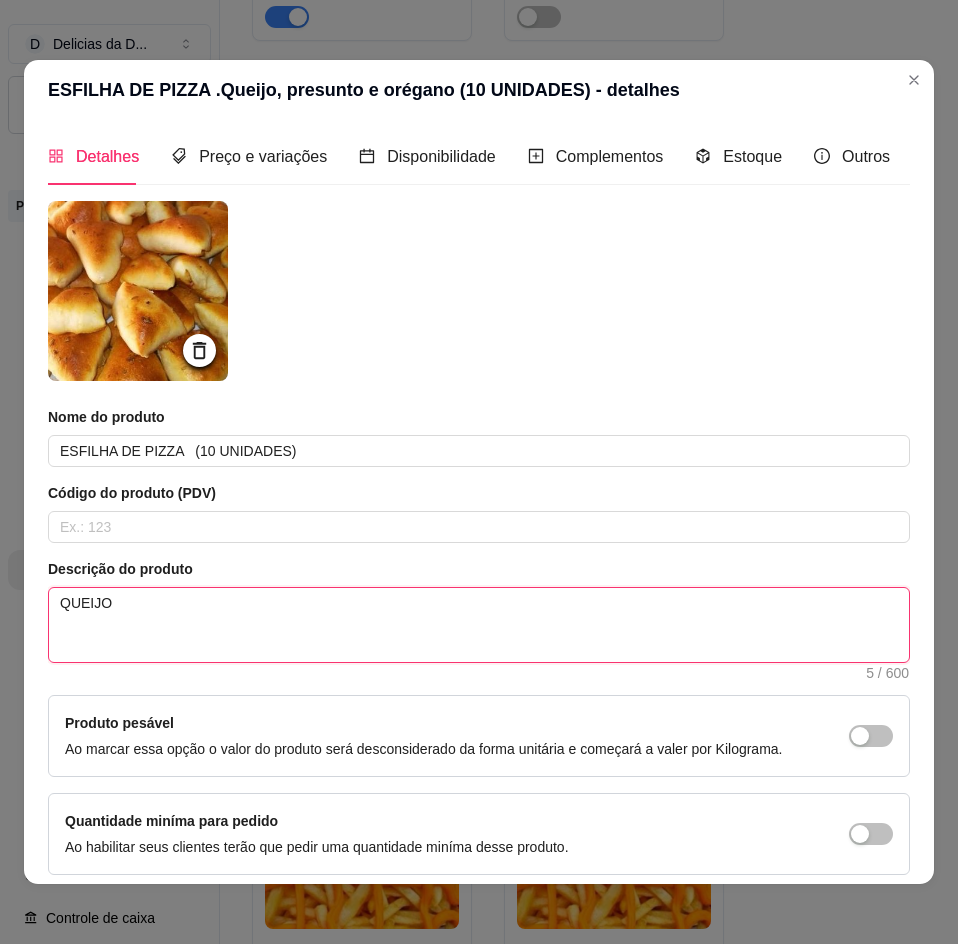 type 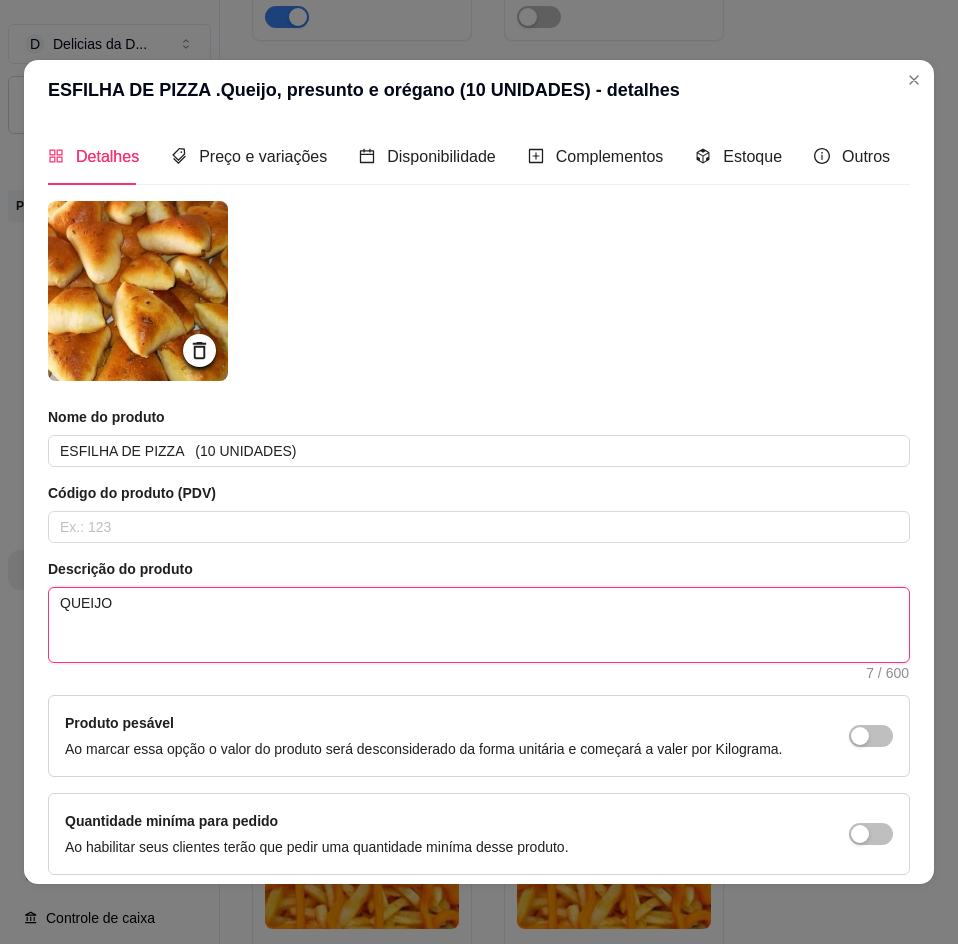 type 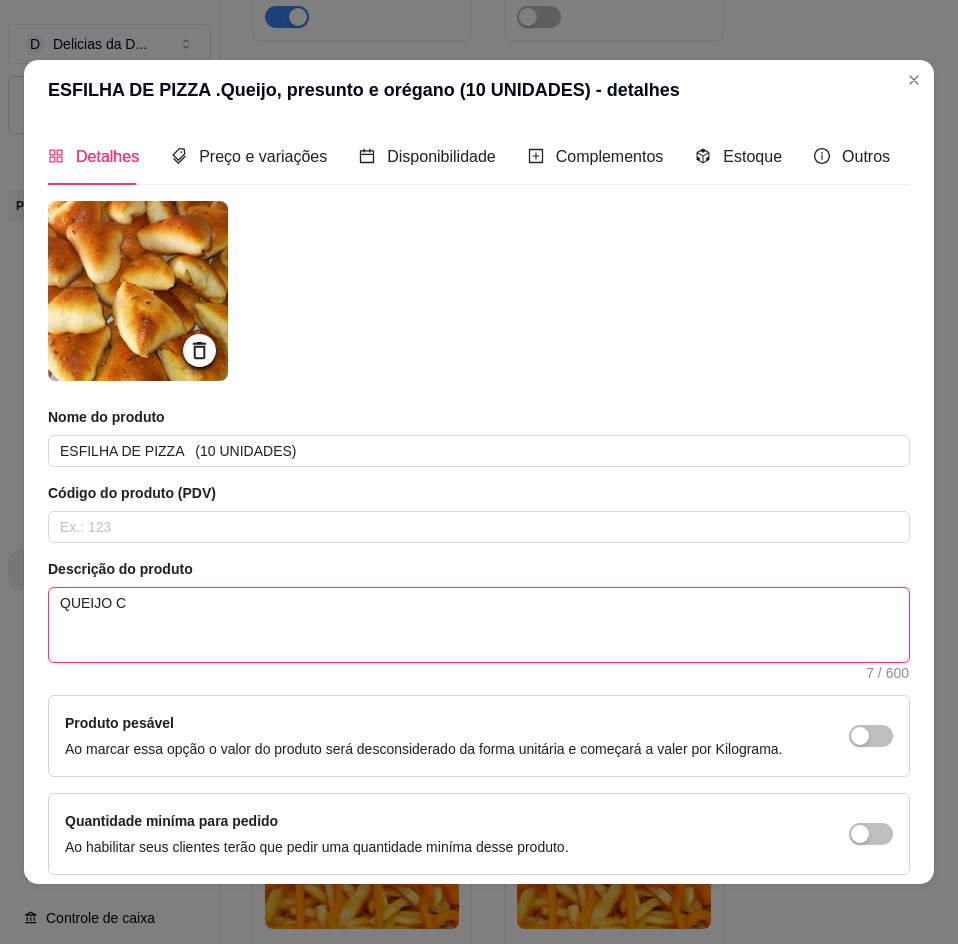type 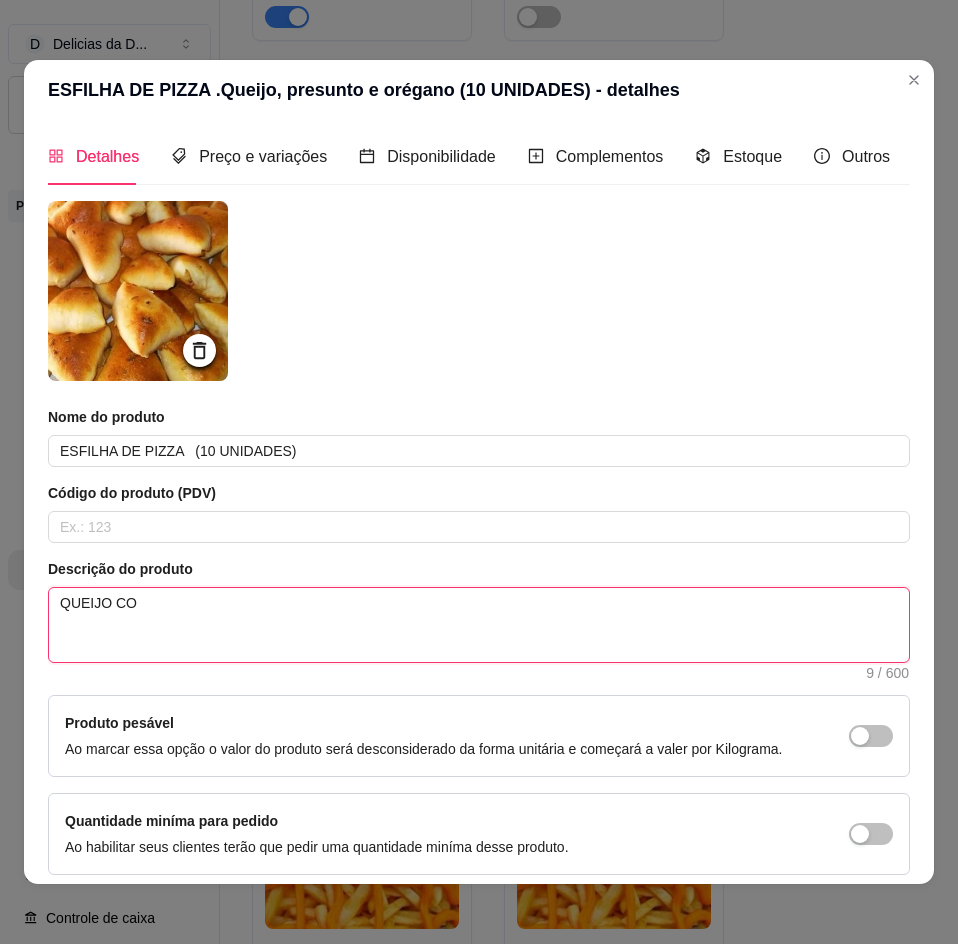 type 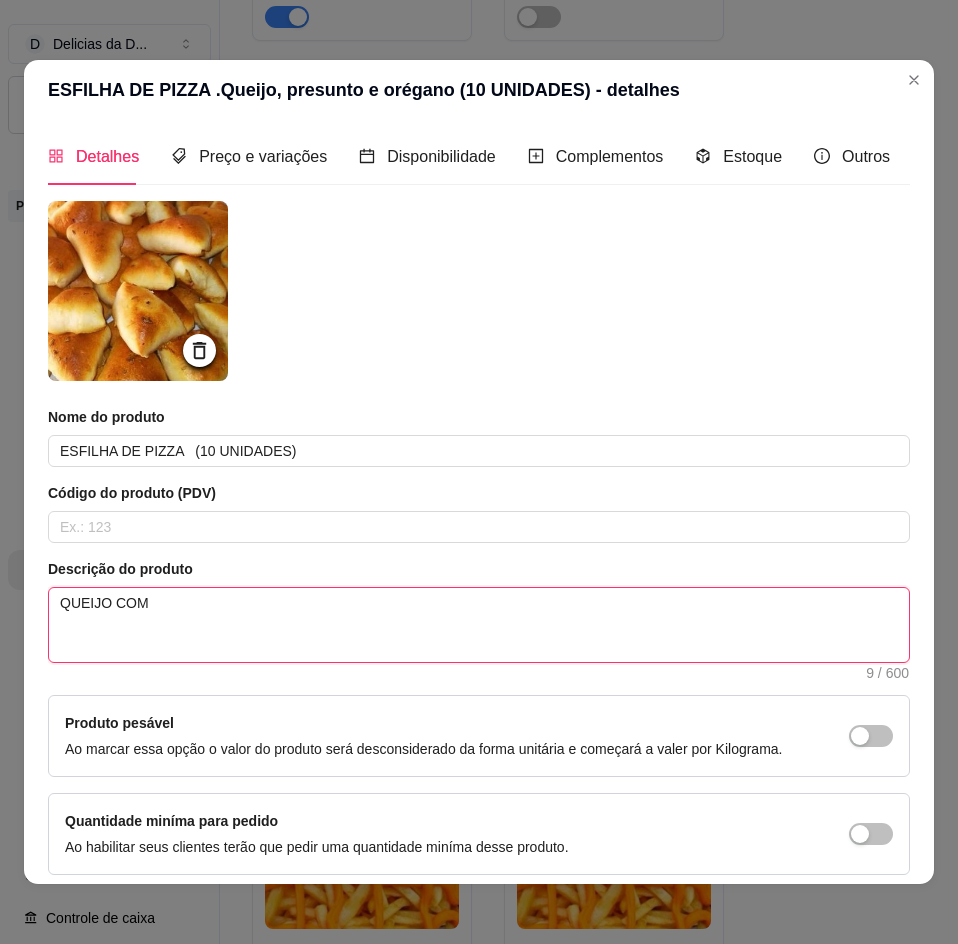 type 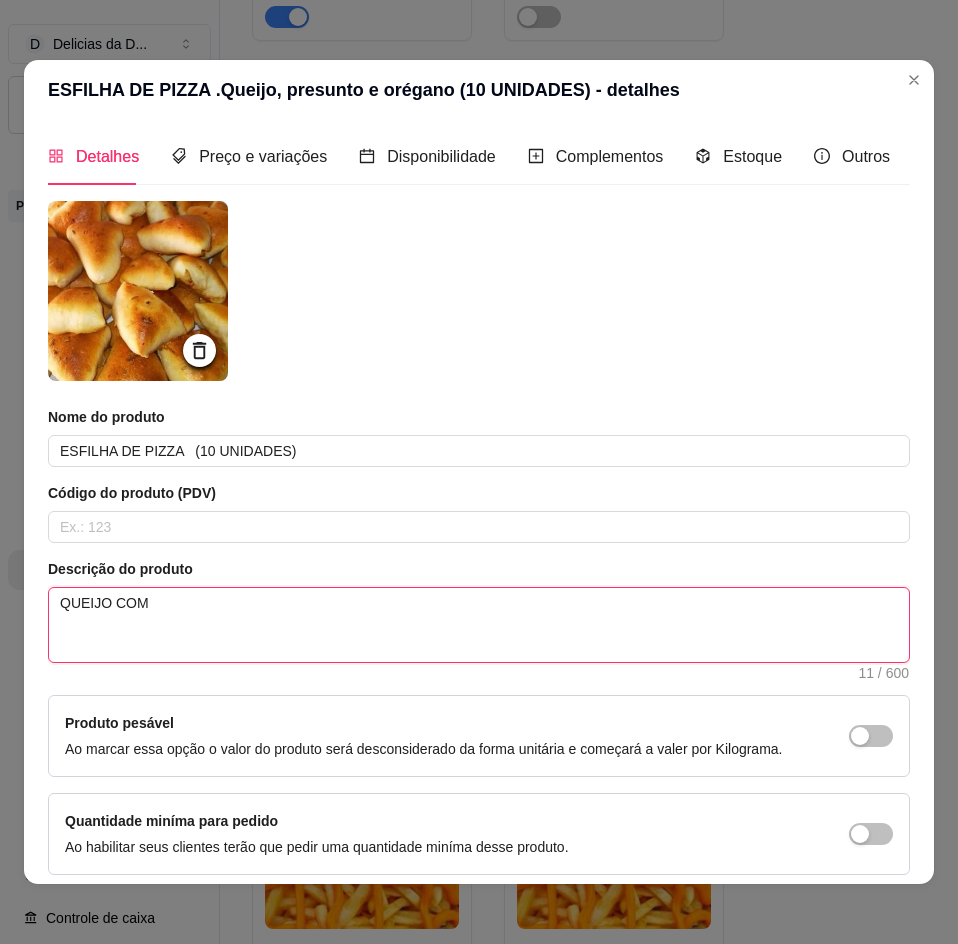 type 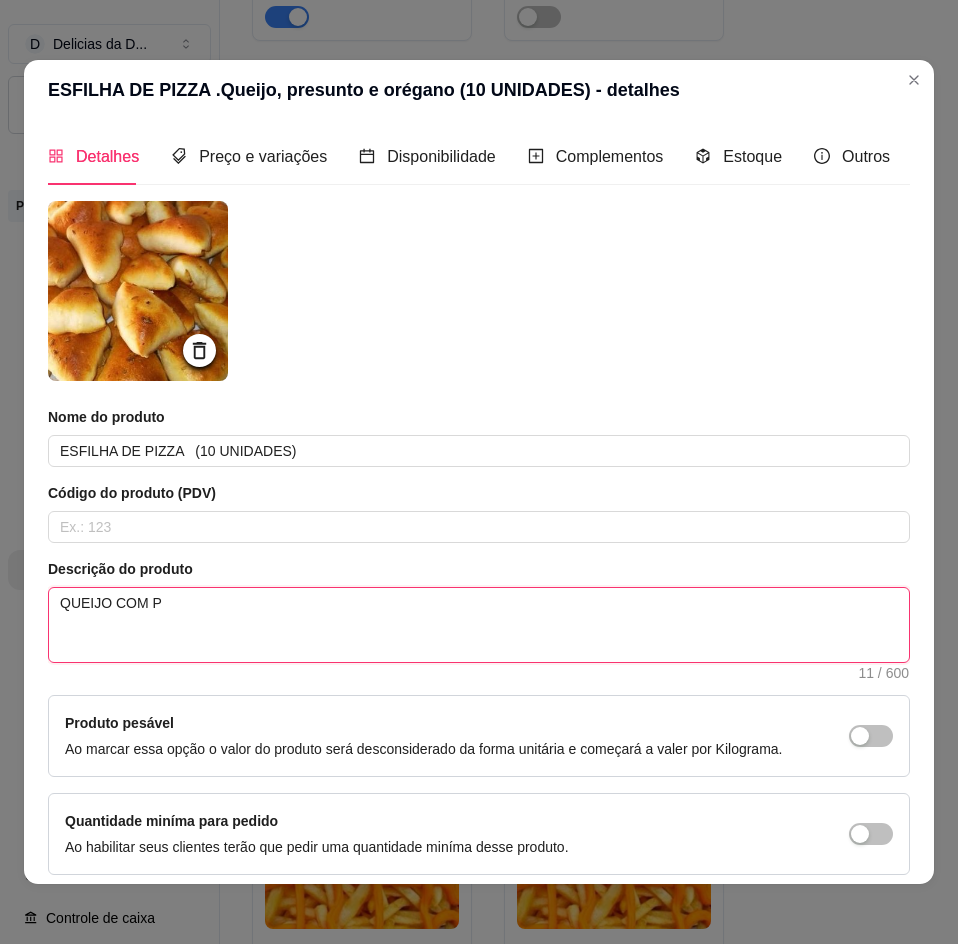 type 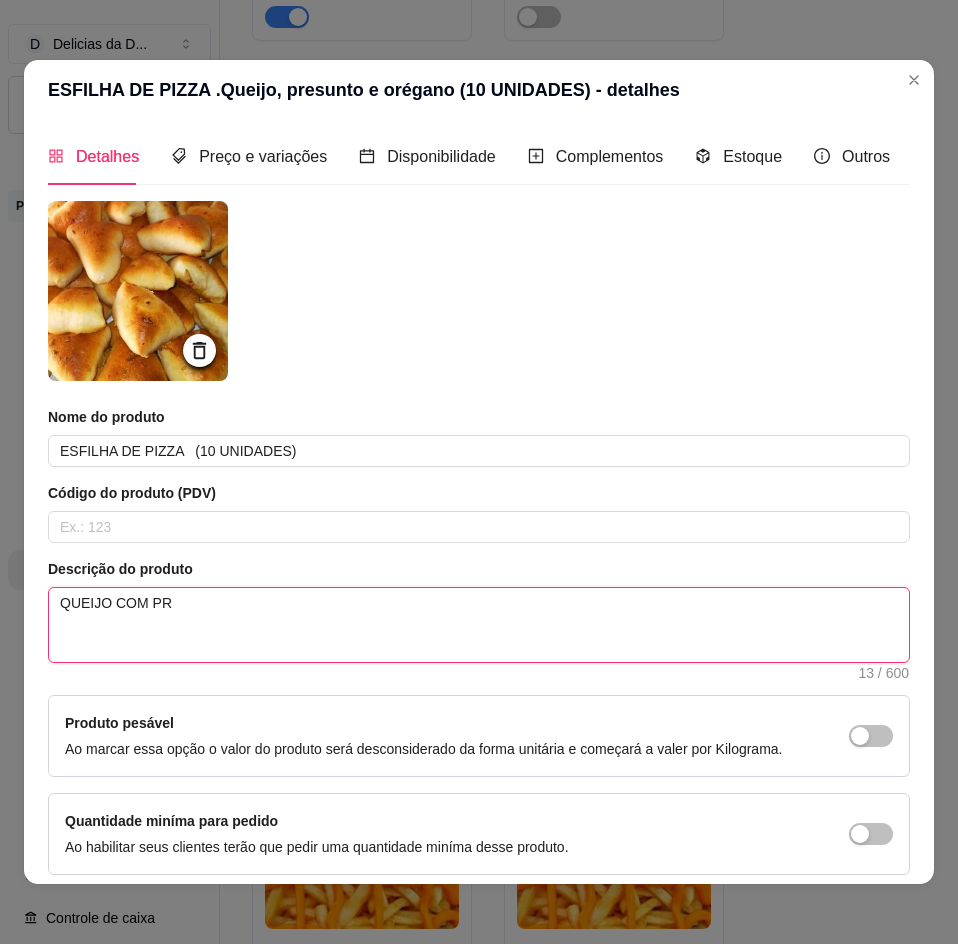 type 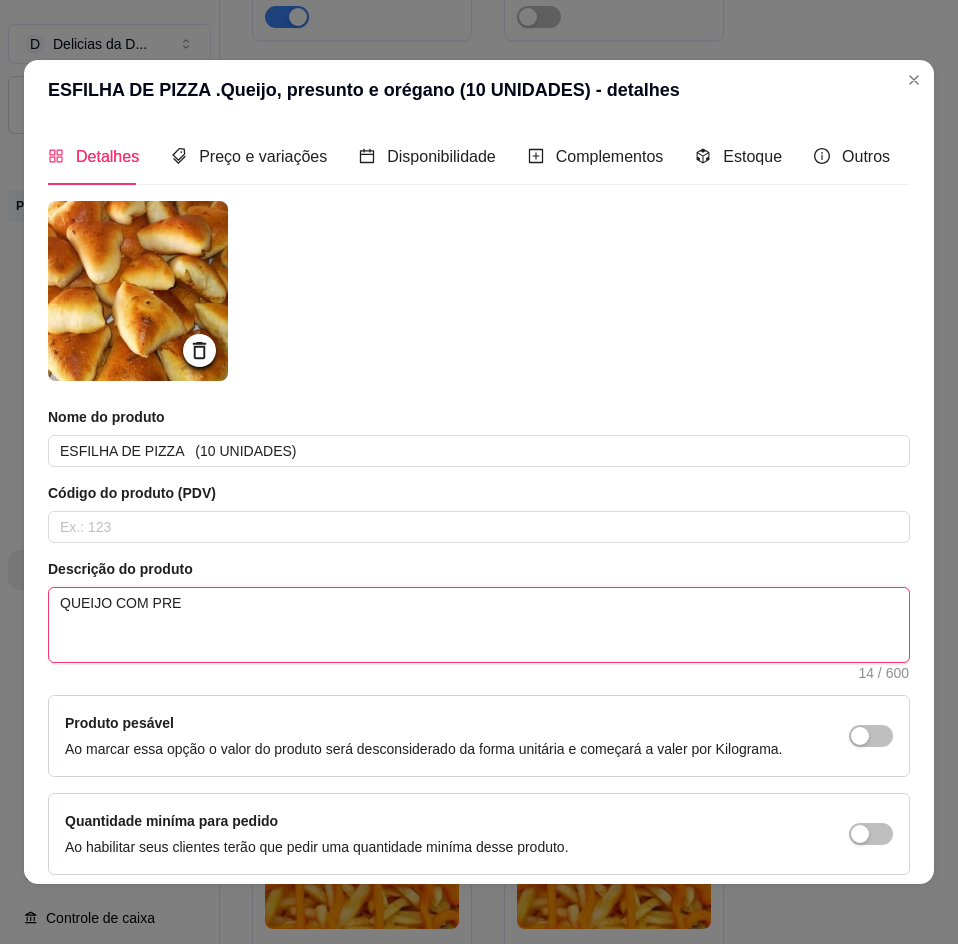 type 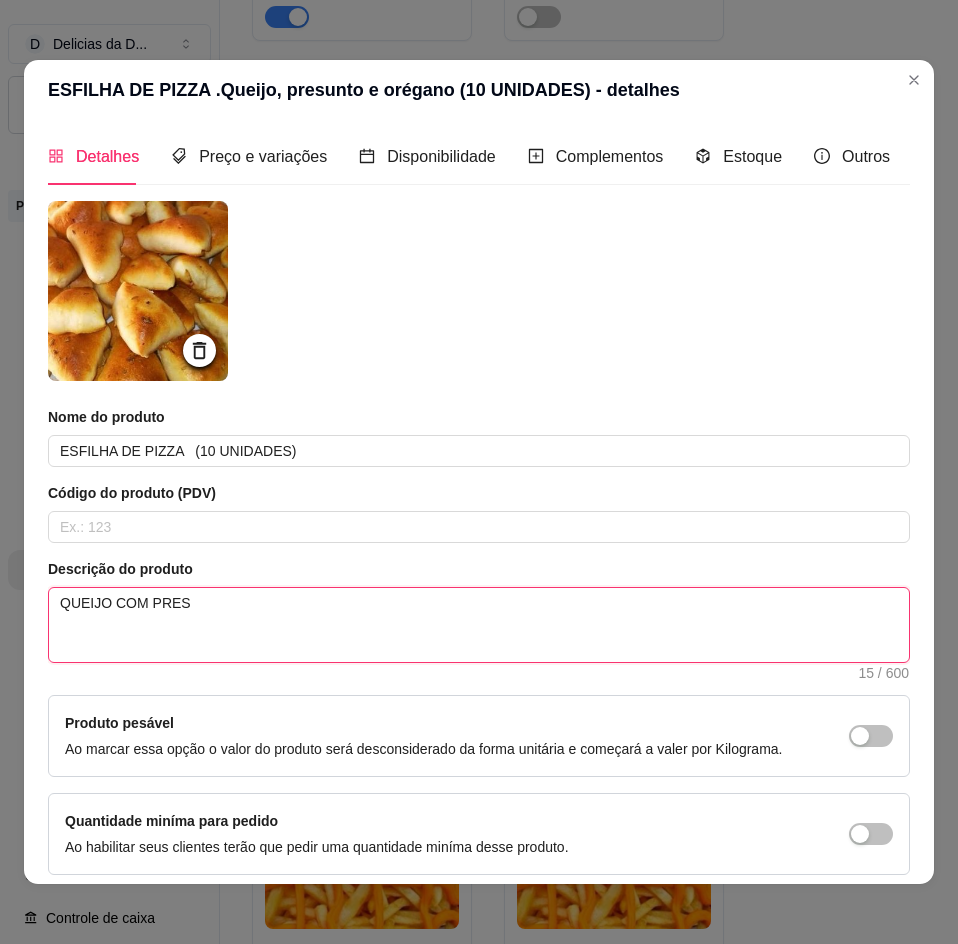 type 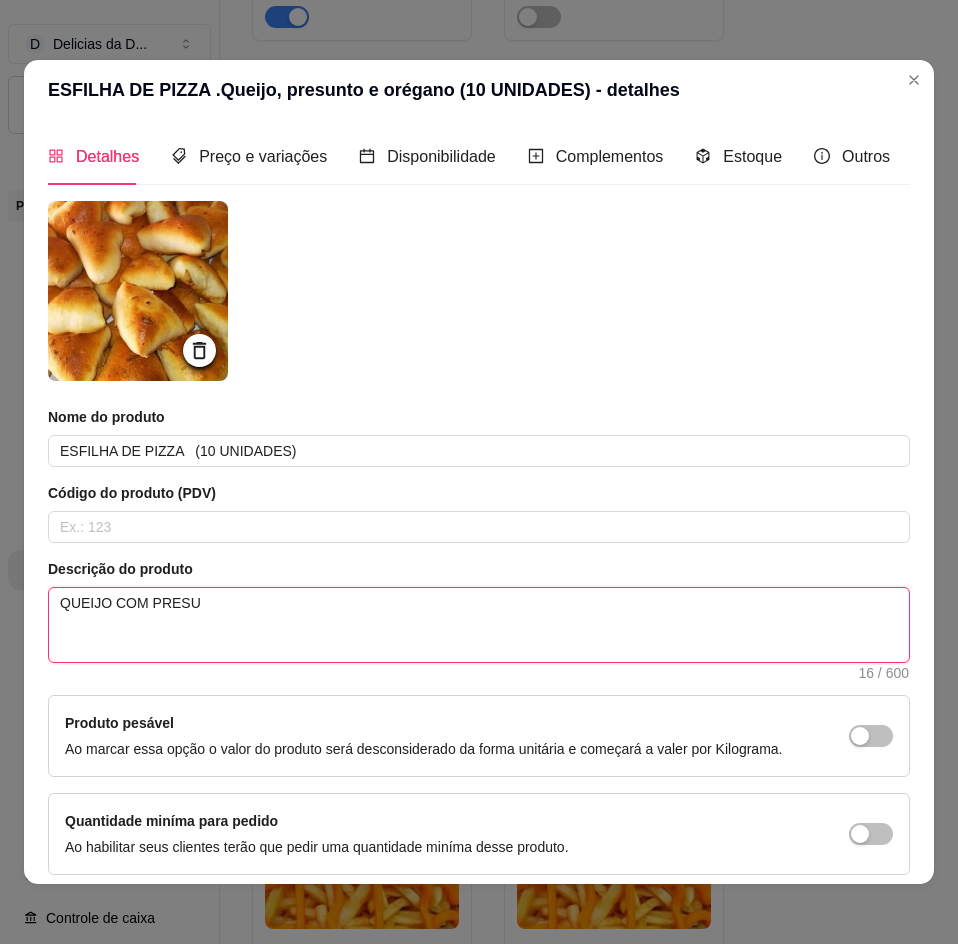 type 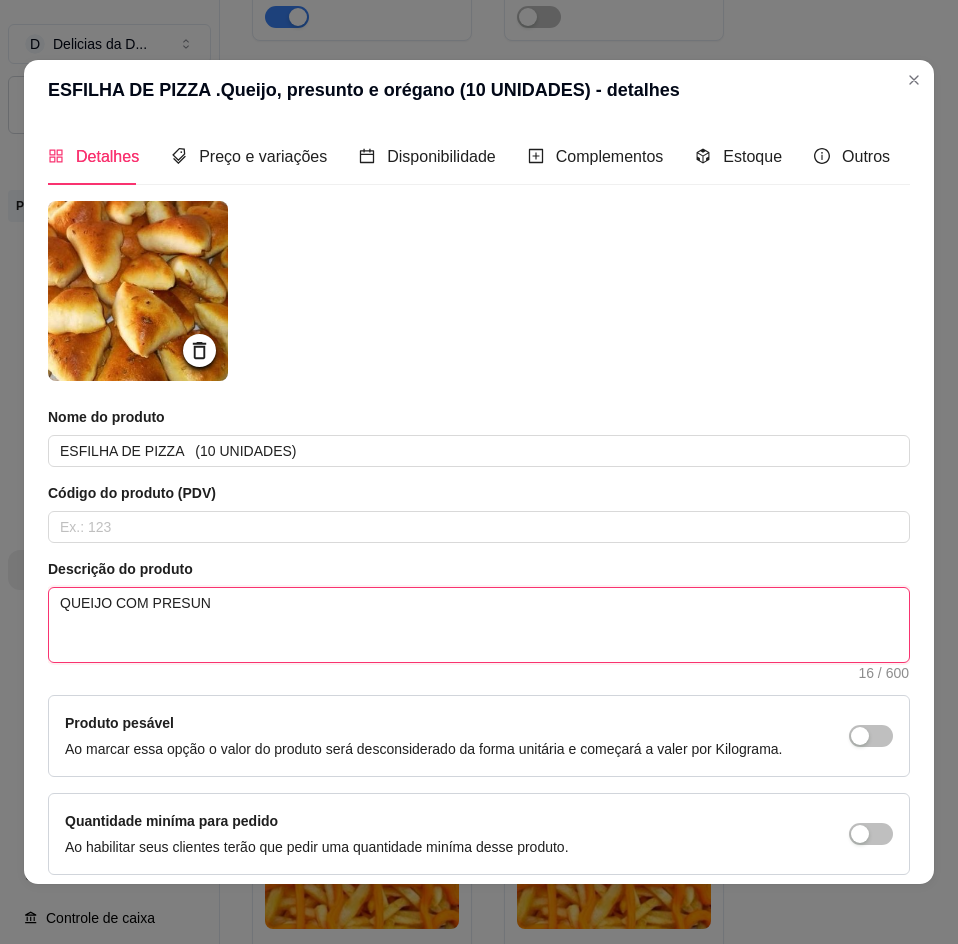 type 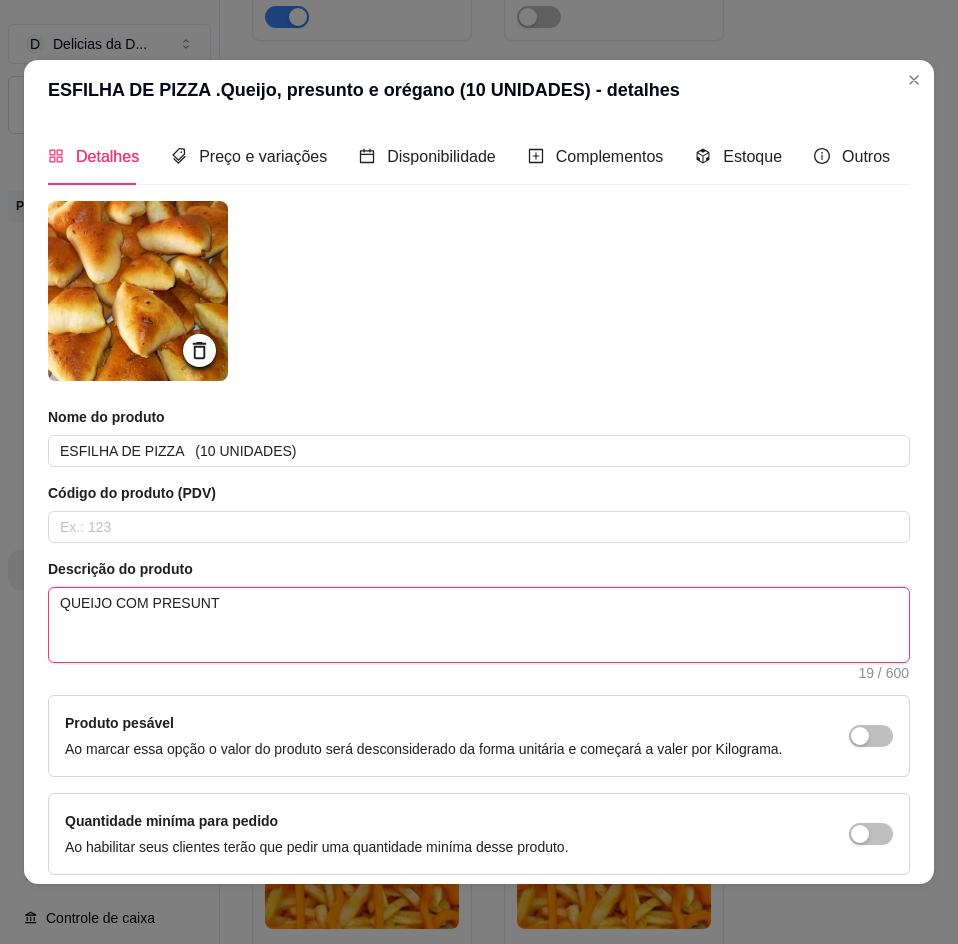 type 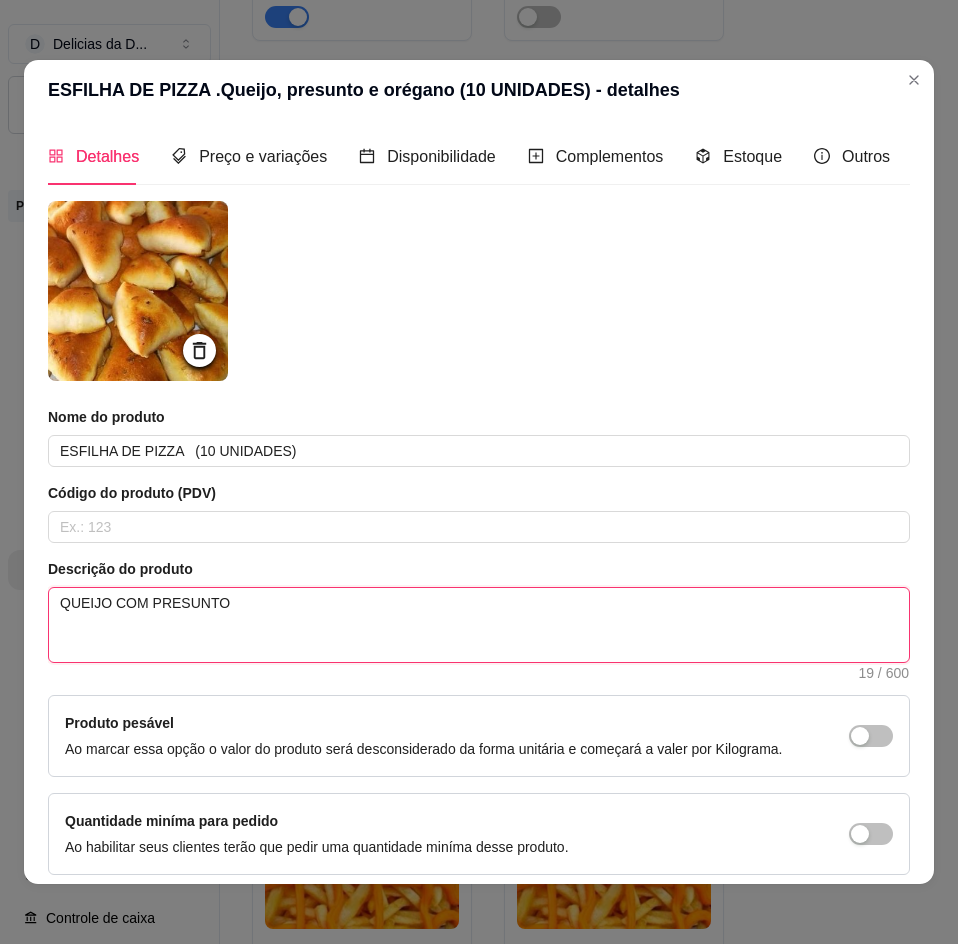 type 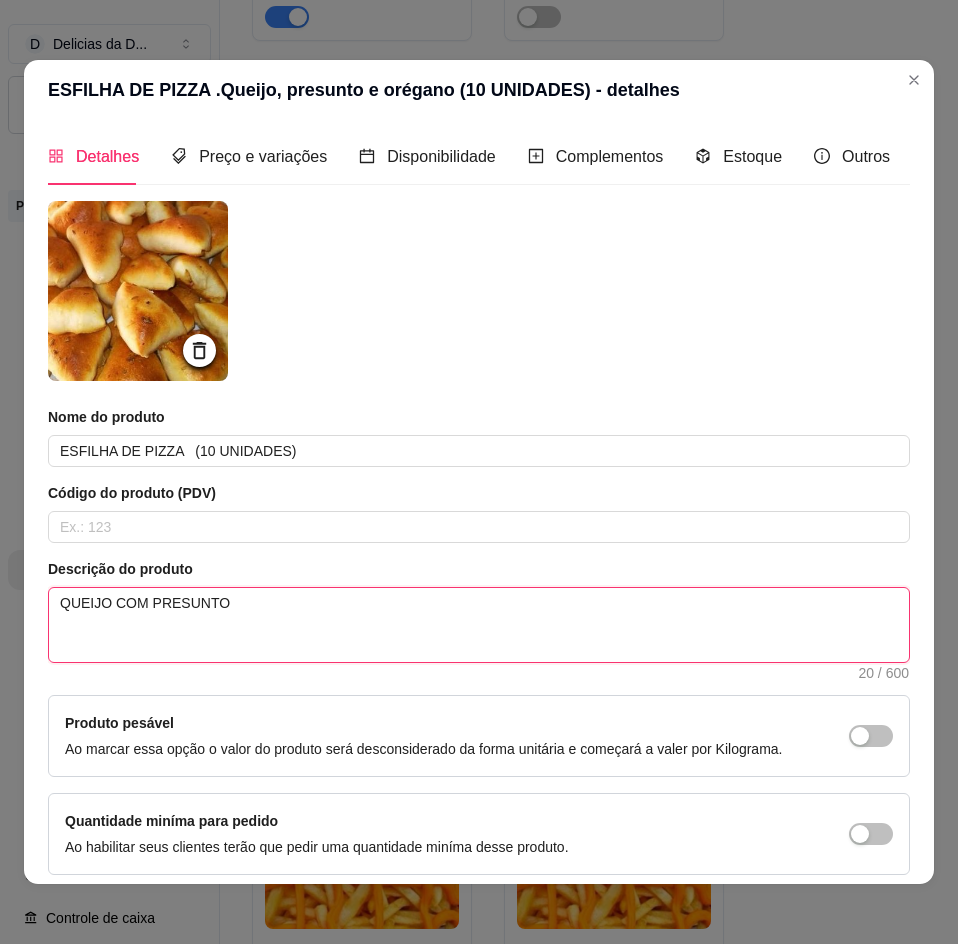 type 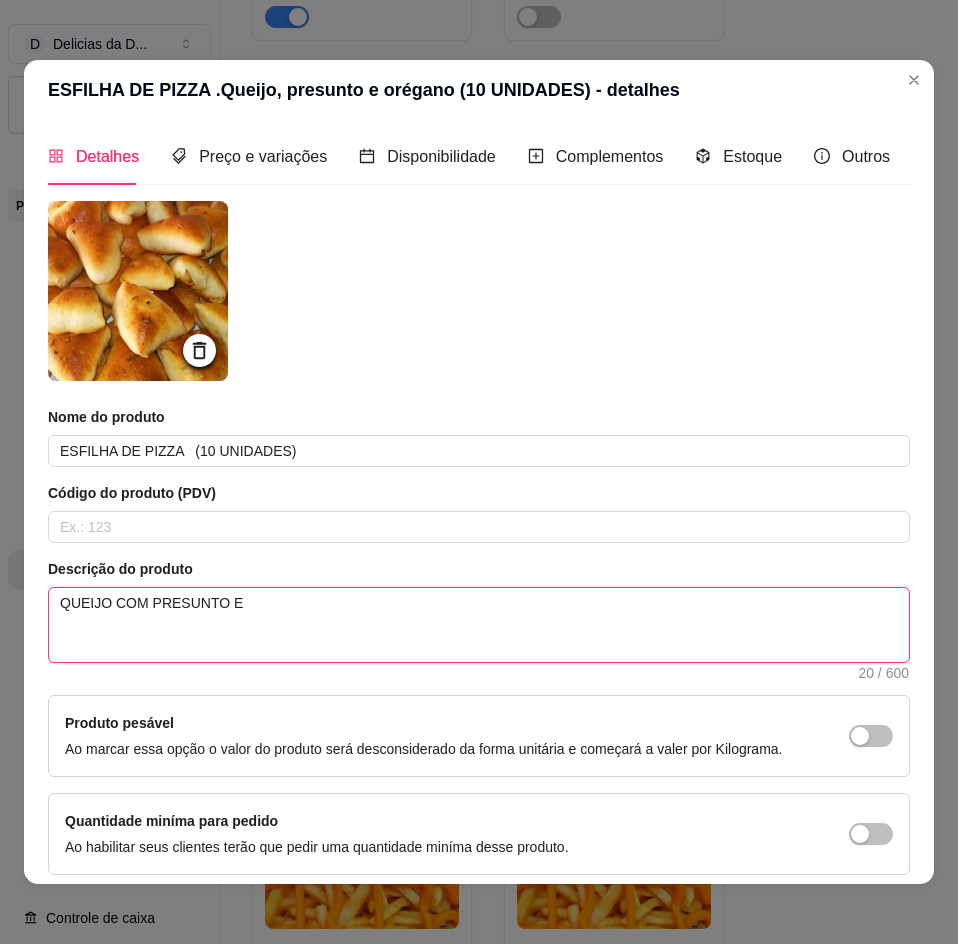 type 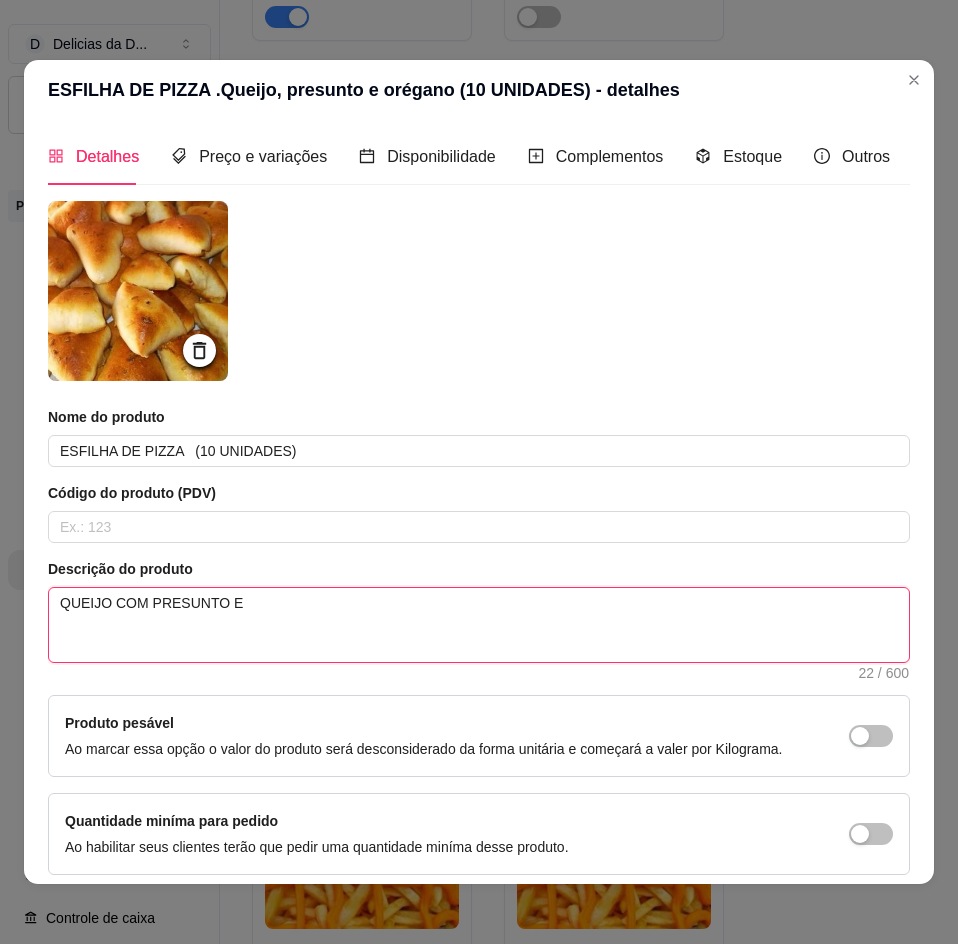 type 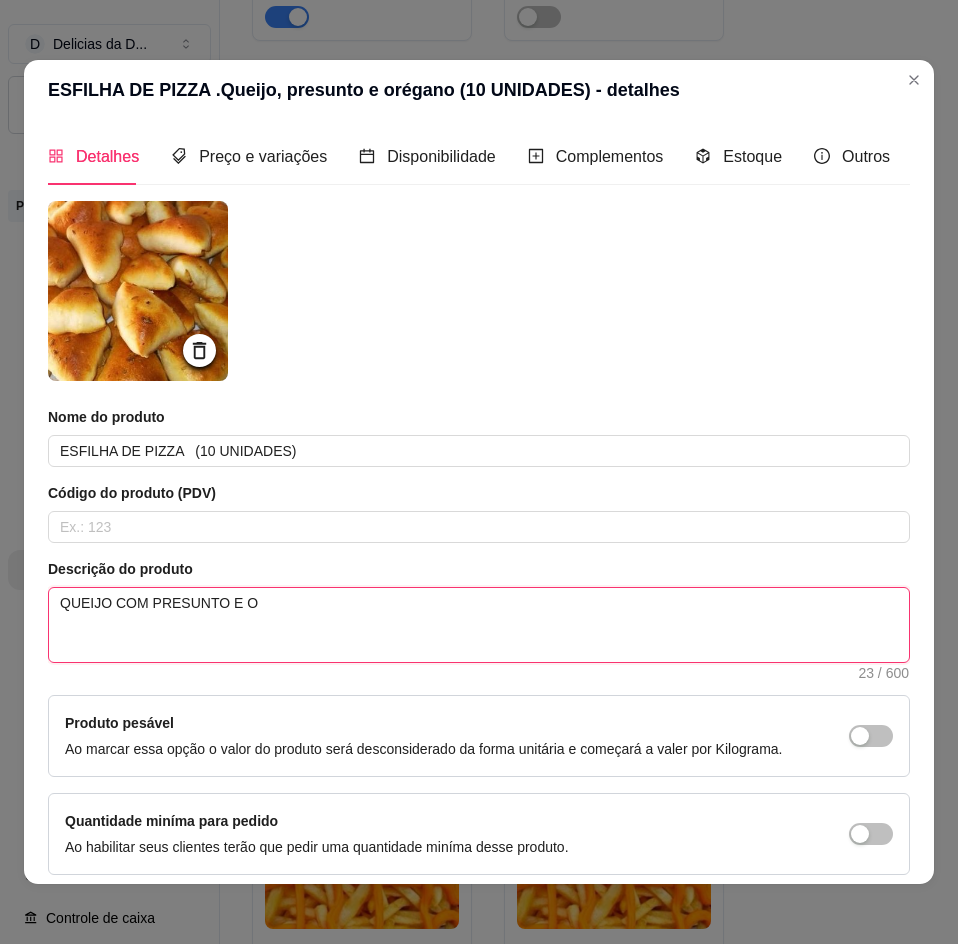 type 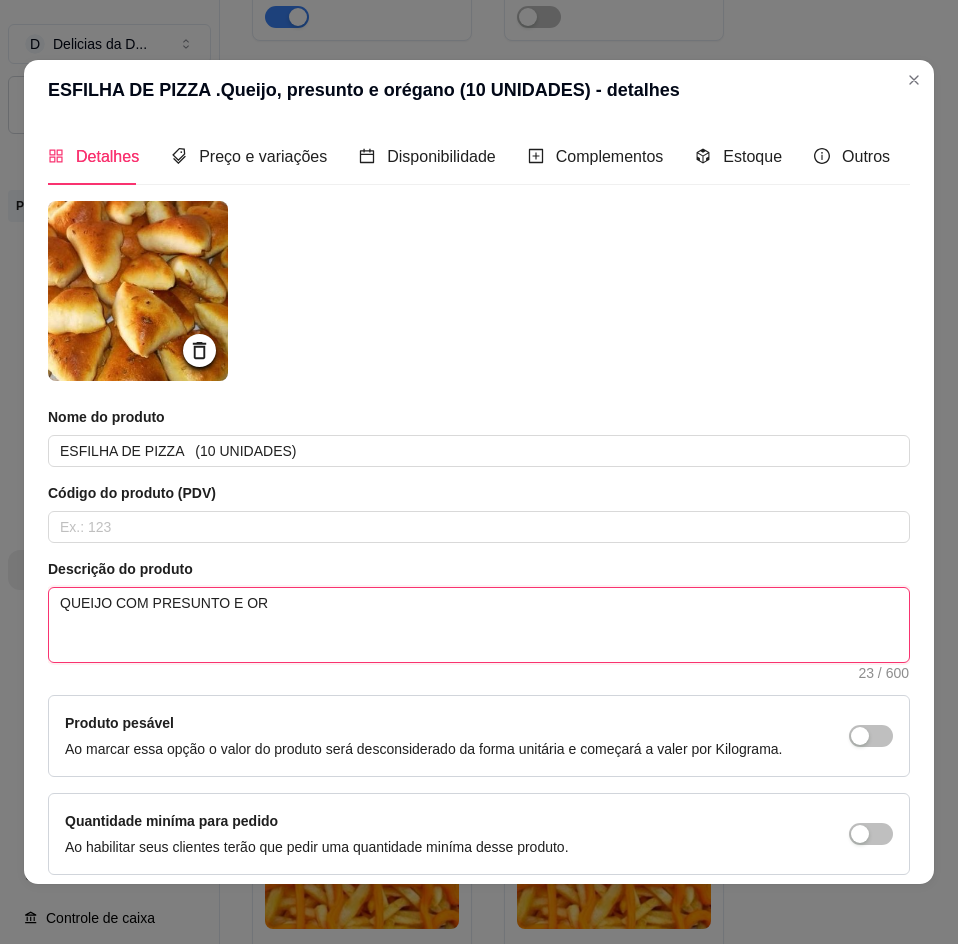 type 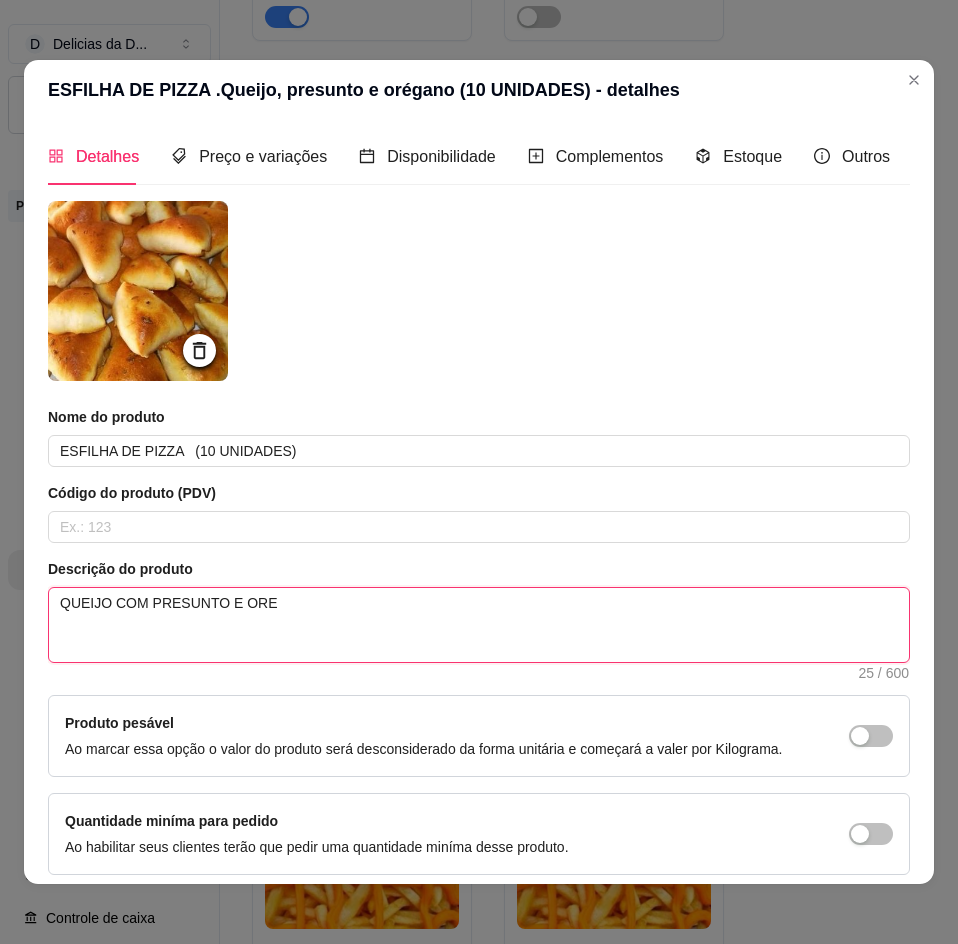 type 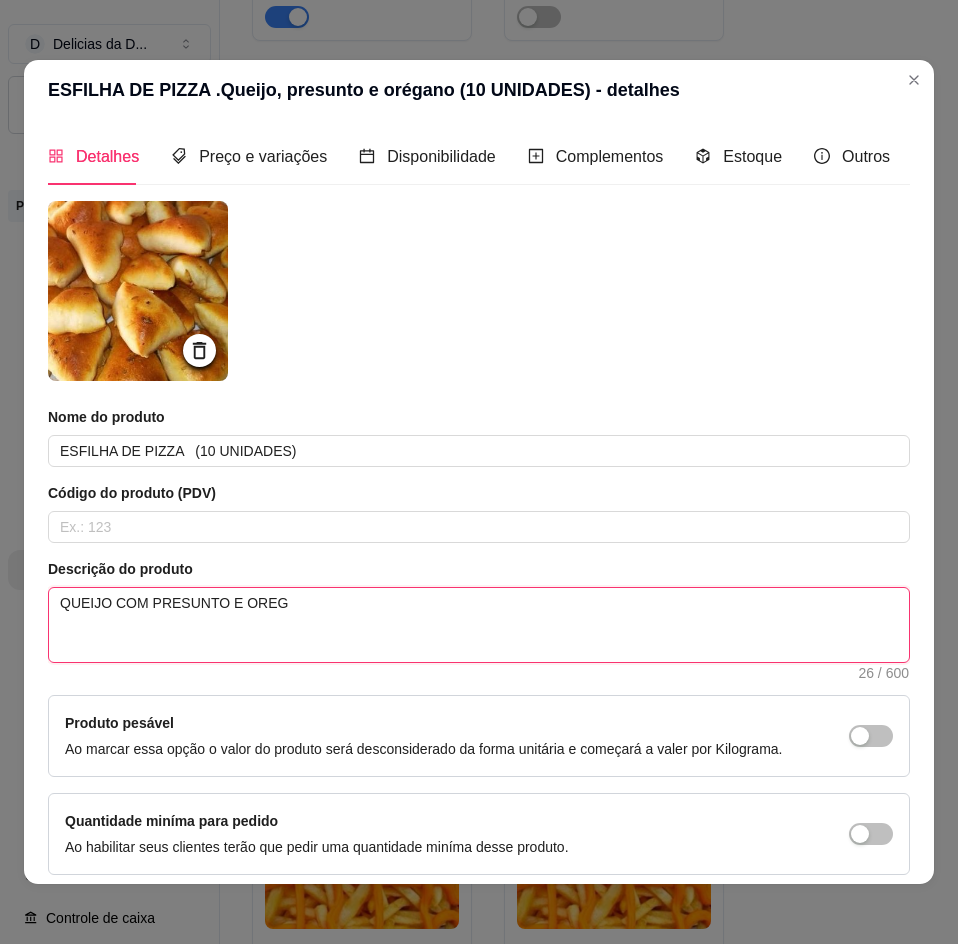 type 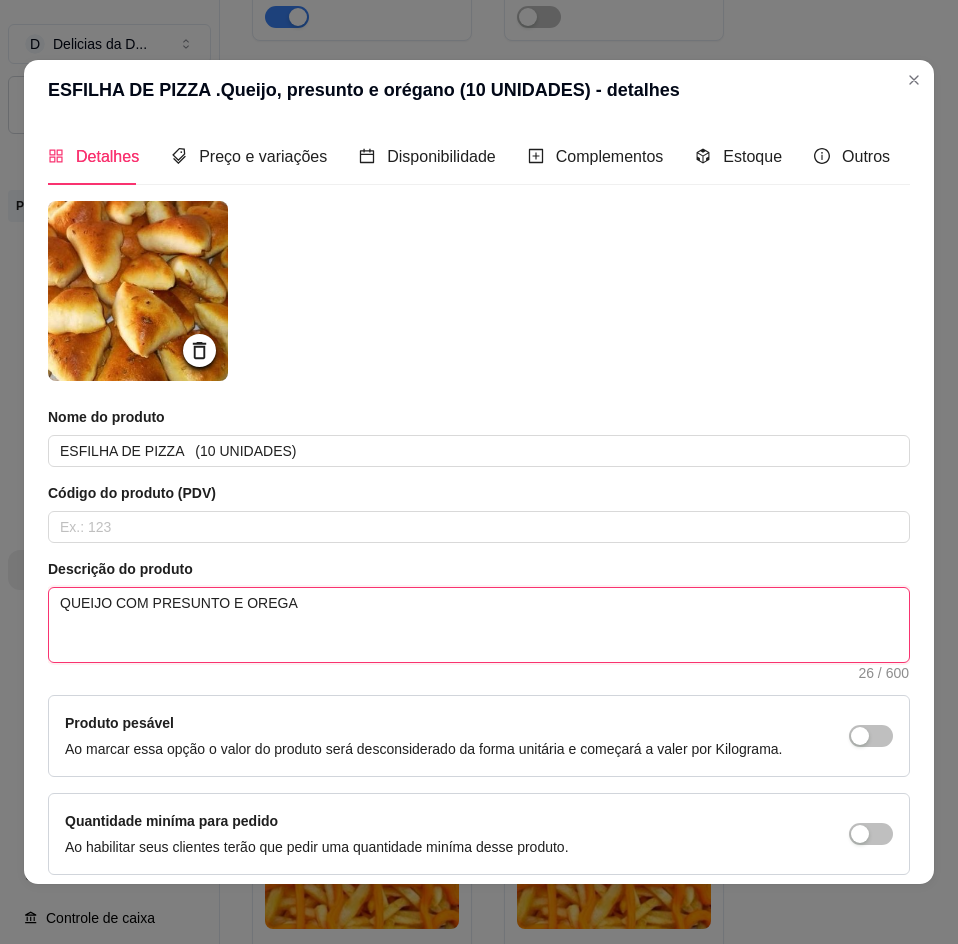 type 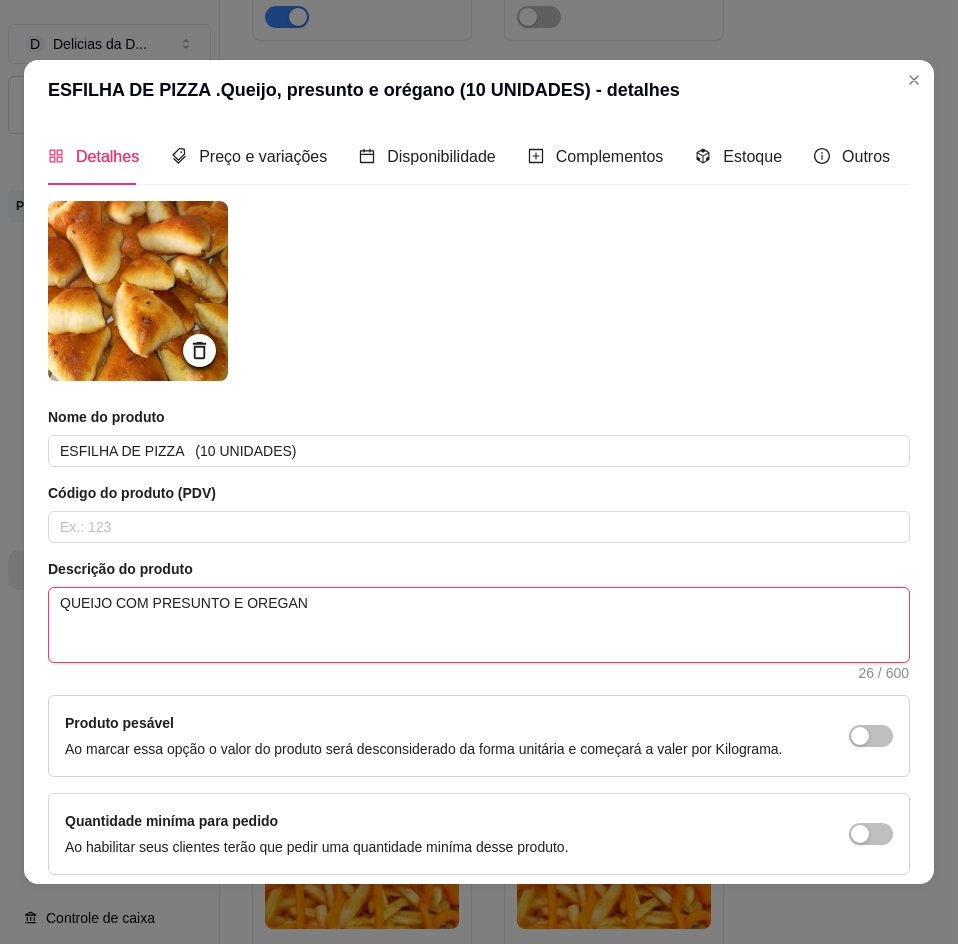 type on "QUEIJO COM PRESUNTO E OREGANO" 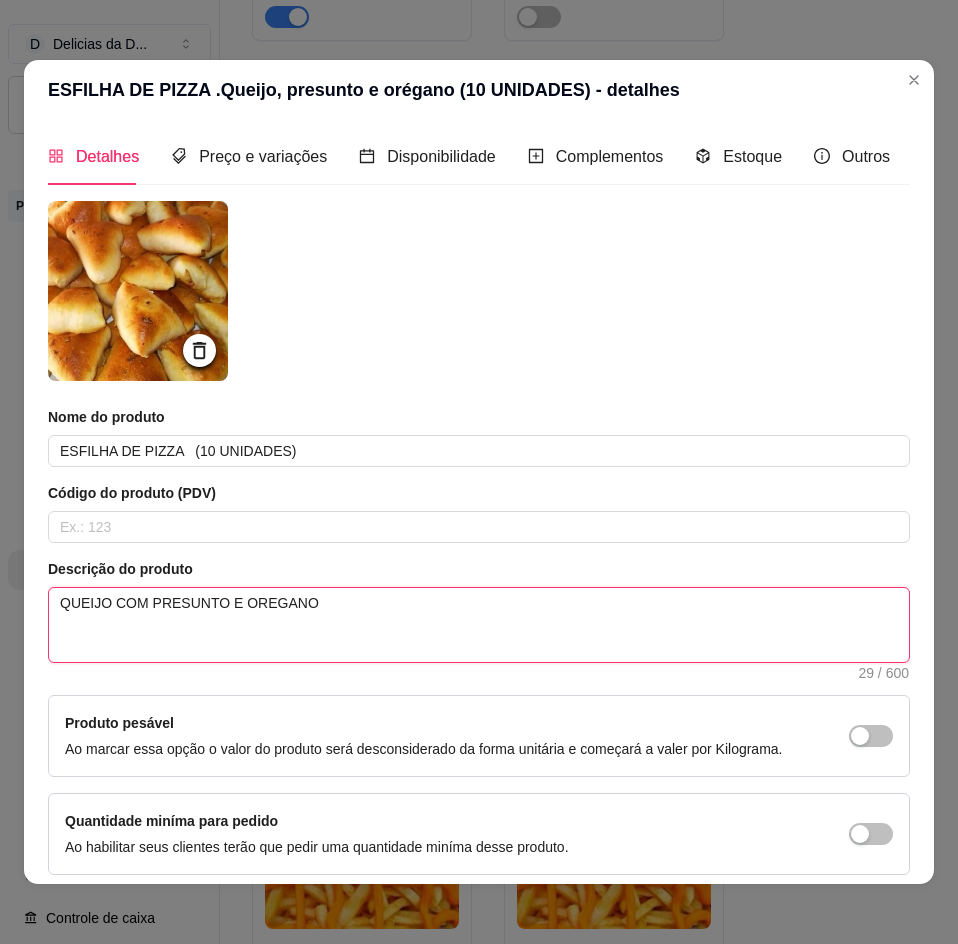 type 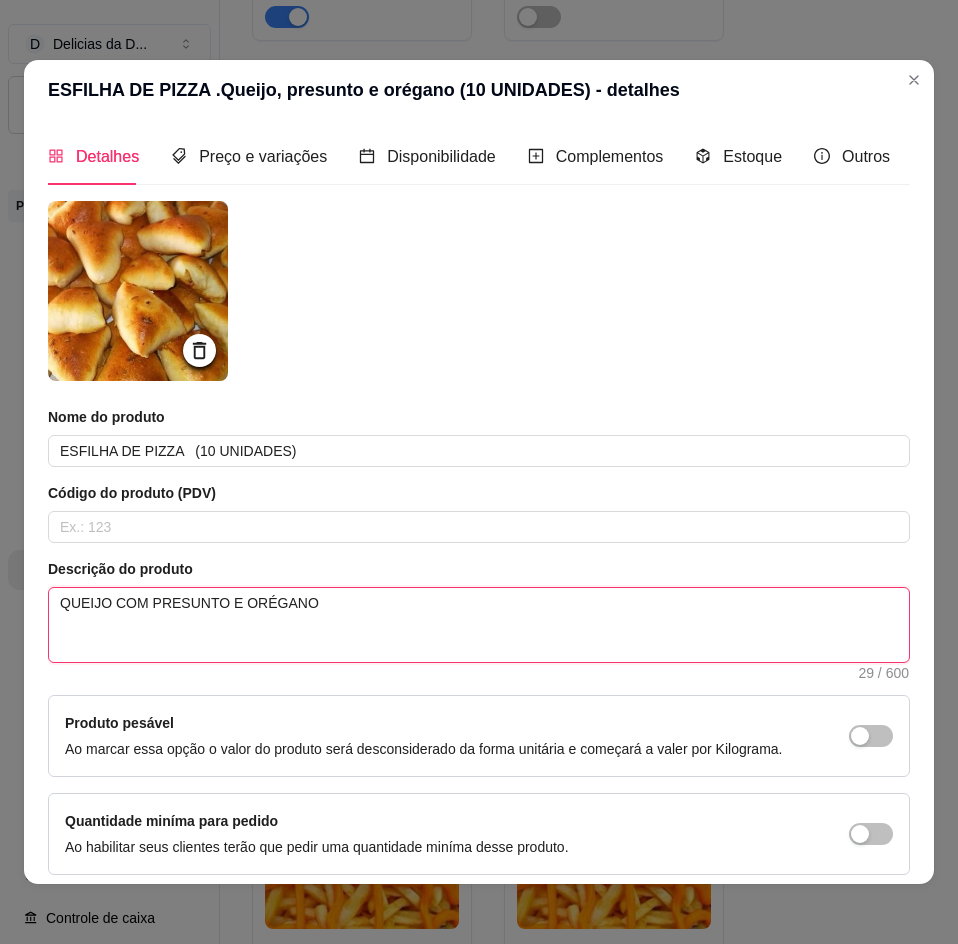 type 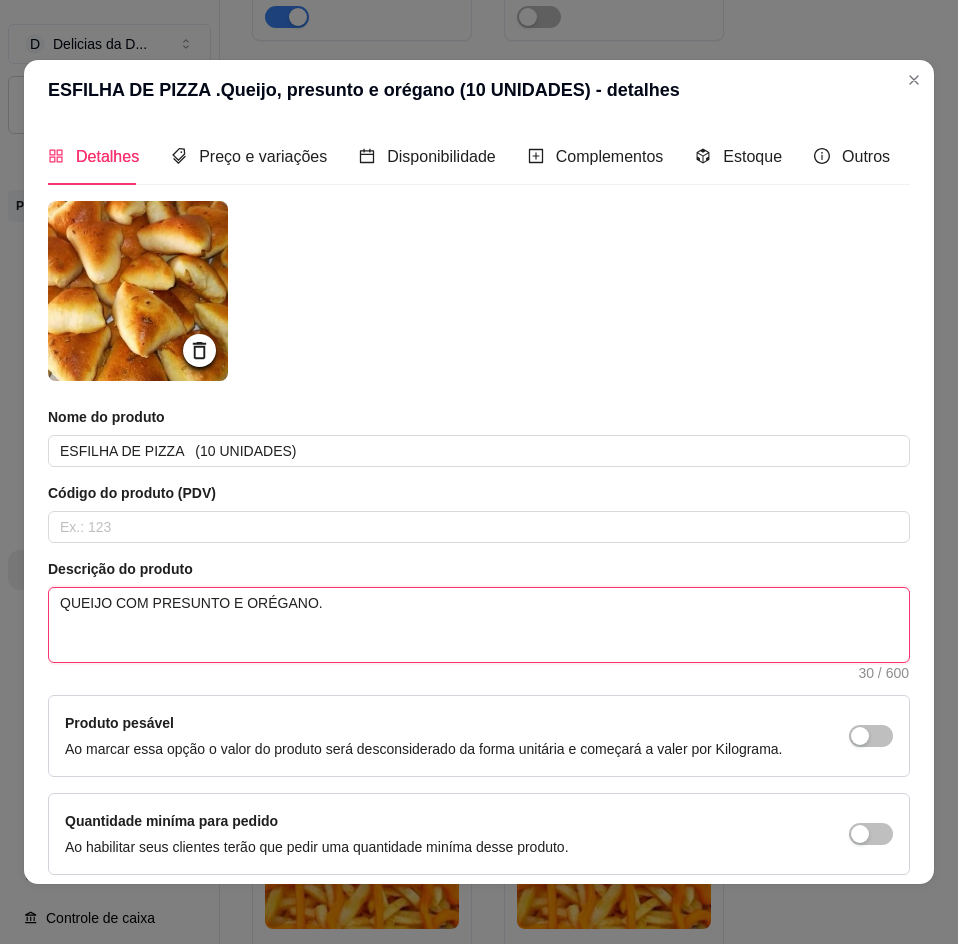 click on "QUEIJO COM PRESUNTO E ORÉGANO." at bounding box center (479, 625) 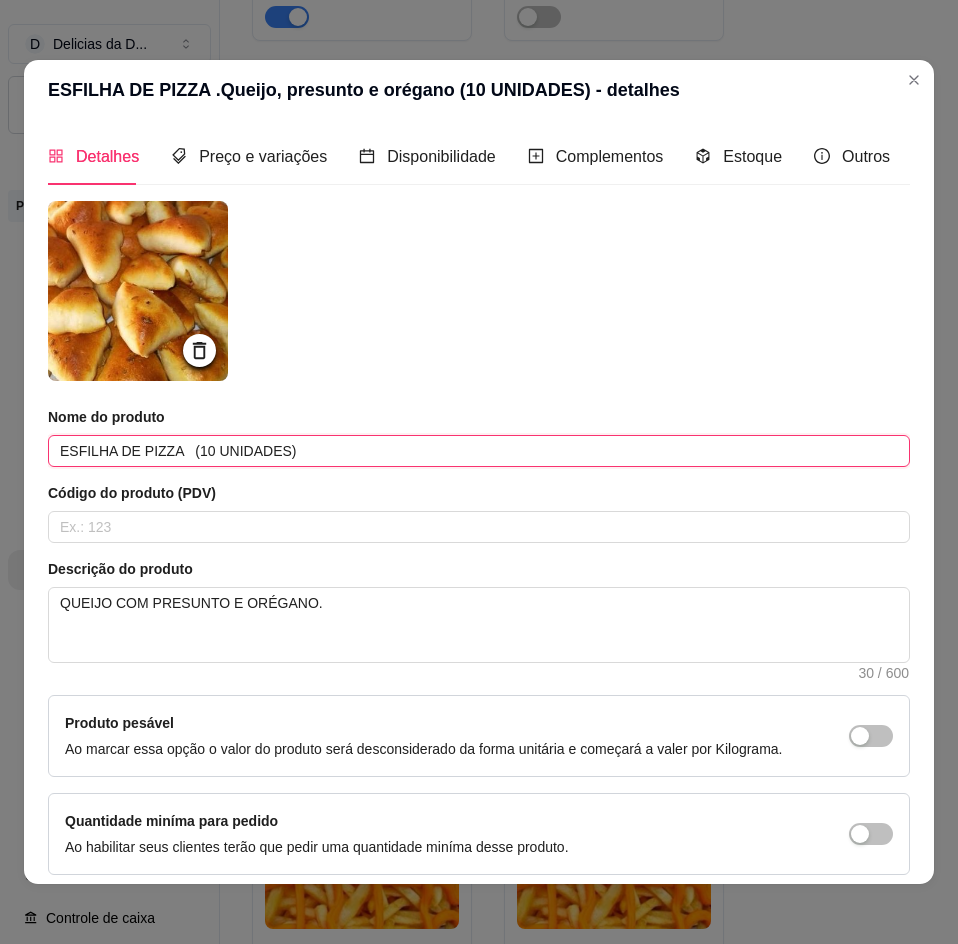 click on "ESFILHA DE PIZZA   (10 UNIDADES)" at bounding box center (479, 451) 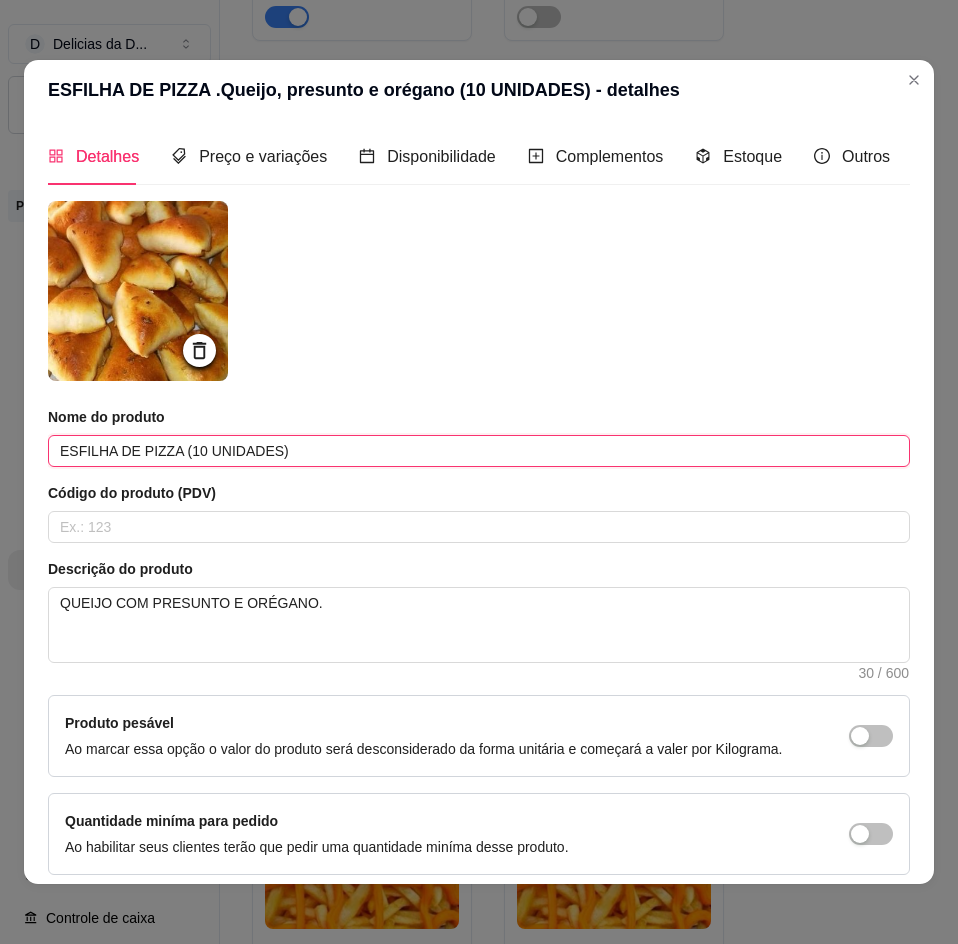 click on "ESFILHA DE PIZZA (10 UNIDADES)" at bounding box center (479, 451) 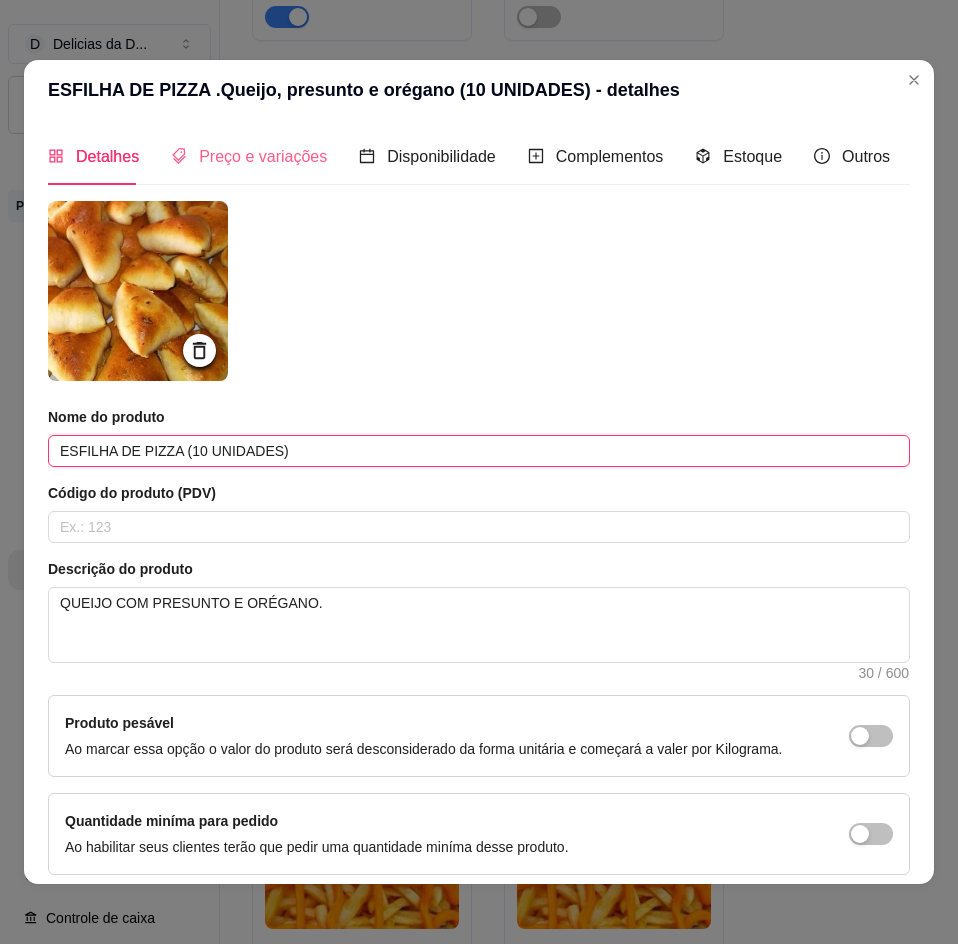 type on "ESFILHA DE PIZZA (10 UNIDADES)" 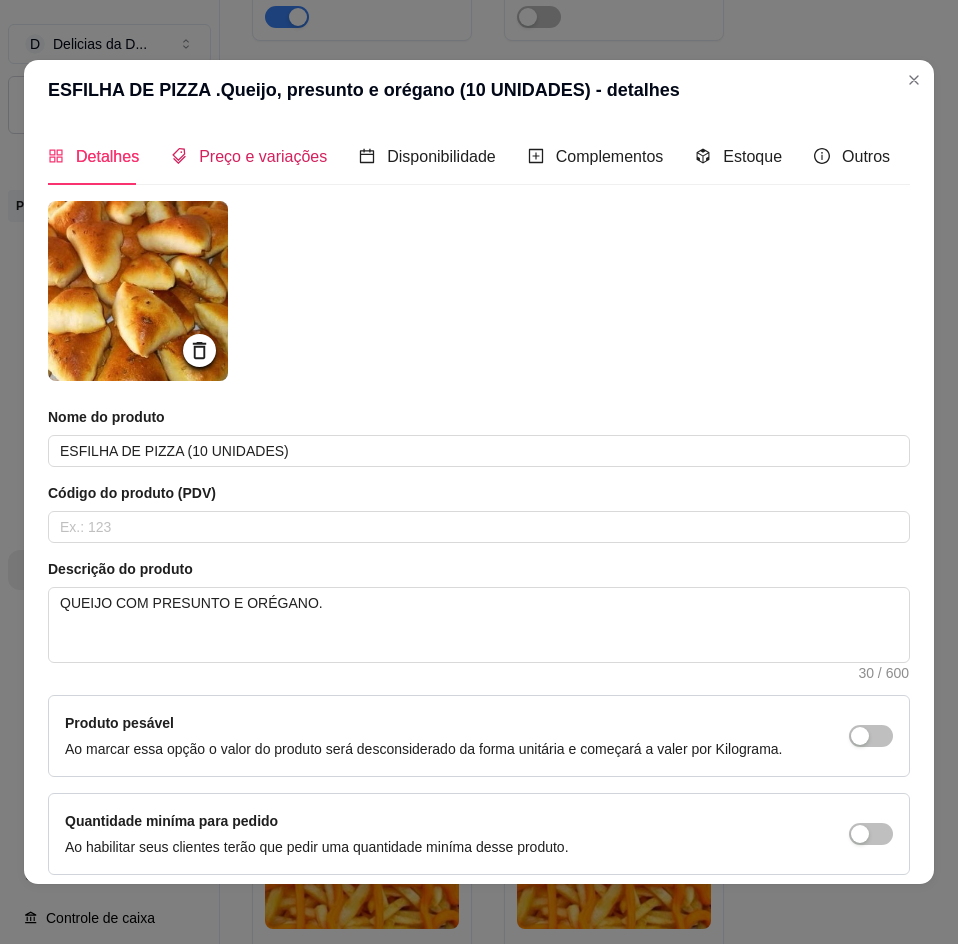 click on "Preço e variações" at bounding box center [263, 156] 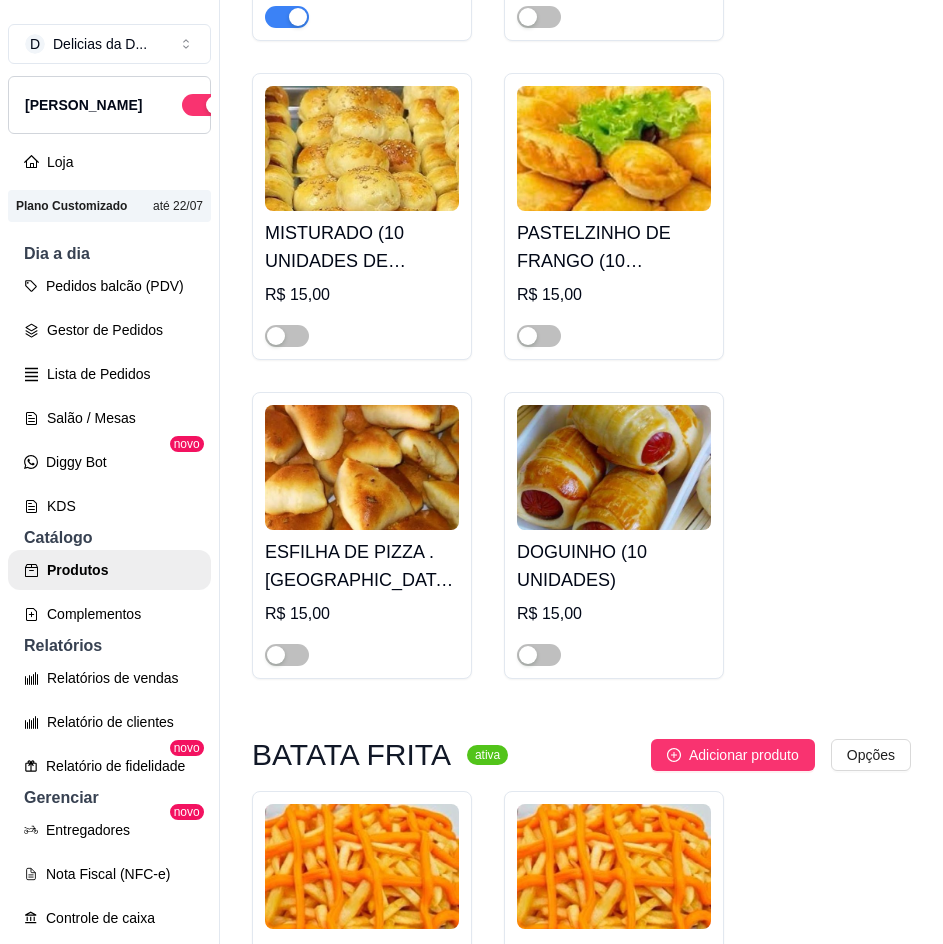click on "DOGUINHO (10 UNIDADES)" at bounding box center (614, 566) 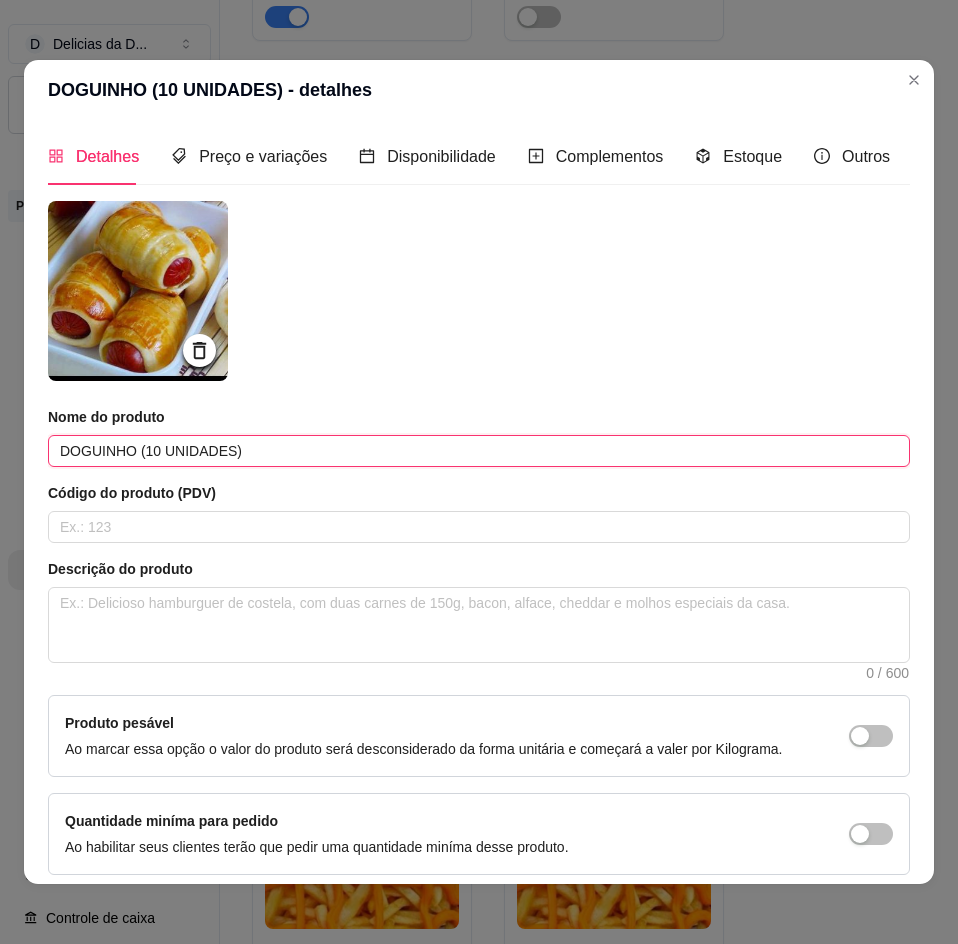 click on "DOGUINHO (10 UNIDADES)" at bounding box center [479, 451] 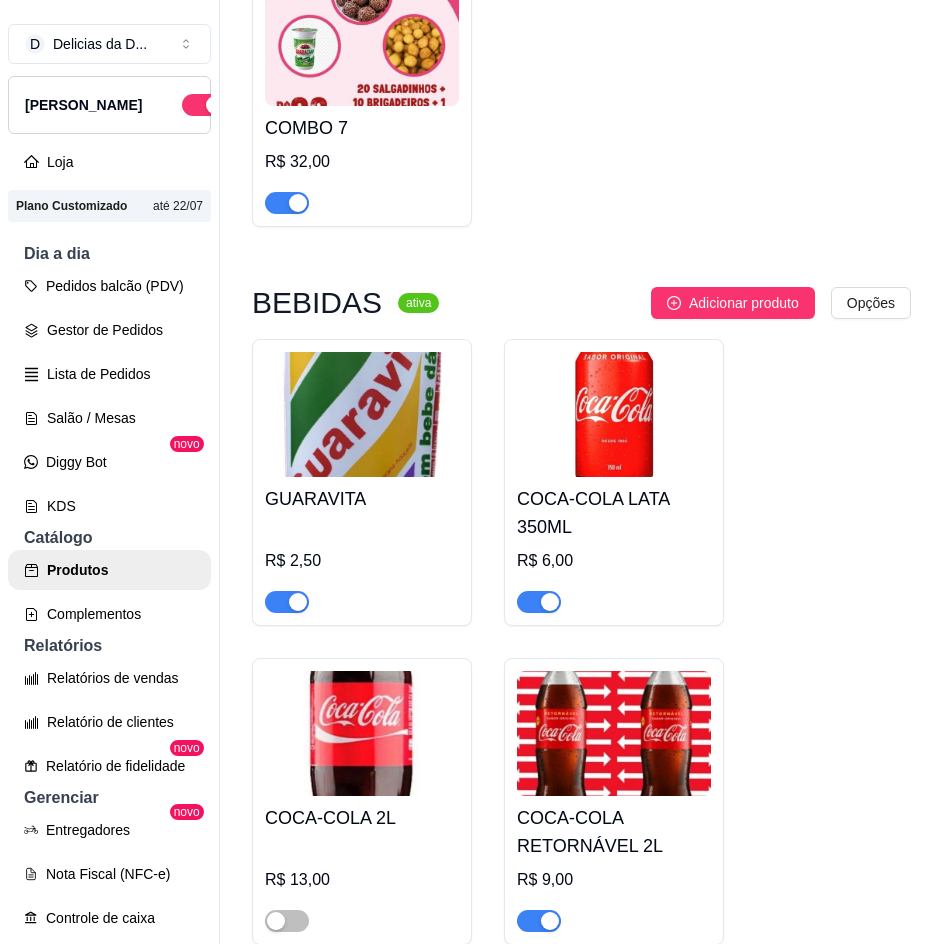 scroll, scrollTop: 11136, scrollLeft: 0, axis: vertical 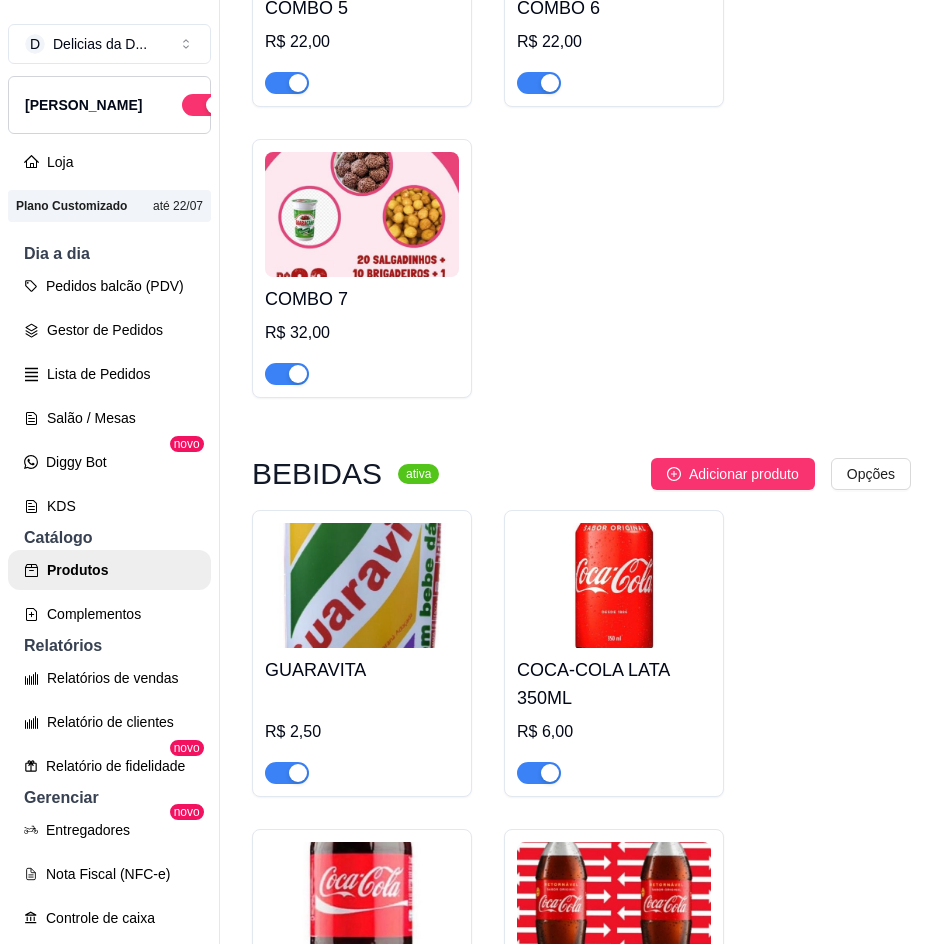 click at bounding box center [362, 585] 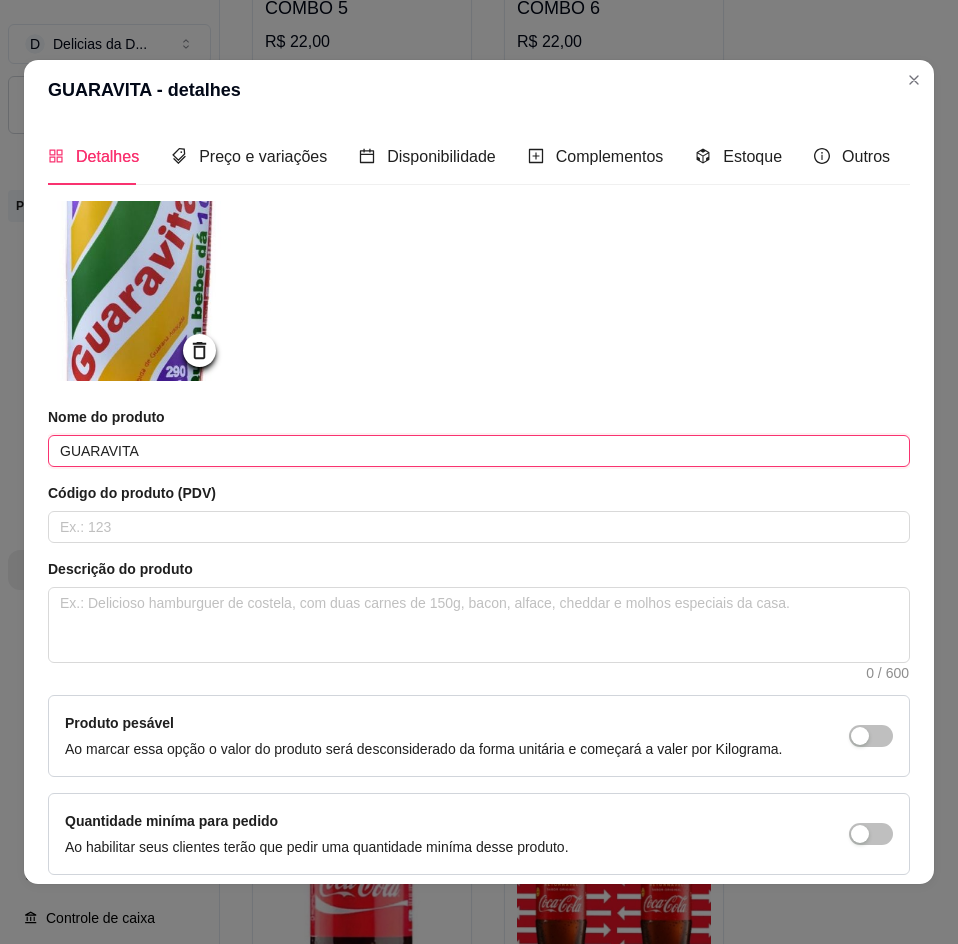 click on "GUARAVITA" at bounding box center (479, 451) 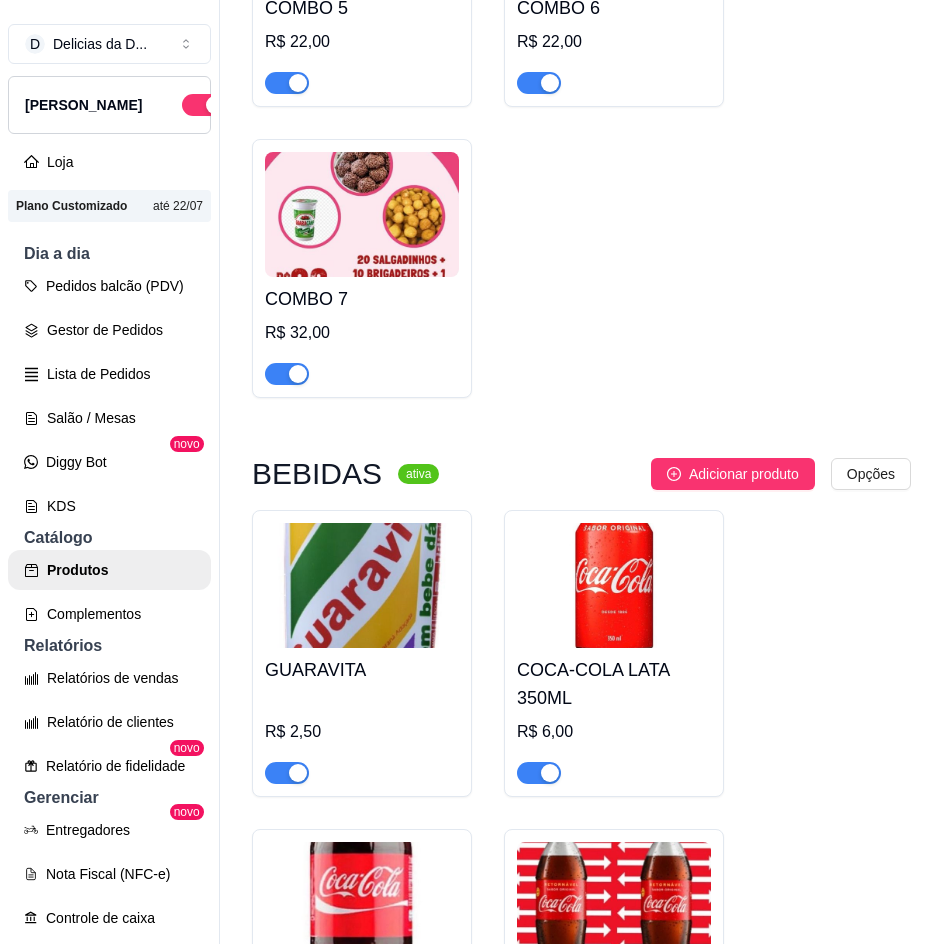 click at bounding box center [614, 585] 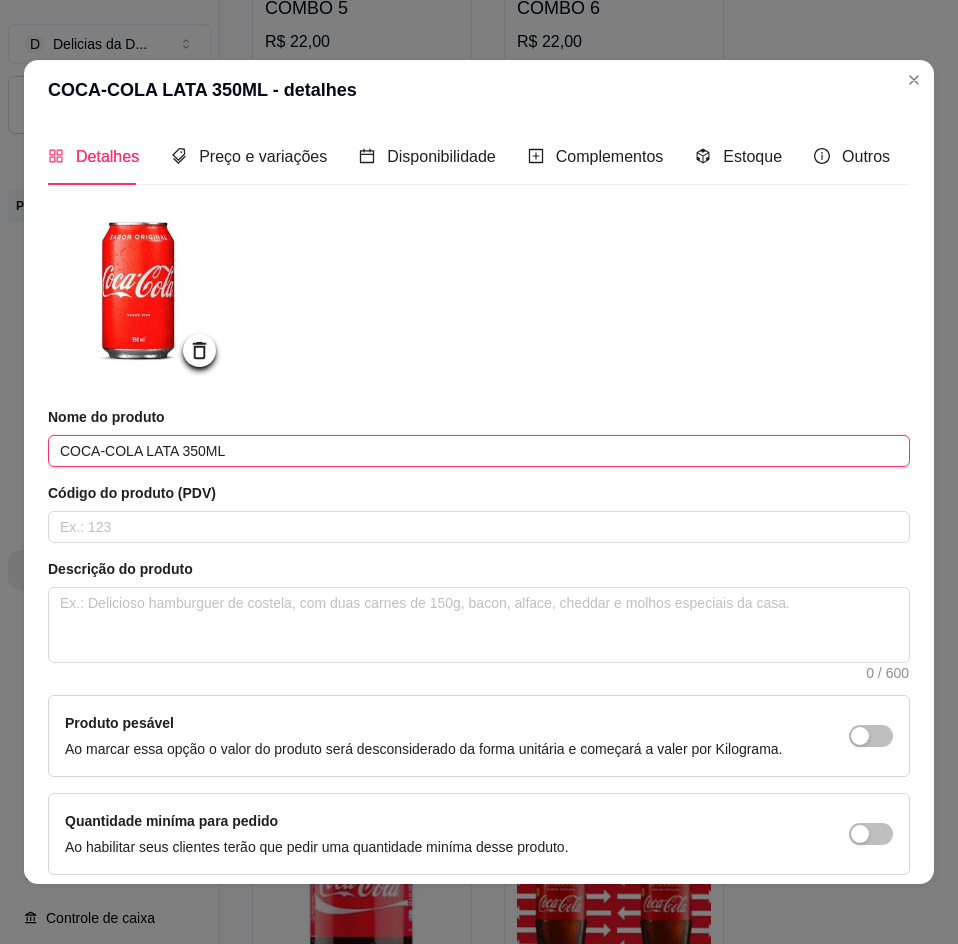 click on "COCA-COLA LATA 350ML" at bounding box center [479, 451] 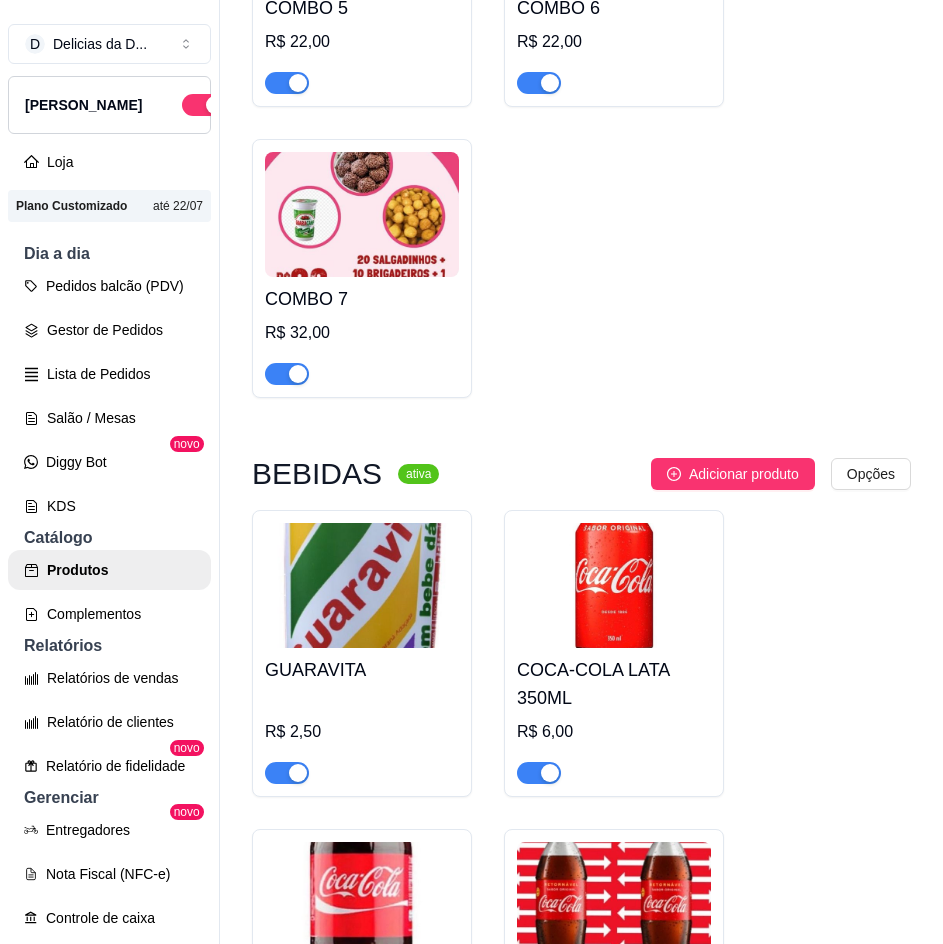 scroll, scrollTop: 11236, scrollLeft: 0, axis: vertical 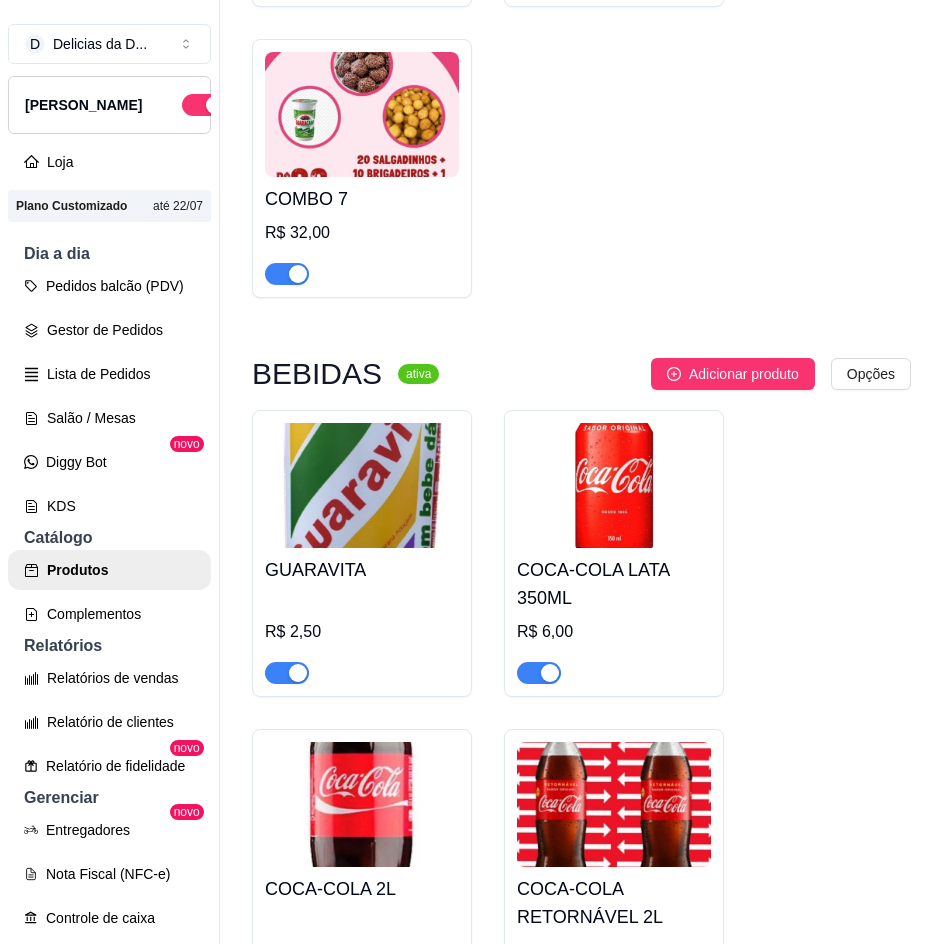 click at bounding box center [362, 804] 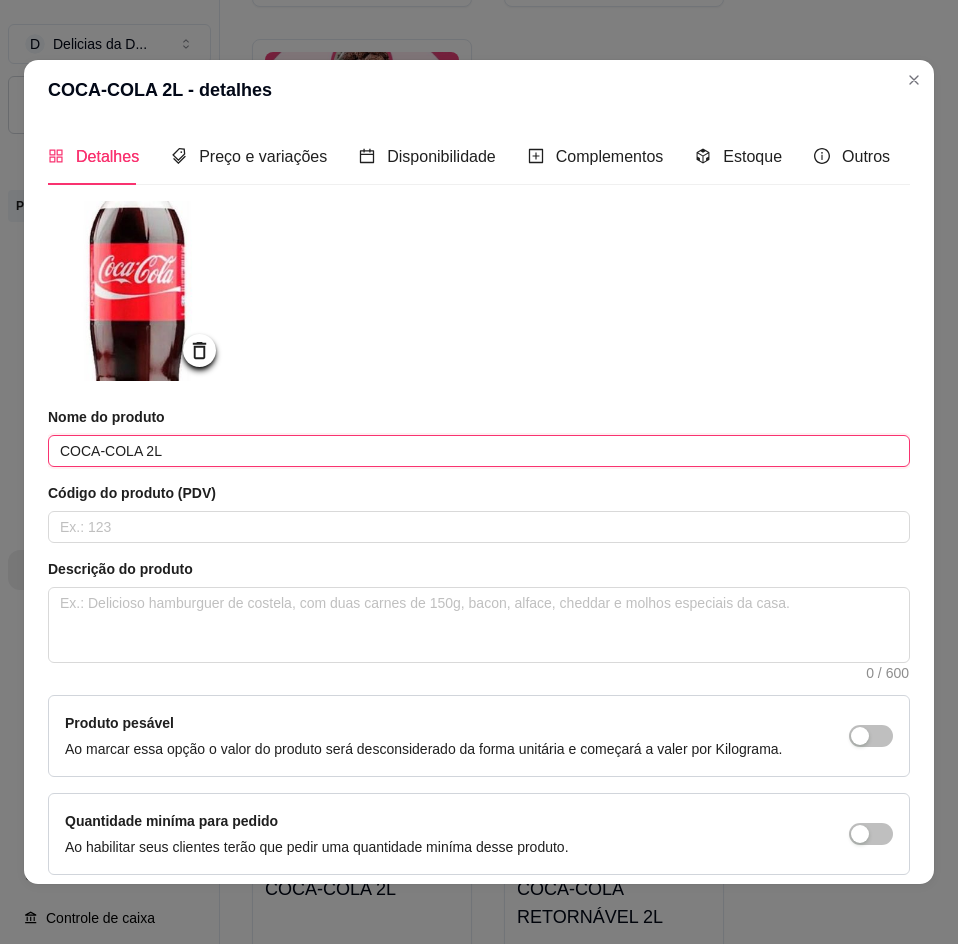 click on "COCA-COLA 2L" at bounding box center (479, 451) 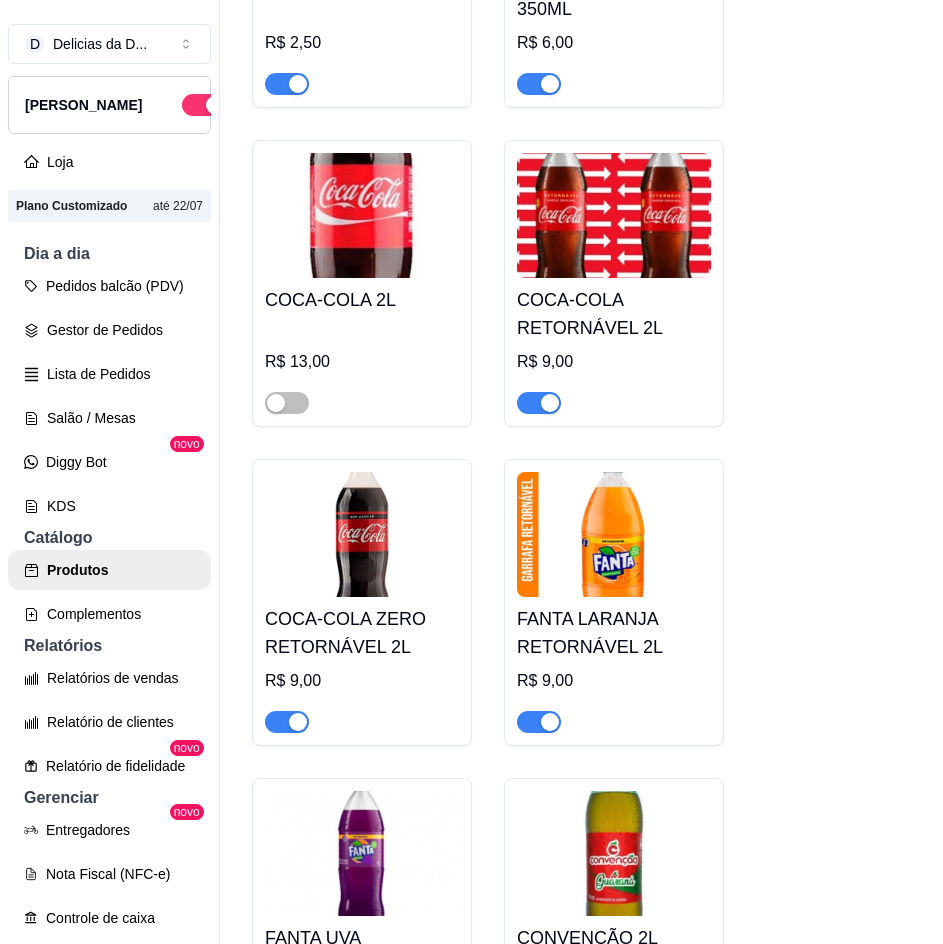 scroll, scrollTop: 11836, scrollLeft: 0, axis: vertical 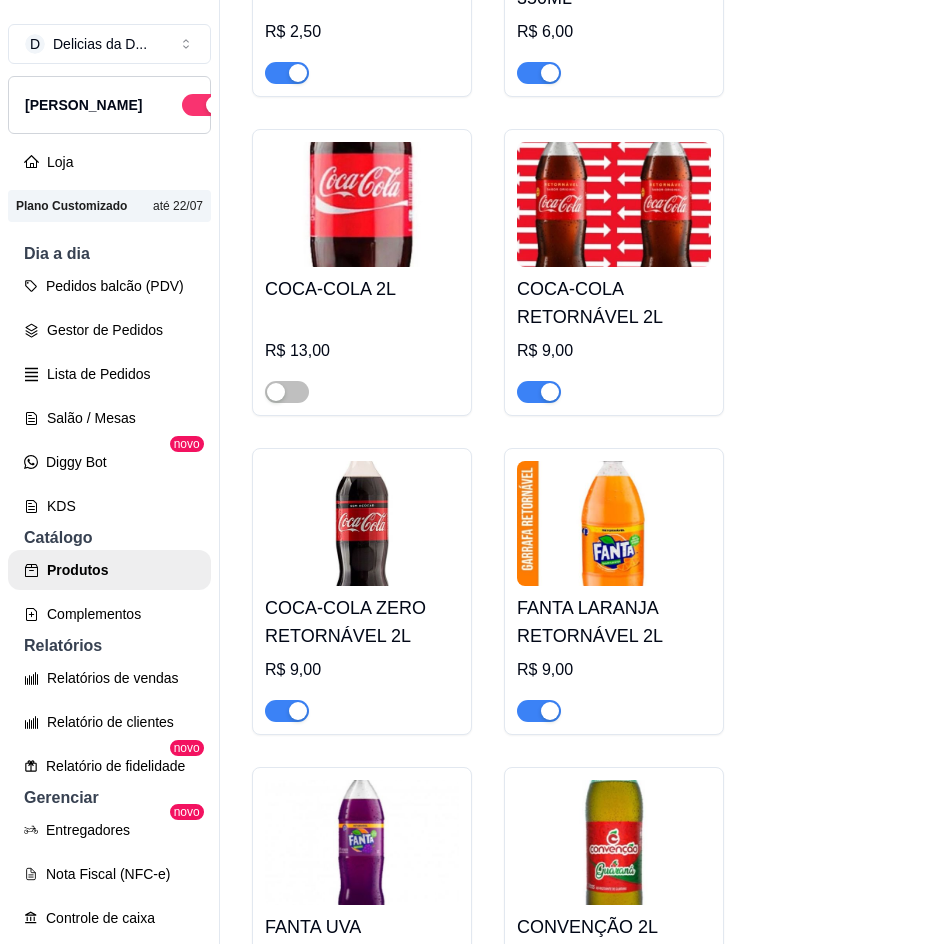 click on "COCA-COLA RETORNÁVEL 2L" at bounding box center (614, 303) 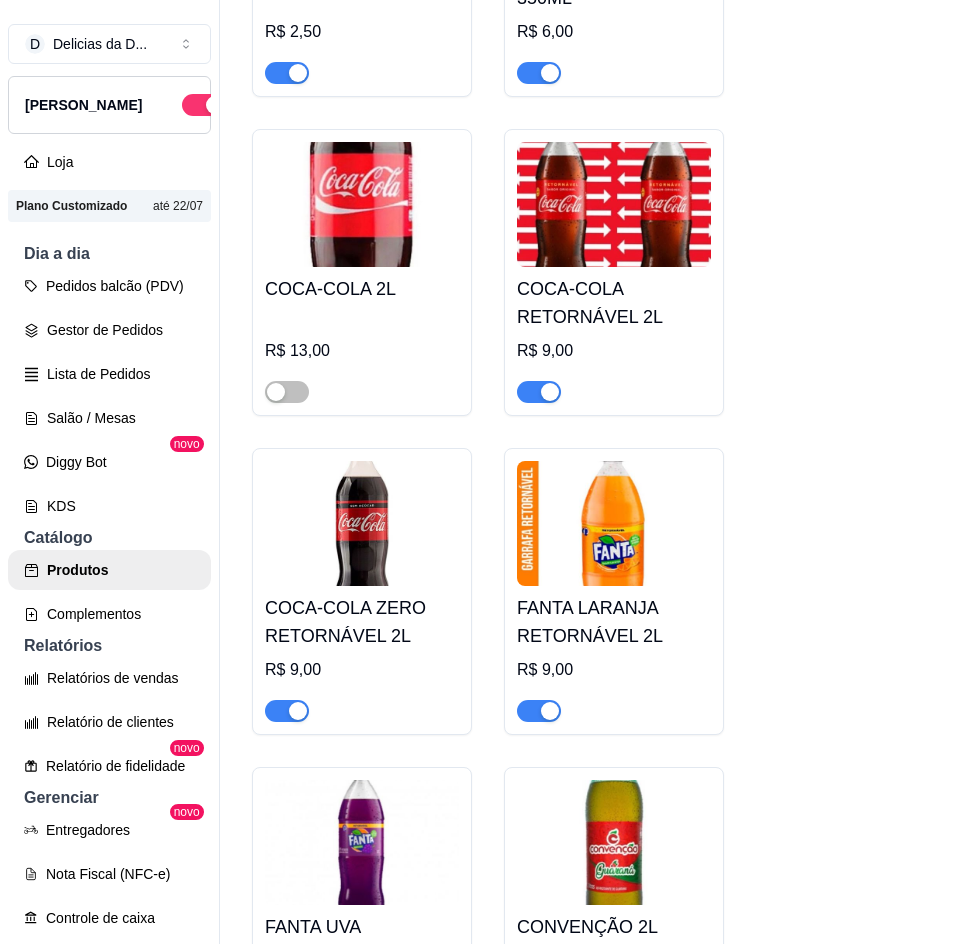 click on "COCA-COLA RETORNÁVEL 2L" at bounding box center [479, 451] 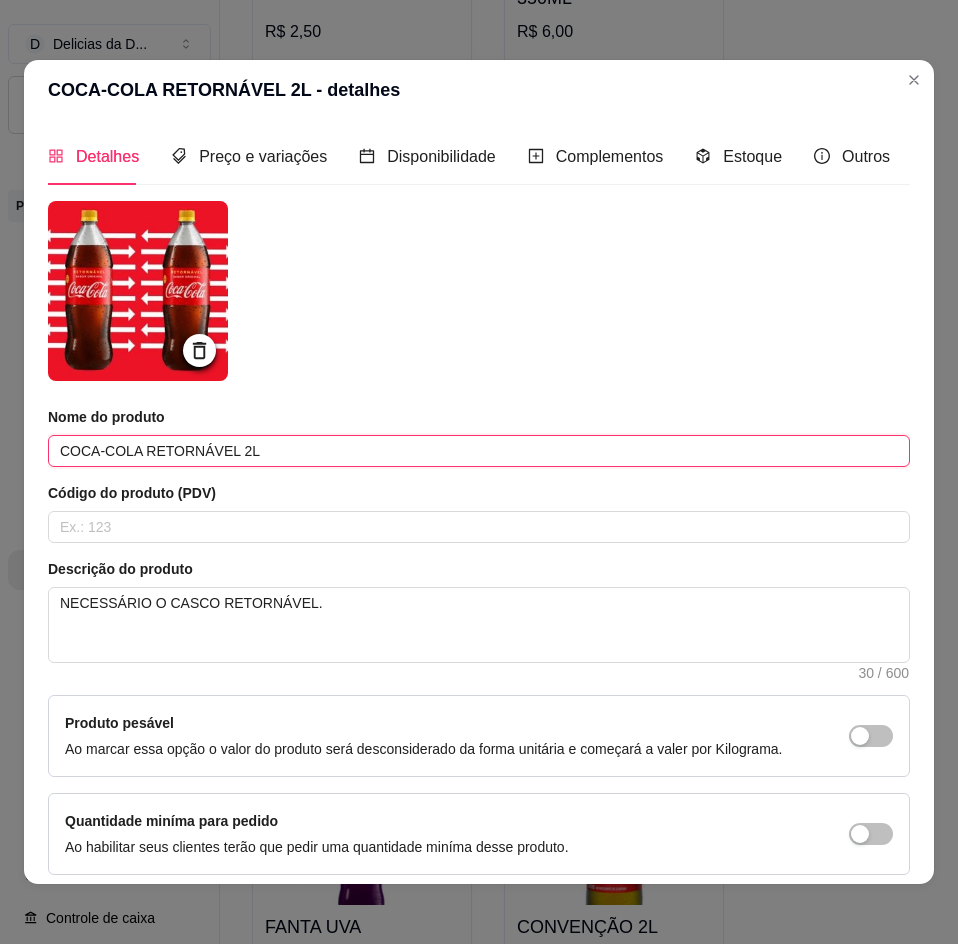 click on "COCA-COLA RETORNÁVEL 2L" at bounding box center (479, 451) 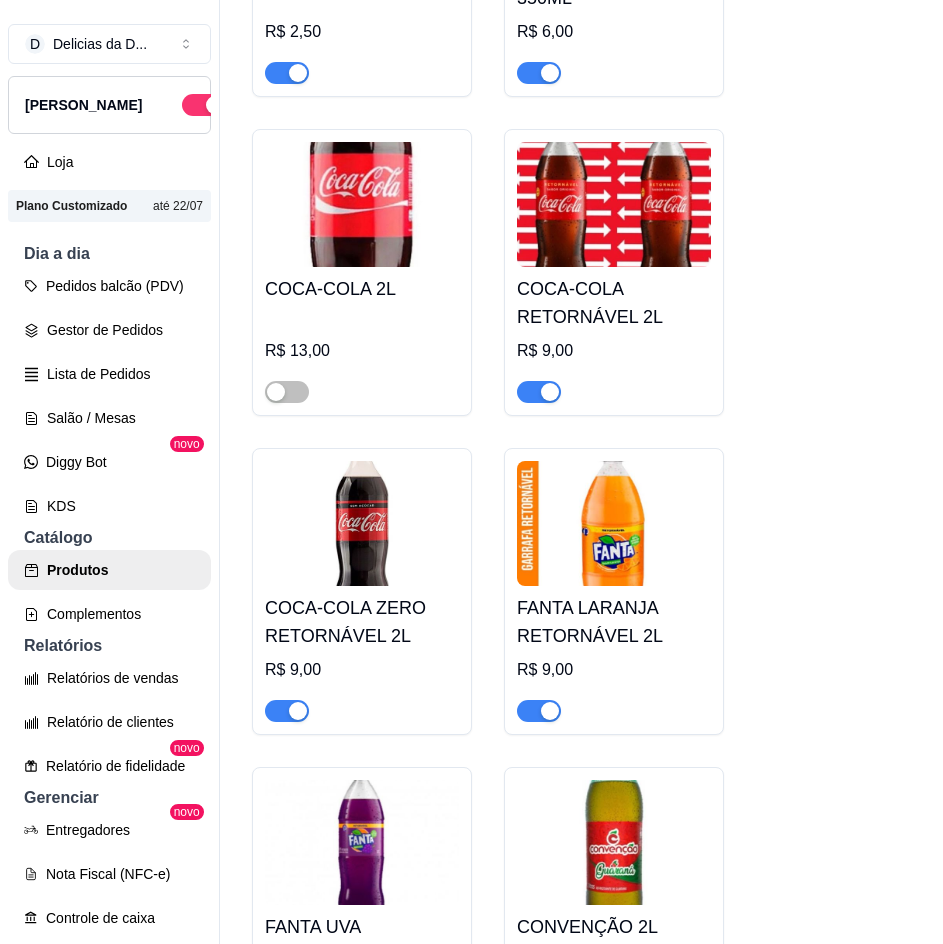 click at bounding box center (362, 523) 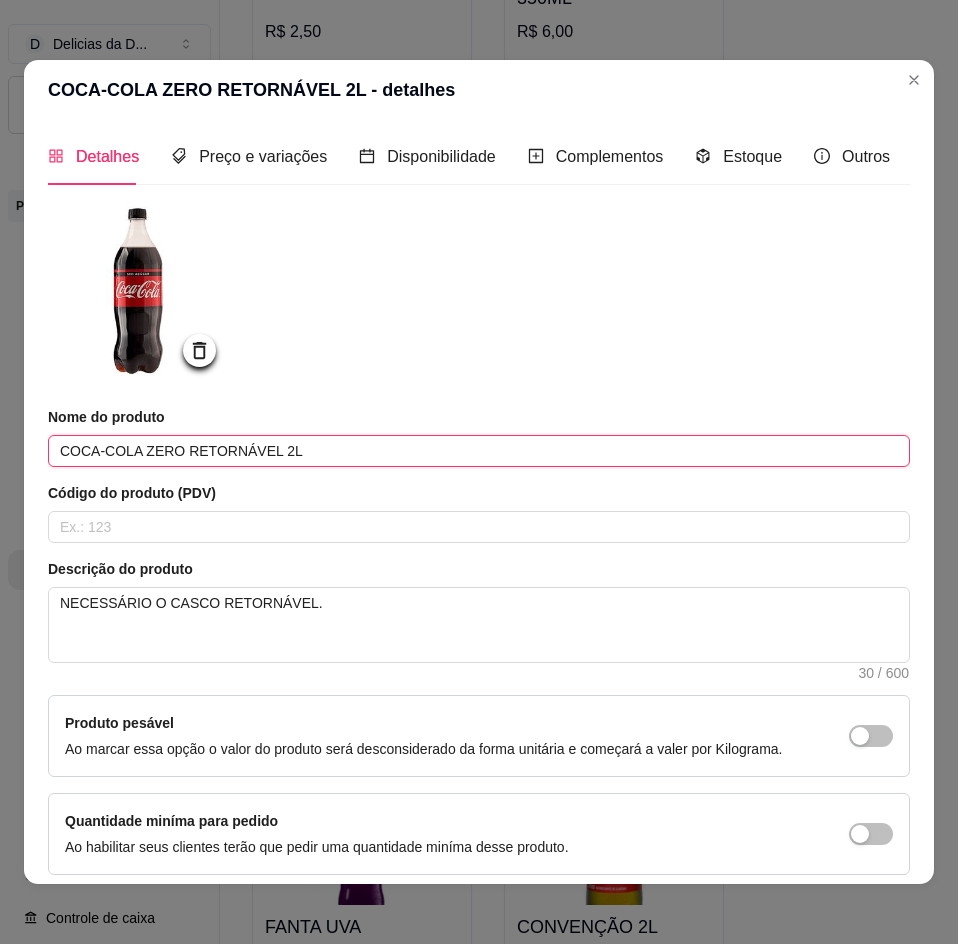 click on "COCA-COLA ZERO RETORNÁVEL 2L" at bounding box center [479, 451] 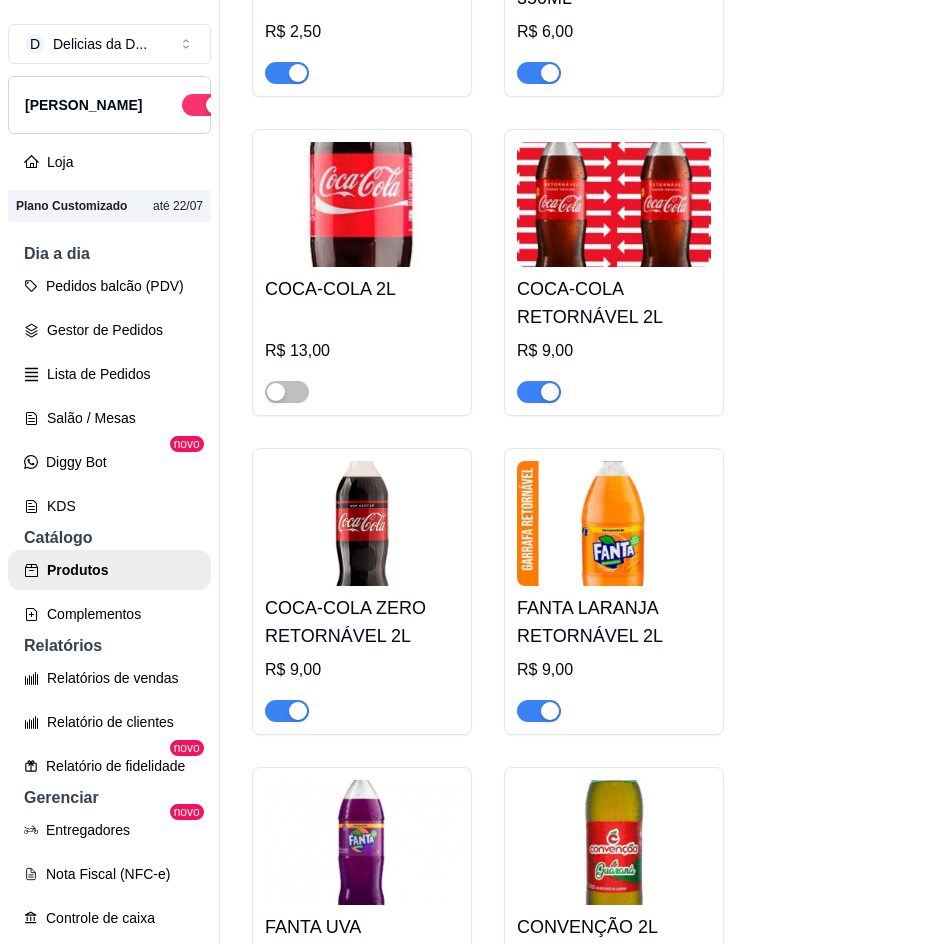 click on "FANTA LARANJA RETORNÁVEL 2L" at bounding box center [614, 622] 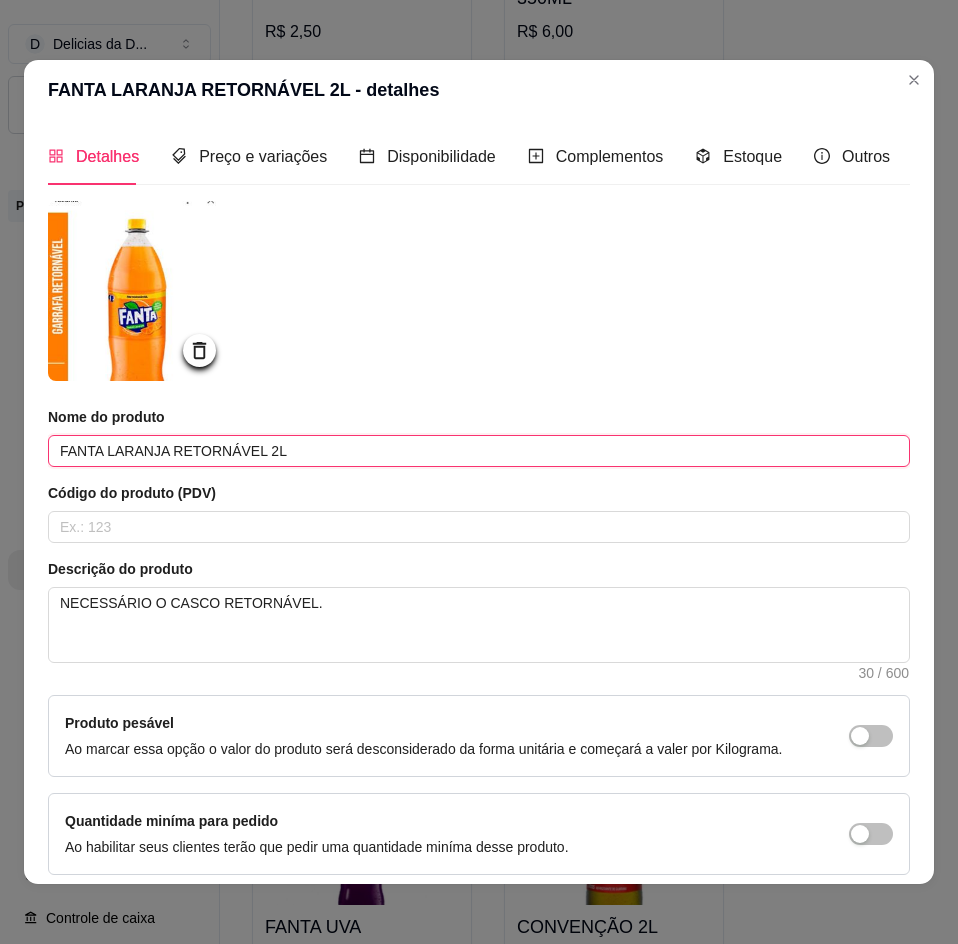 click on "FANTA LARANJA RETORNÁVEL 2L" at bounding box center [479, 451] 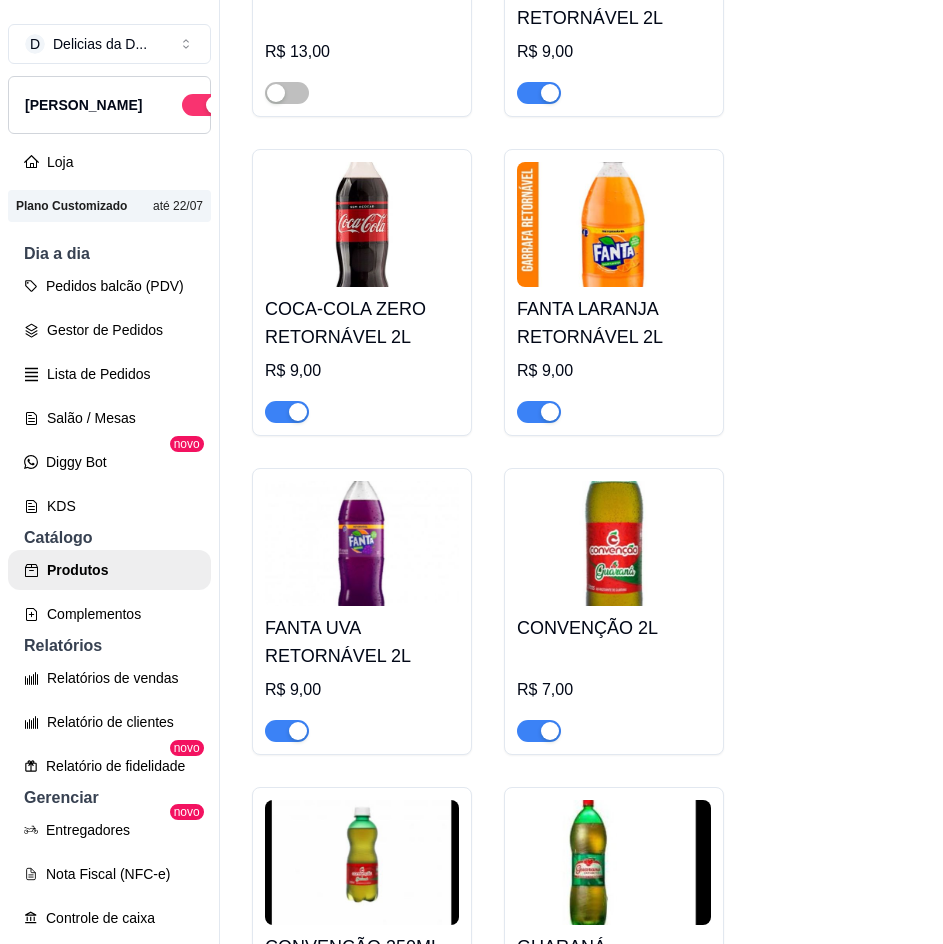 scroll, scrollTop: 12136, scrollLeft: 0, axis: vertical 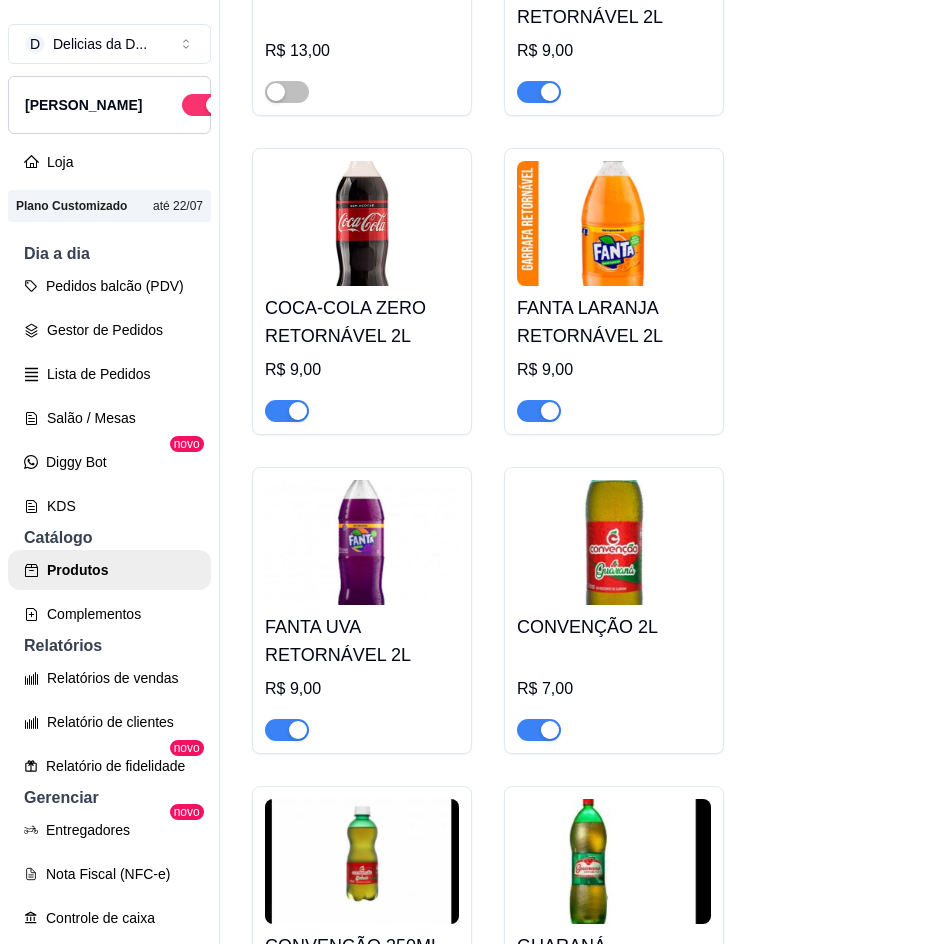 click on "FANTA UVA RETORNÁVEL 2L" at bounding box center (362, 641) 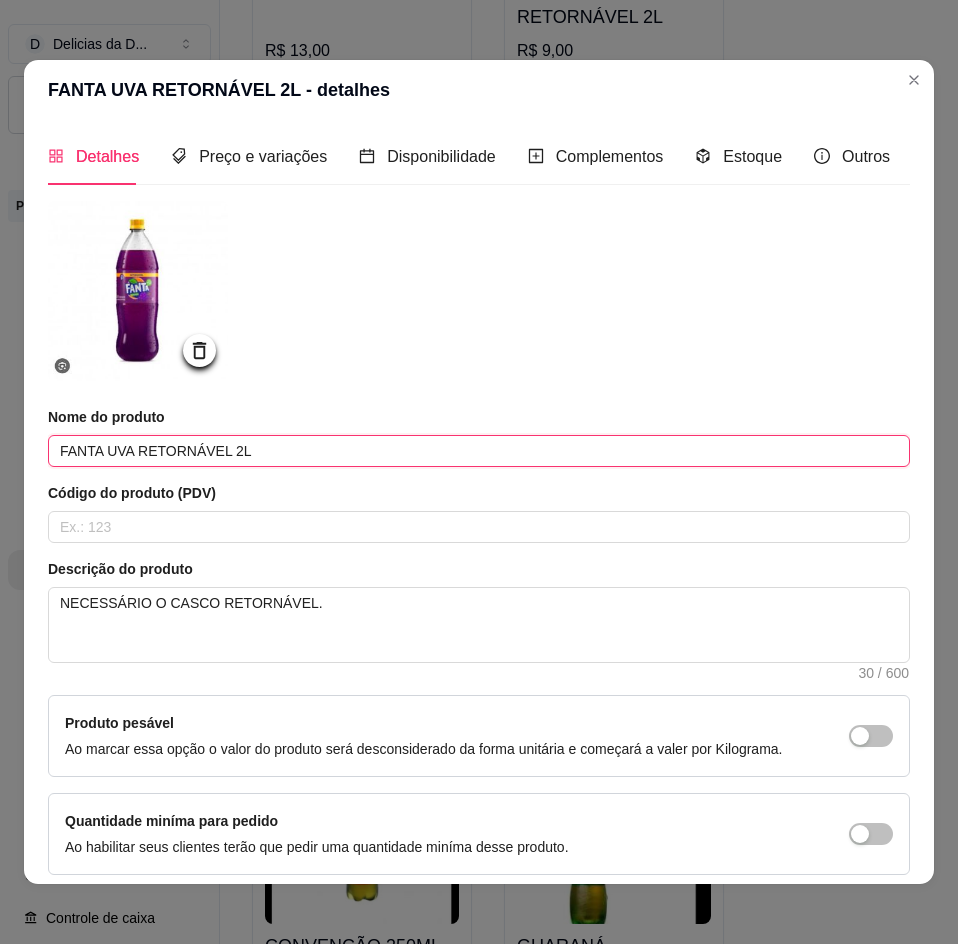 click on "FANTA UVA RETORNÁVEL 2L" at bounding box center [479, 451] 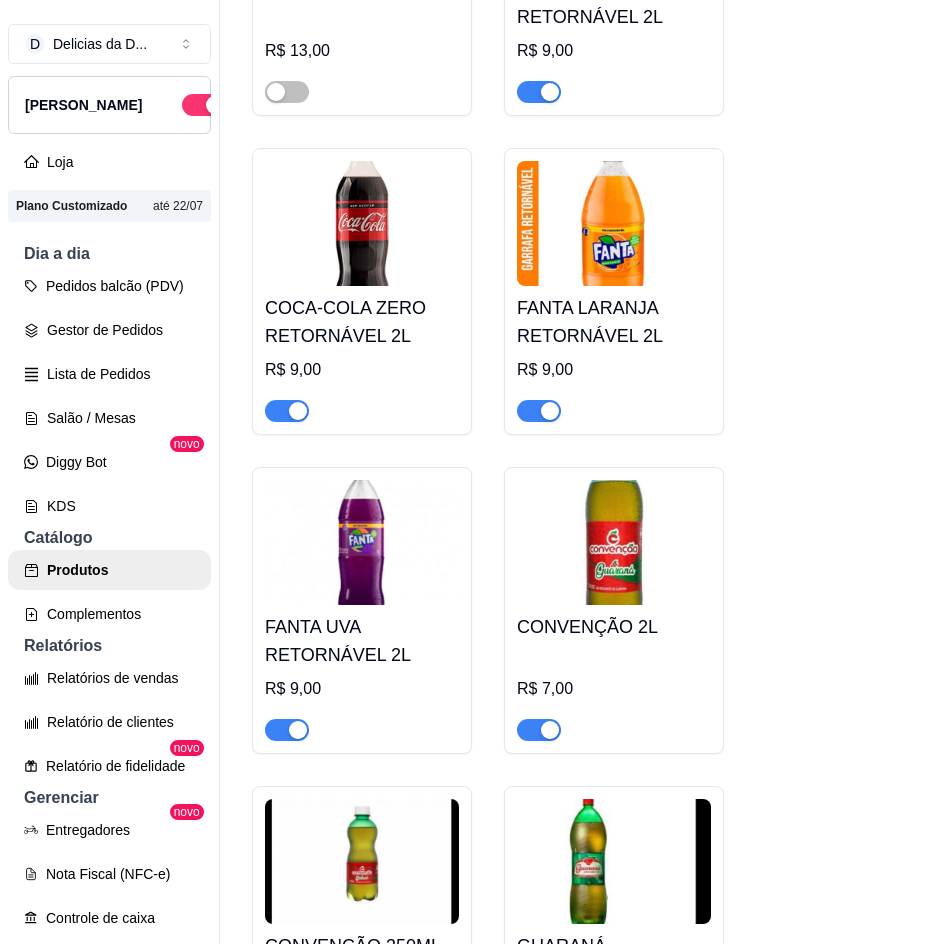 click at bounding box center [614, 542] 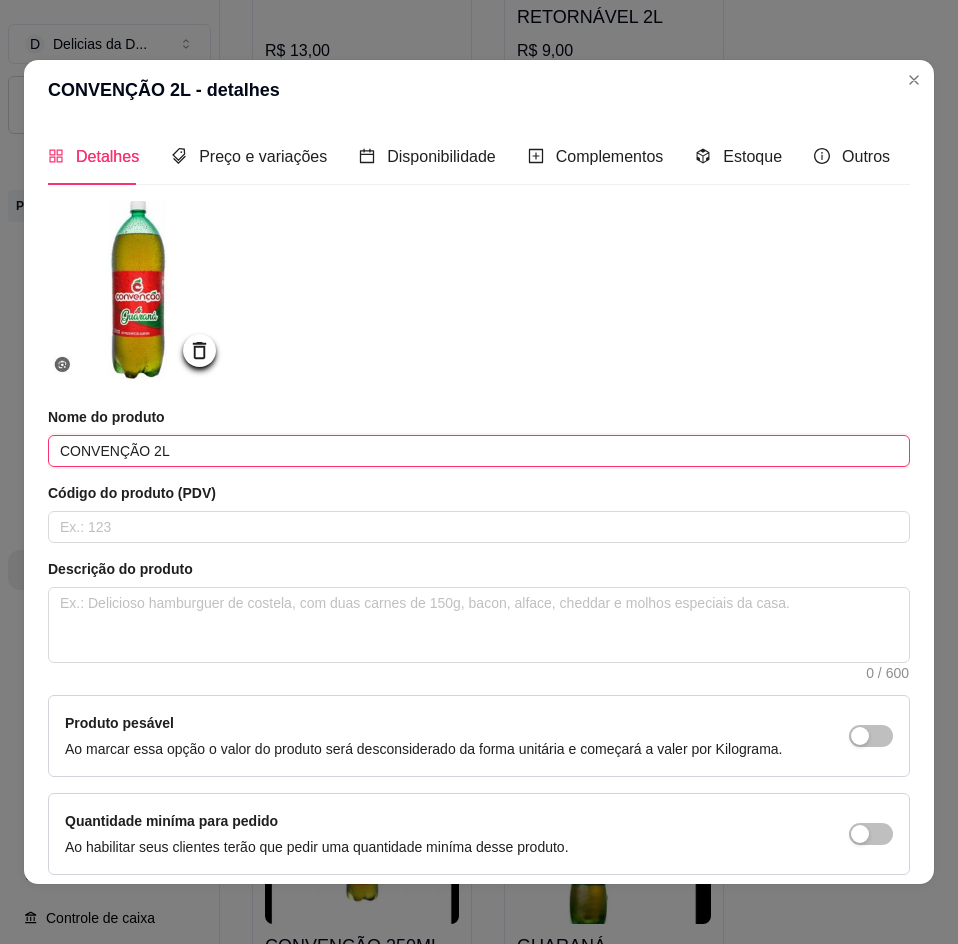 click on "CONVENÇÃO 2L" at bounding box center [479, 451] 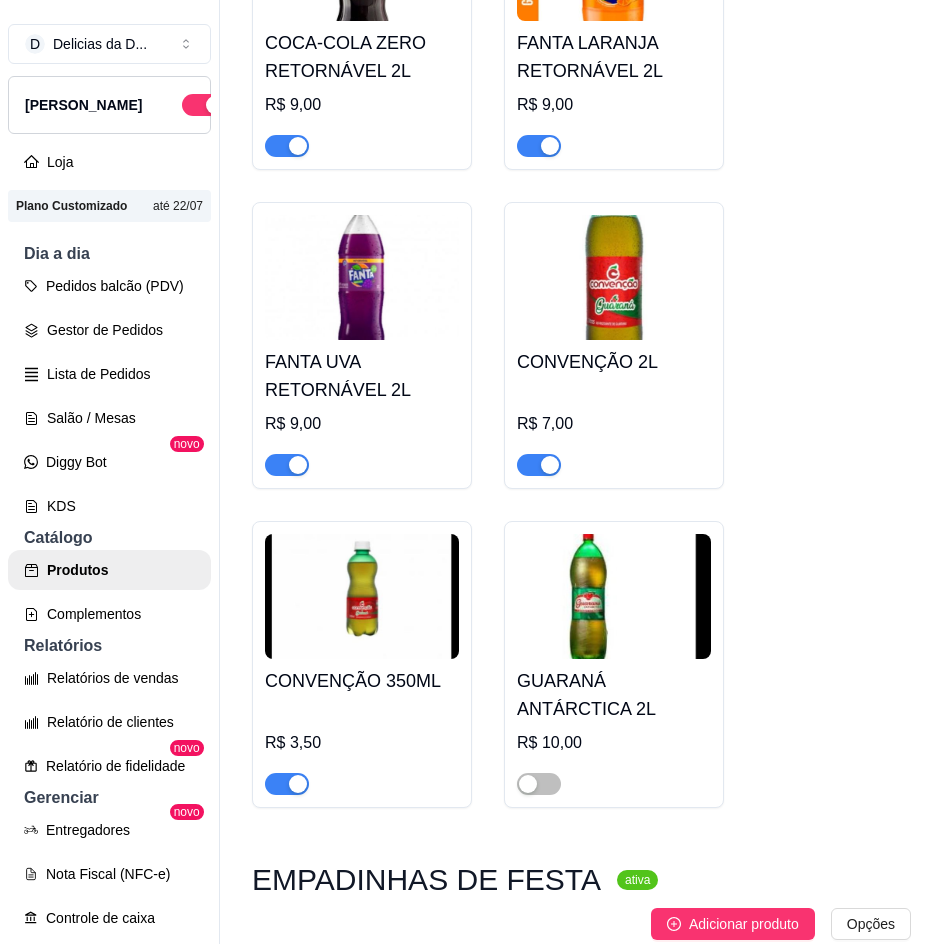 scroll, scrollTop: 12436, scrollLeft: 0, axis: vertical 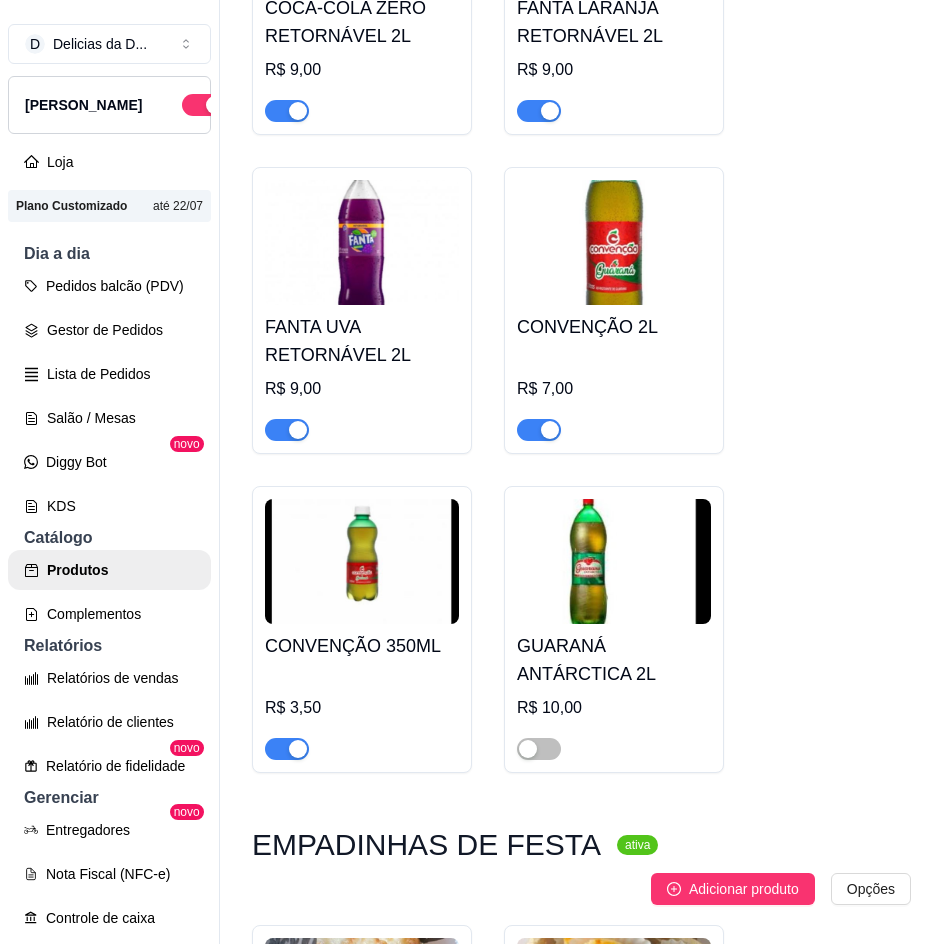 click at bounding box center [362, 561] 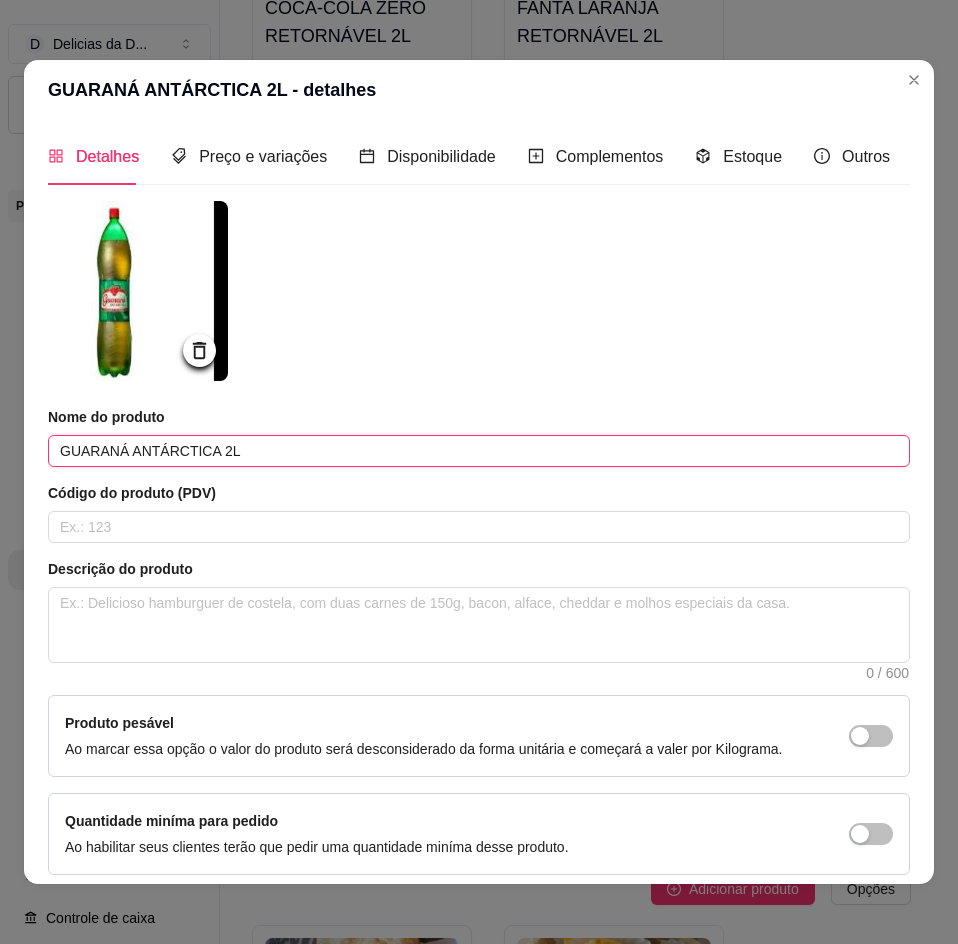 click on "GUARANÁ ANTÁRCTICA 2L" at bounding box center [479, 451] 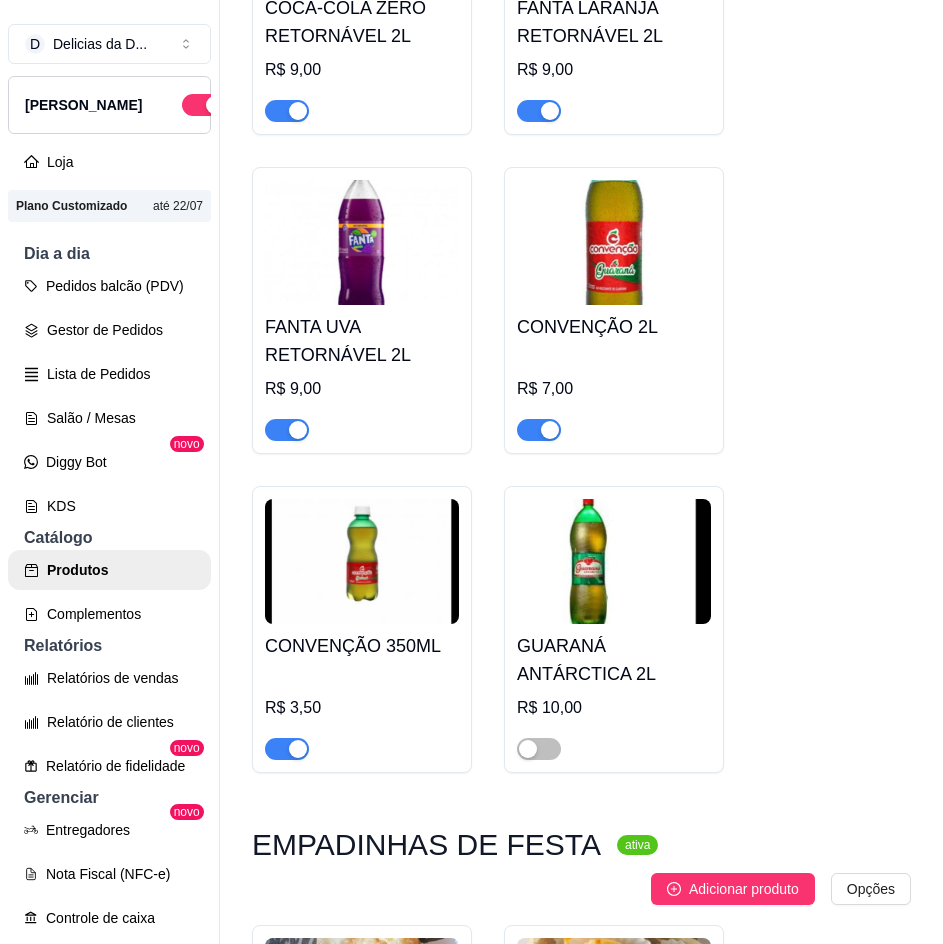 click on "R$ 3,50" at bounding box center [362, 714] 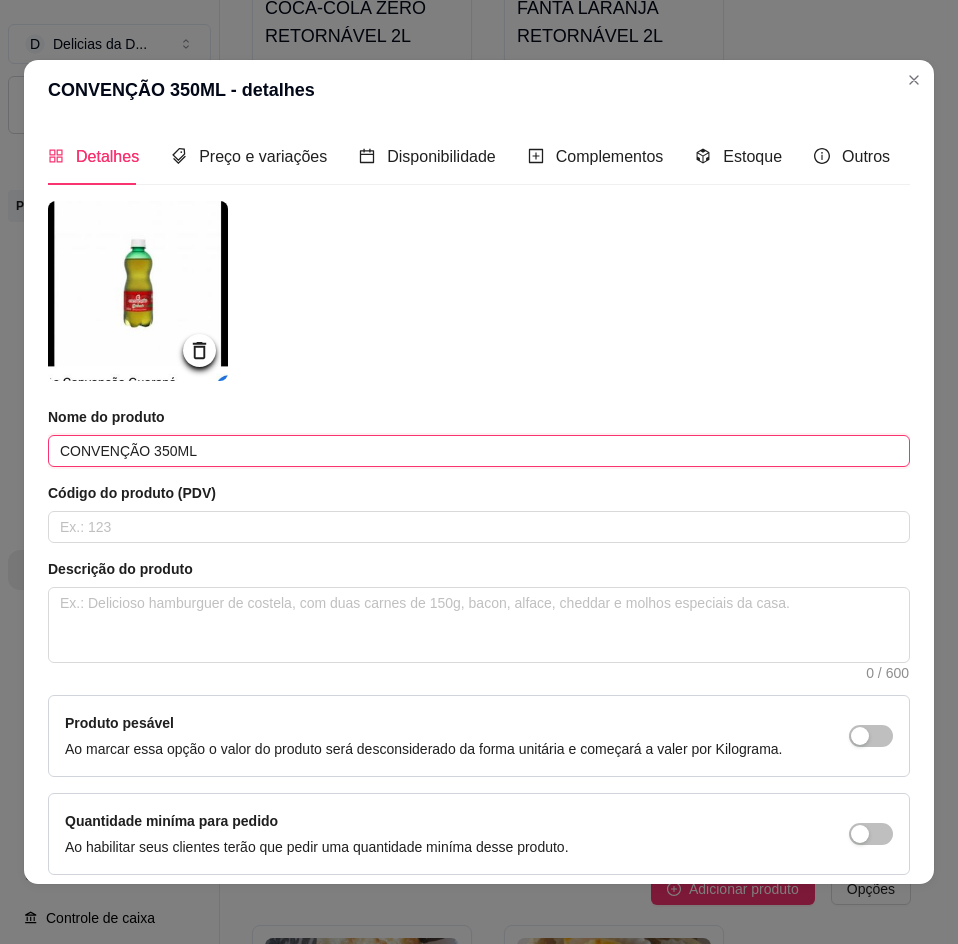 click on "CONVENÇÃO 350ML" at bounding box center [479, 451] 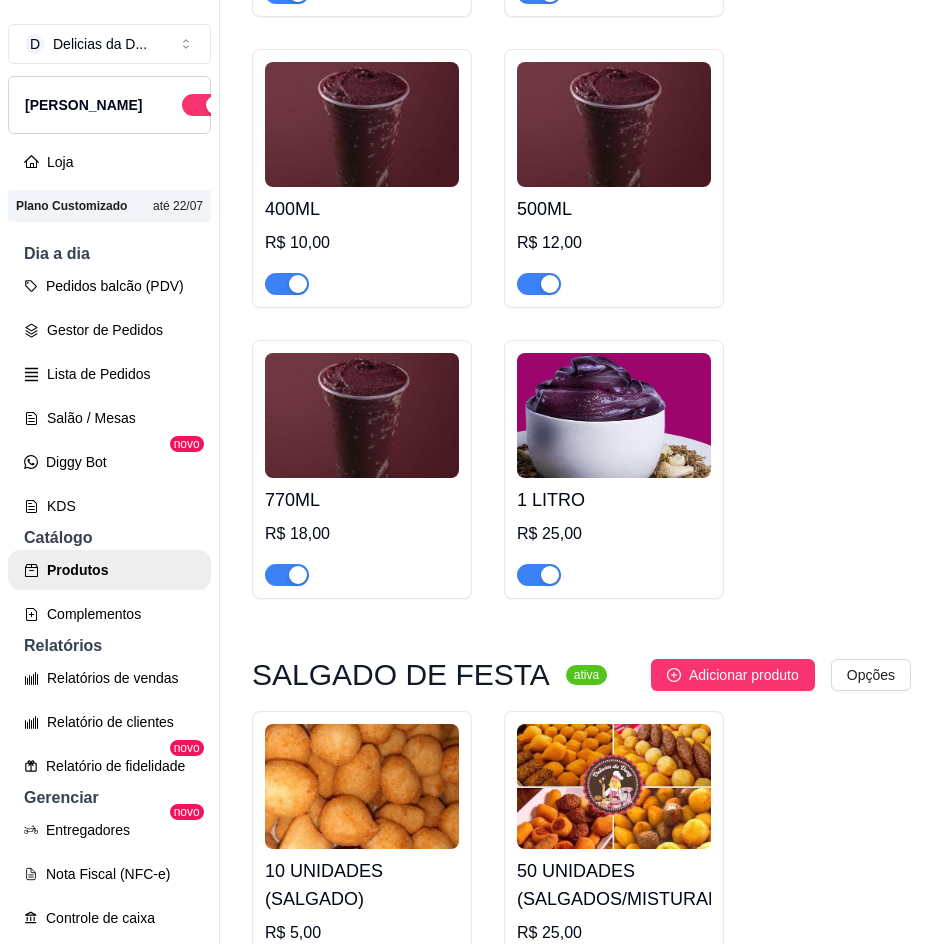 scroll, scrollTop: 836, scrollLeft: 0, axis: vertical 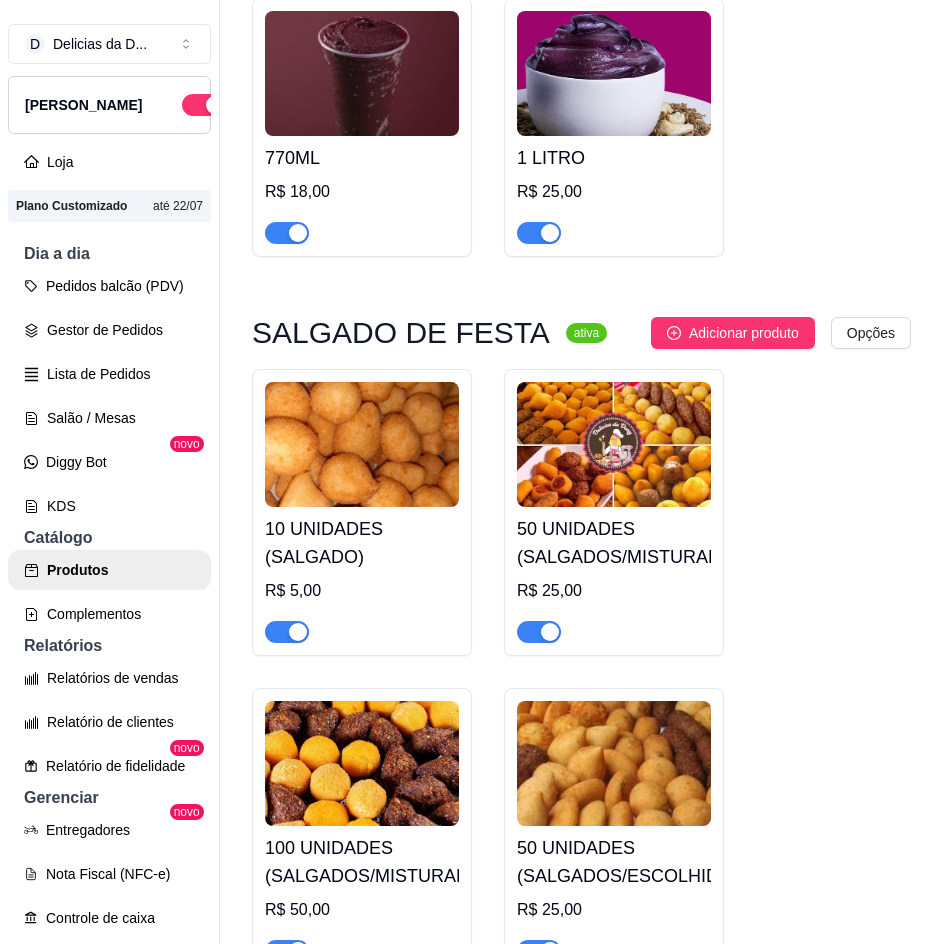 click at bounding box center (362, 444) 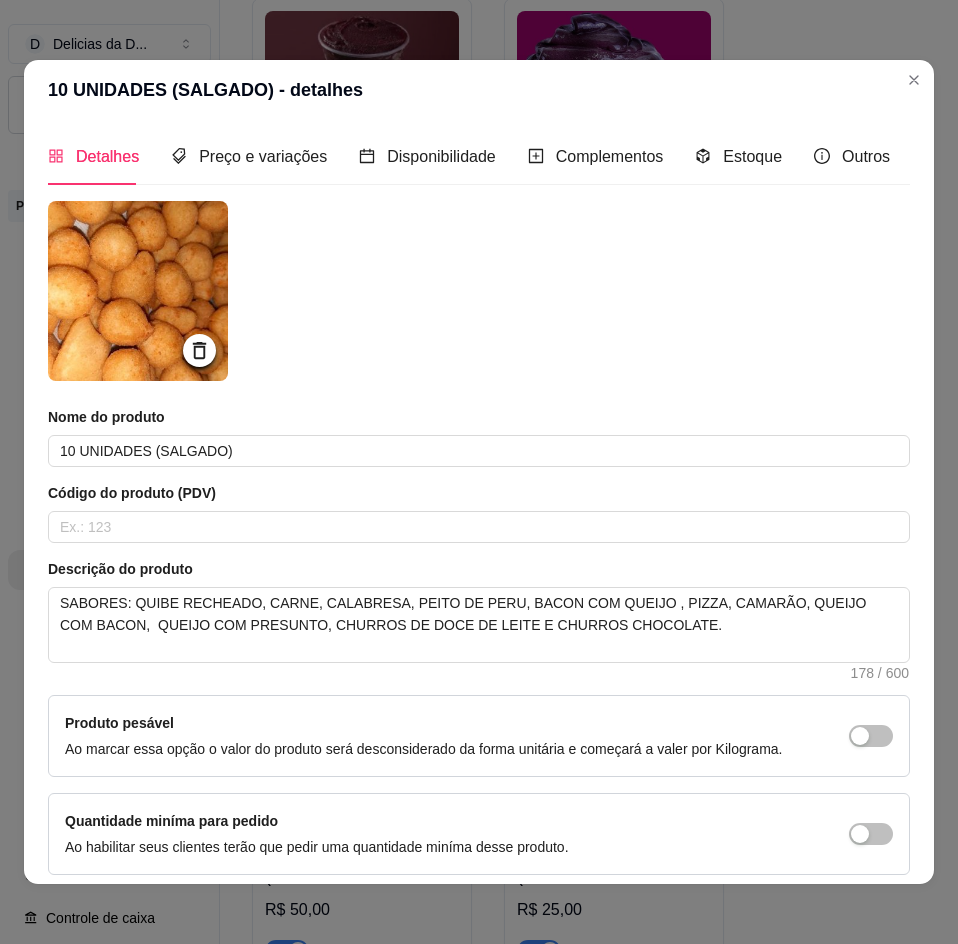 click at bounding box center (138, 291) 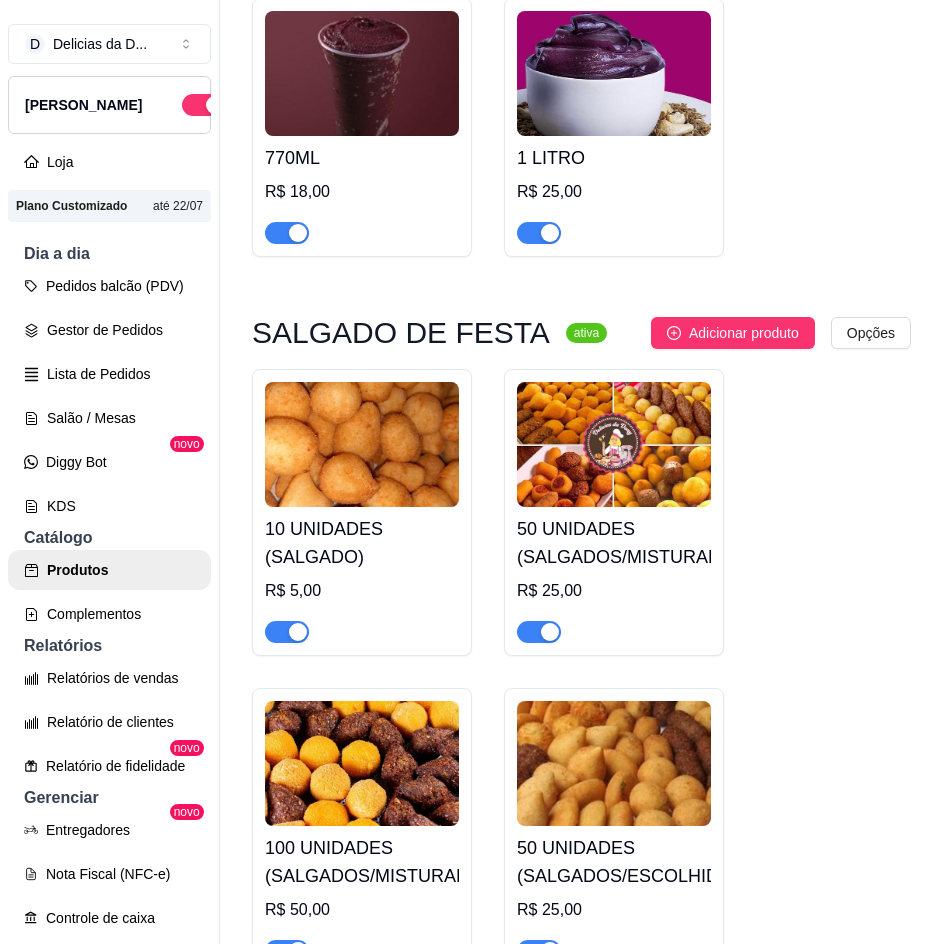 click at bounding box center (614, 444) 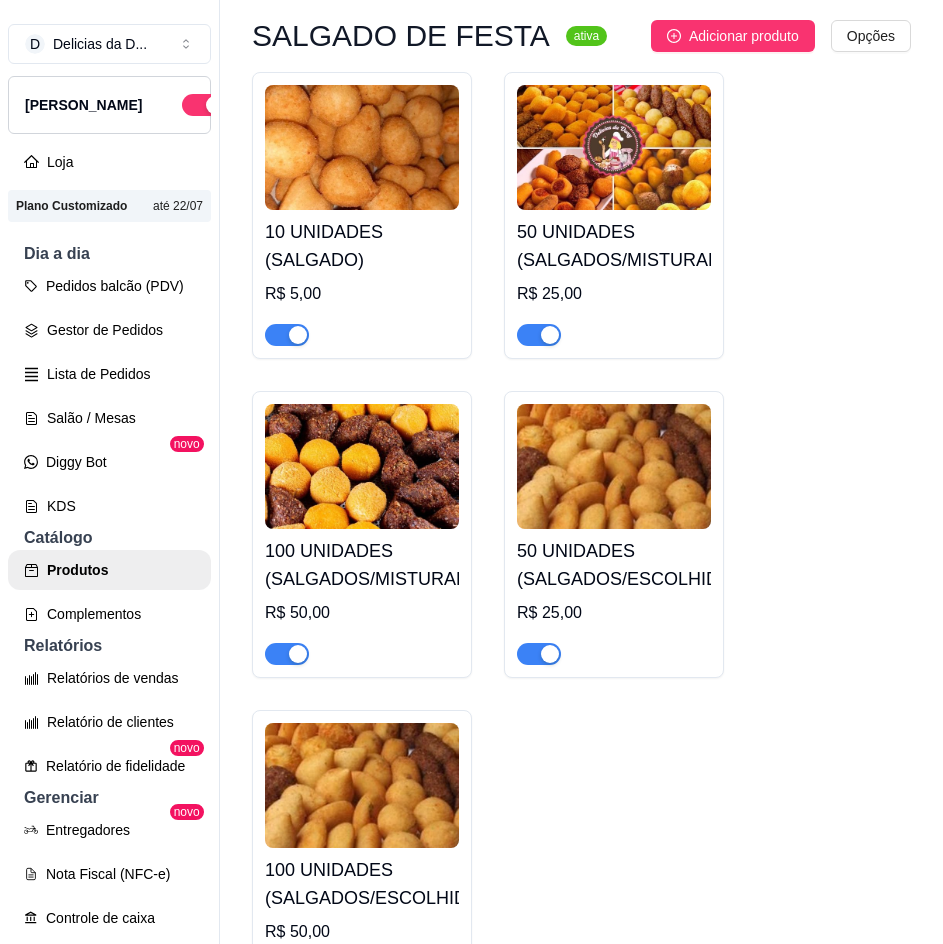 scroll, scrollTop: 1136, scrollLeft: 0, axis: vertical 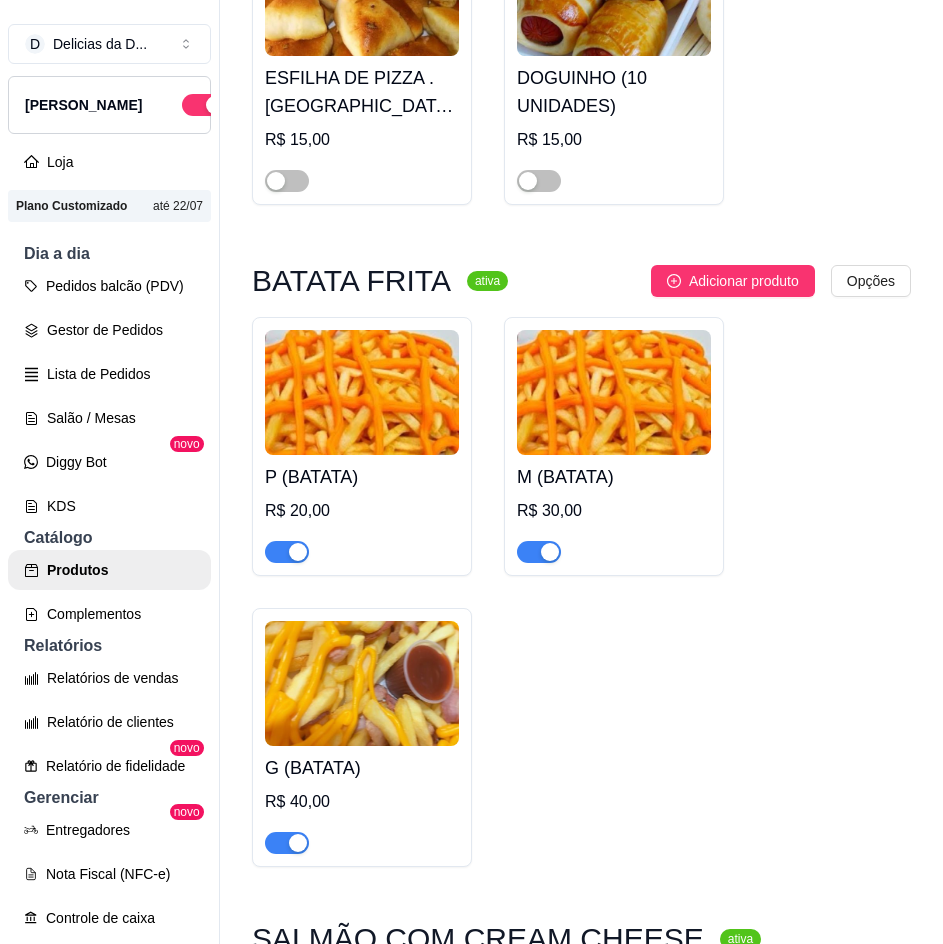 click on "BATATA FRITA" at bounding box center (351, 281) 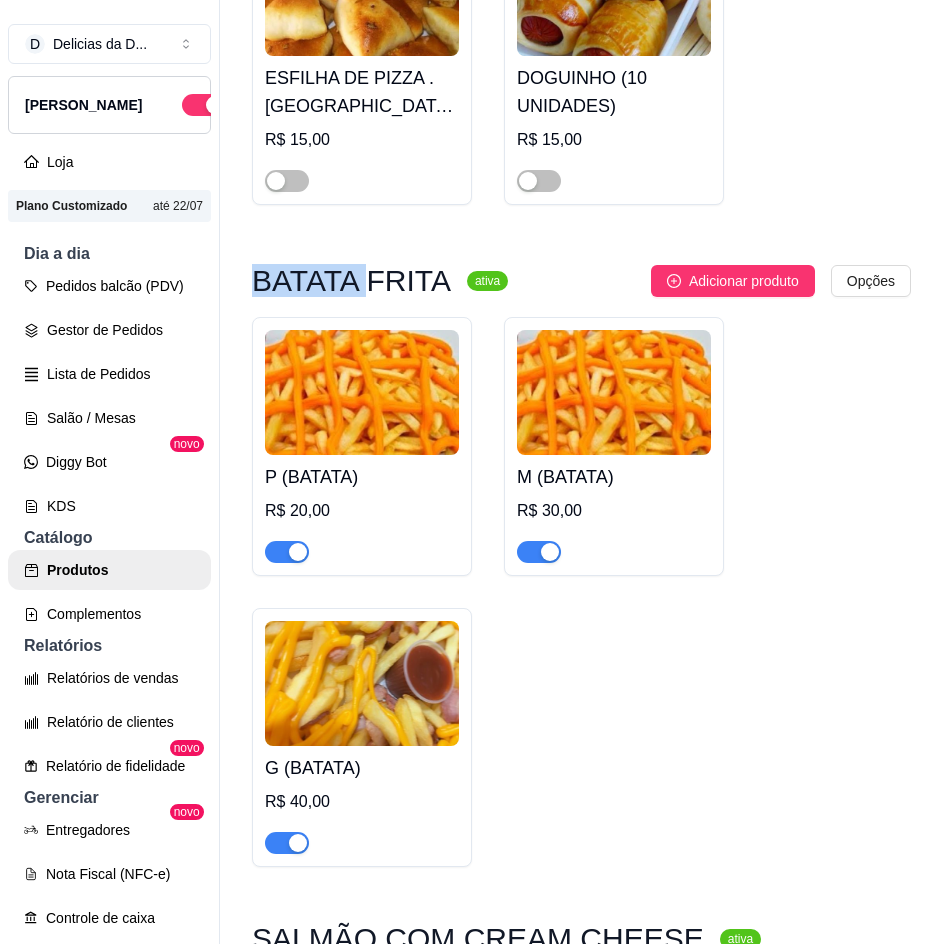 click on "BATATA FRITA" at bounding box center (351, 281) 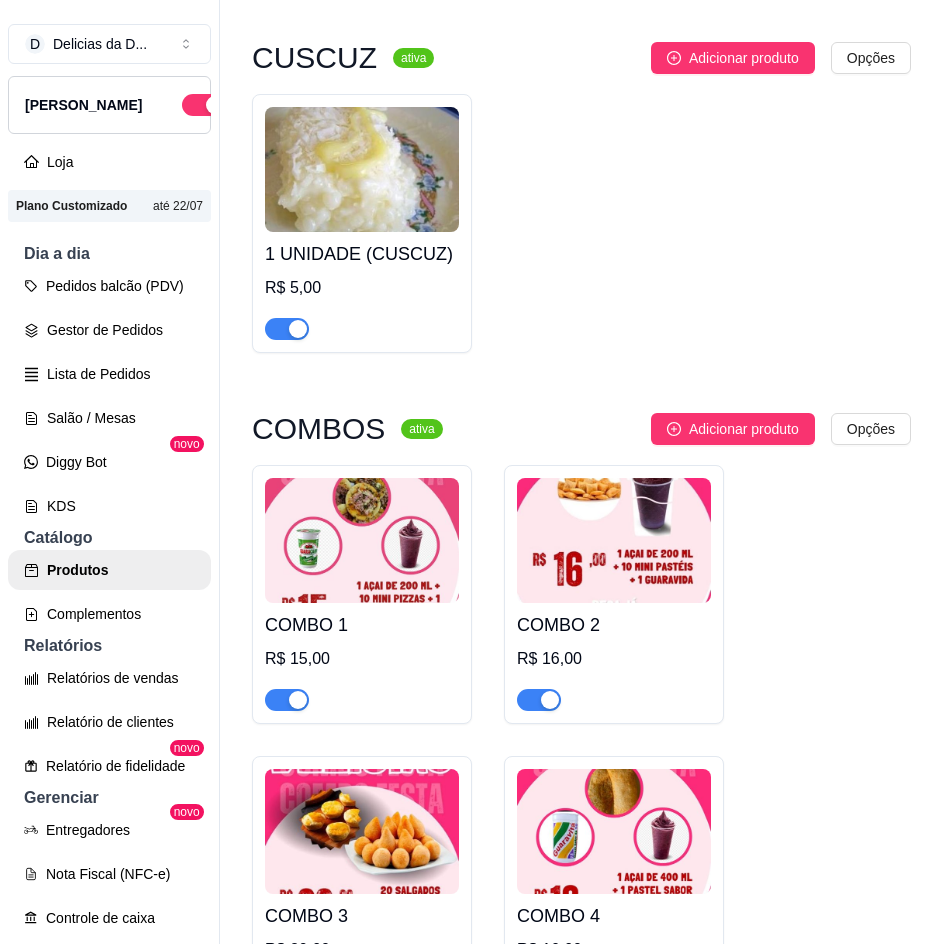 scroll, scrollTop: 9900, scrollLeft: 0, axis: vertical 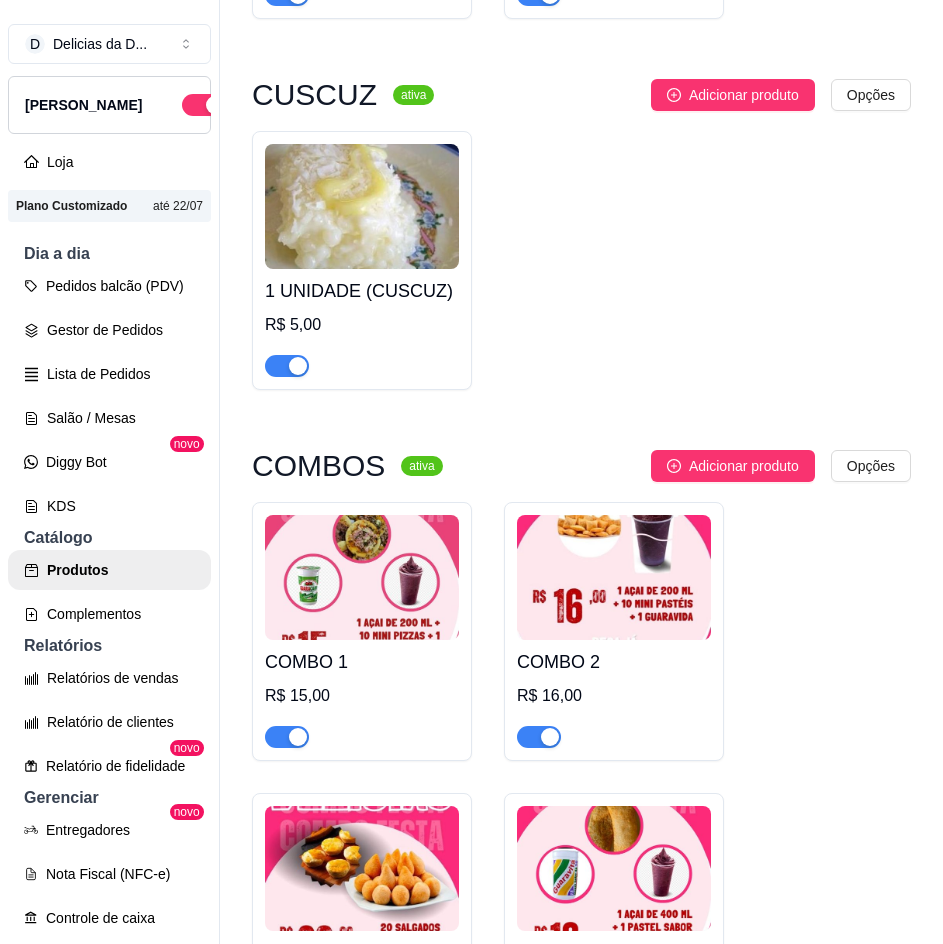 click on "R$ 5,00" at bounding box center (362, 325) 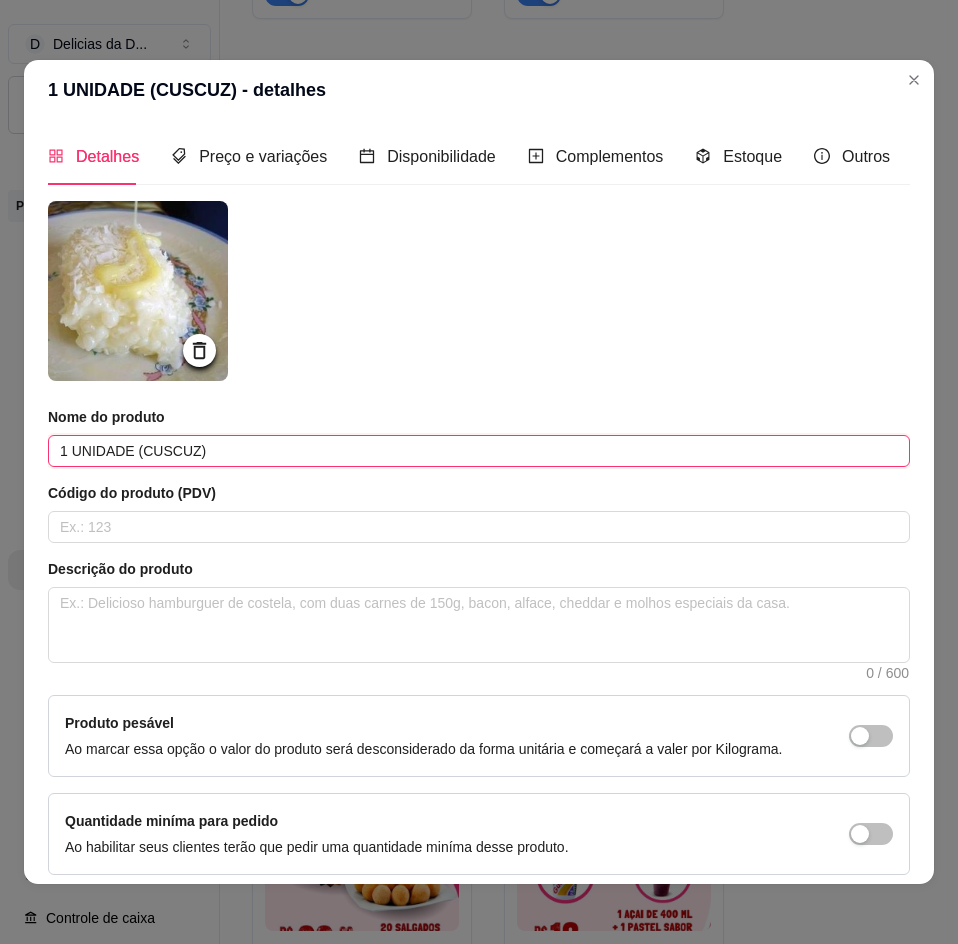 click on "1 UNIDADE (CUSCUZ)" at bounding box center [479, 451] 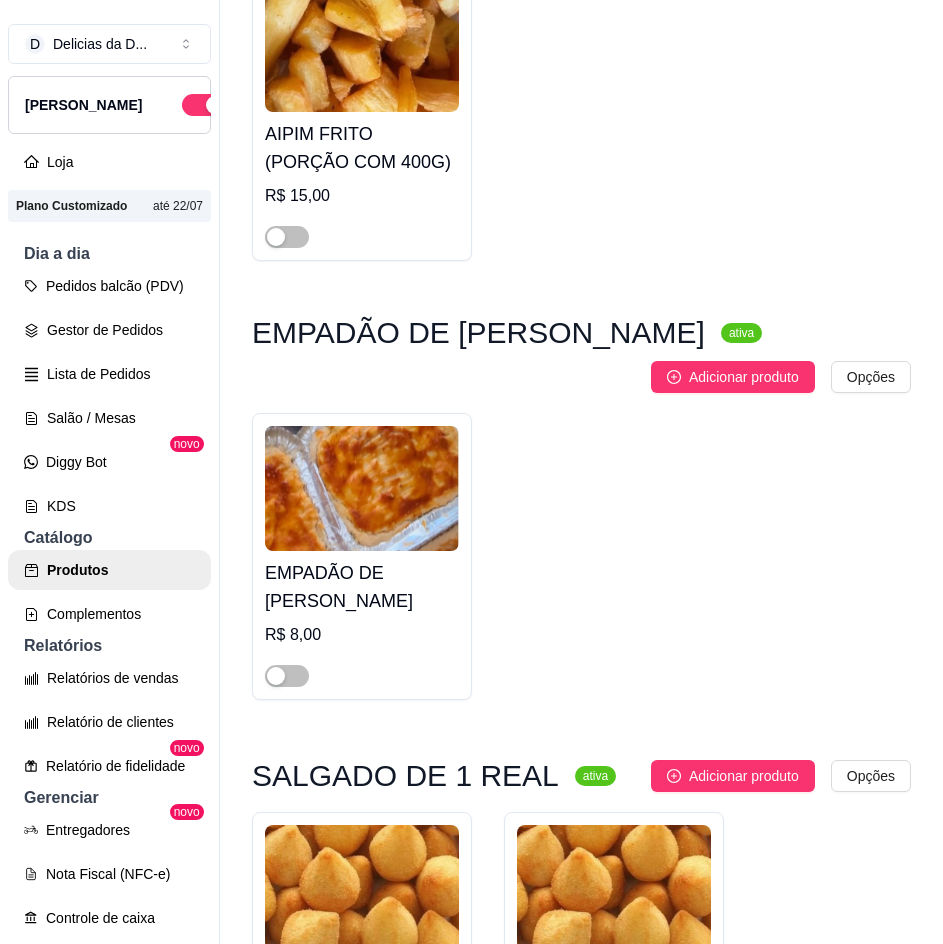 scroll, scrollTop: 14100, scrollLeft: 0, axis: vertical 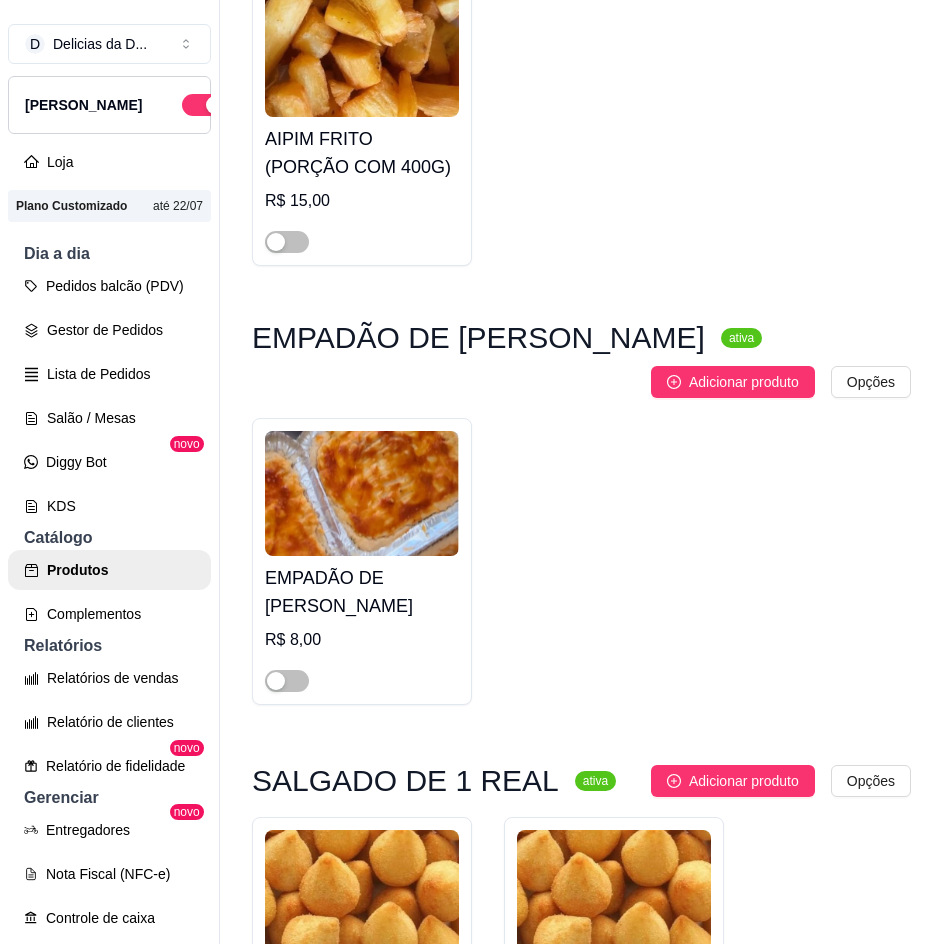click on "EMPADÃO DE [PERSON_NAME]" at bounding box center (478, 338) 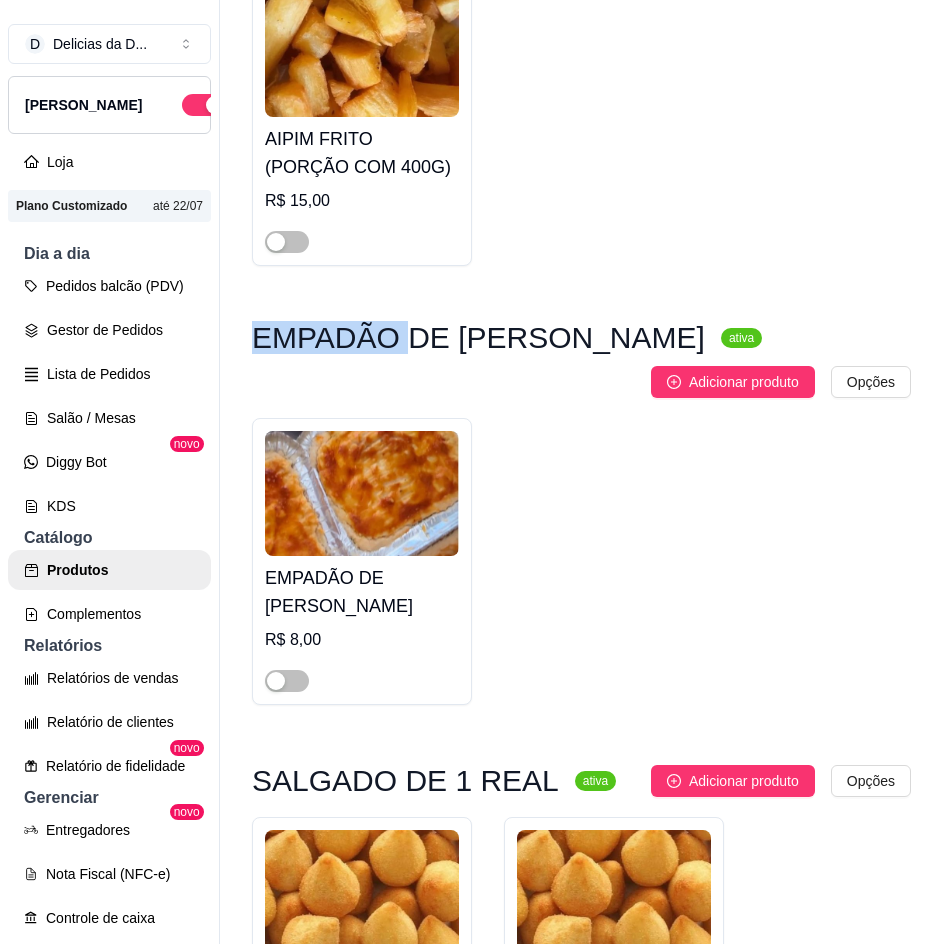 click on "EMPADÃO DE [PERSON_NAME]" at bounding box center [478, 338] 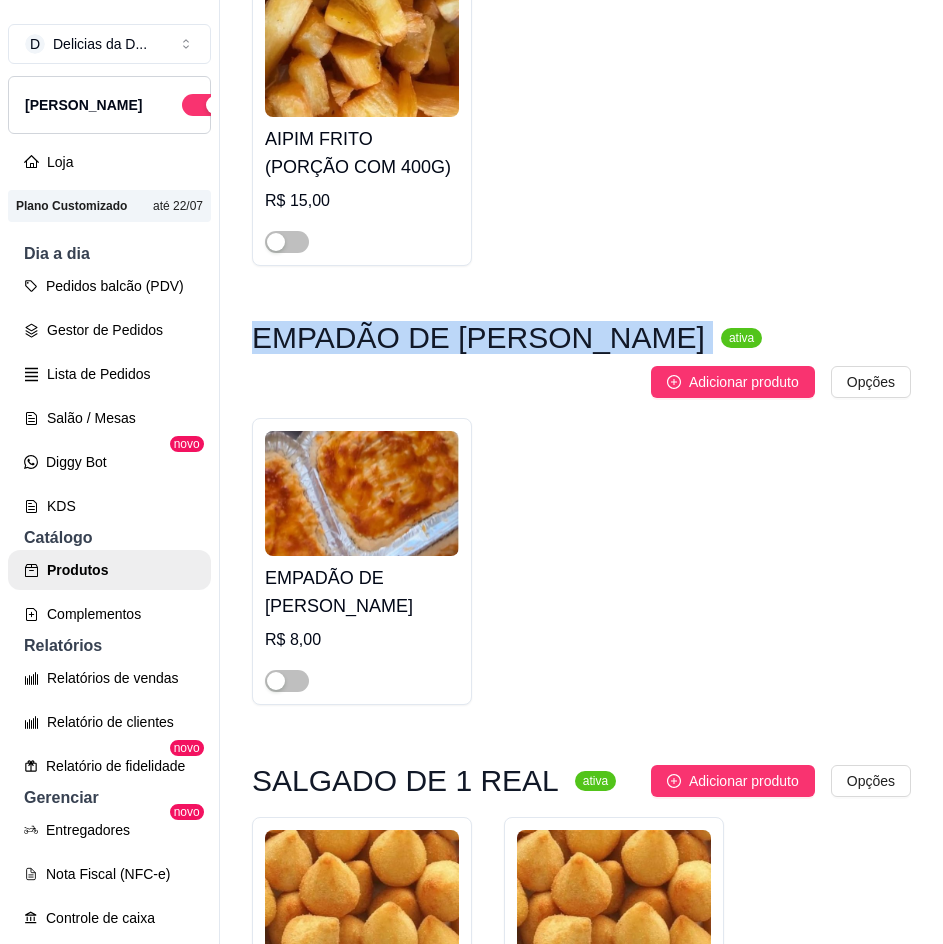 copy on "EMPADÃO DE [PERSON_NAME]" 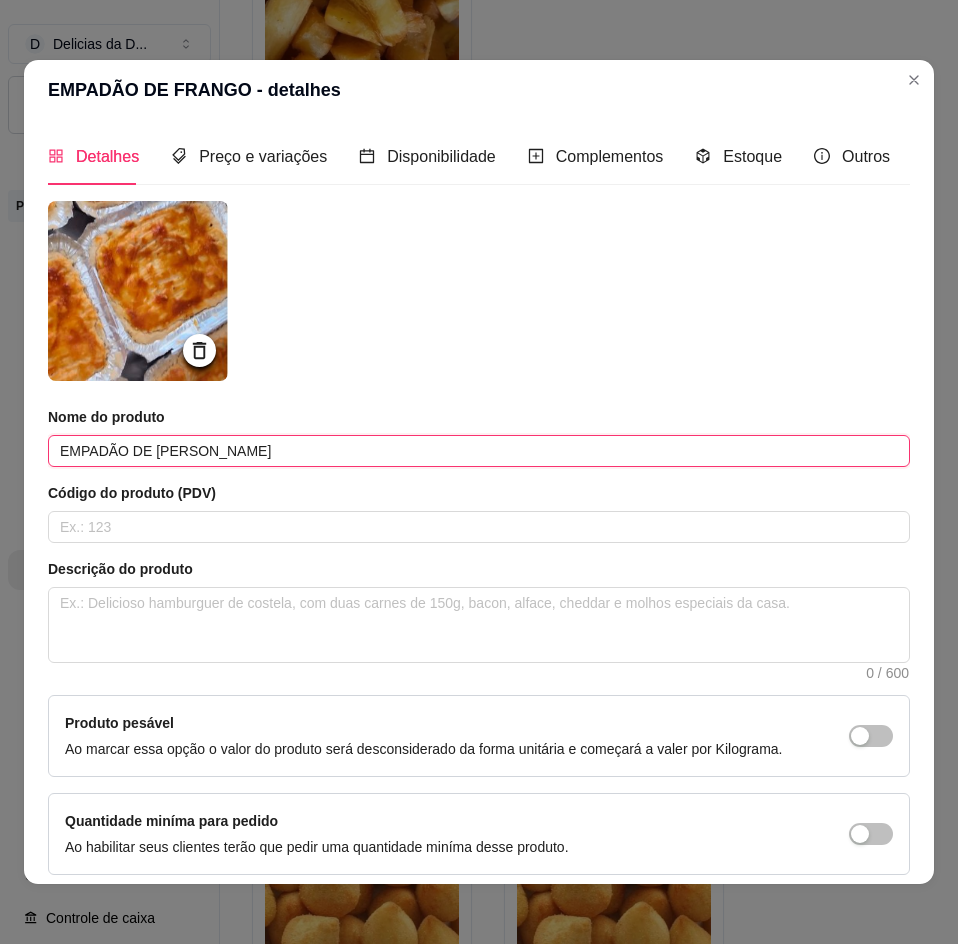 click on "EMPADÃO DE [PERSON_NAME]" at bounding box center [479, 451] 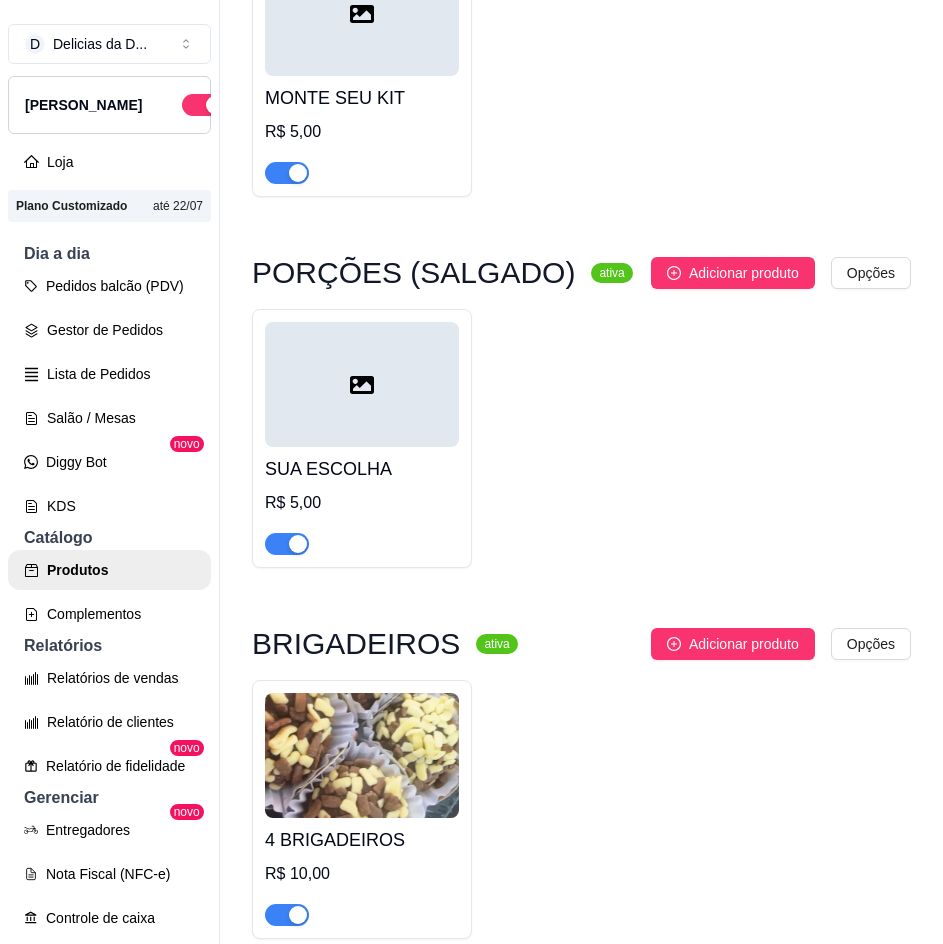 scroll, scrollTop: 16026, scrollLeft: 0, axis: vertical 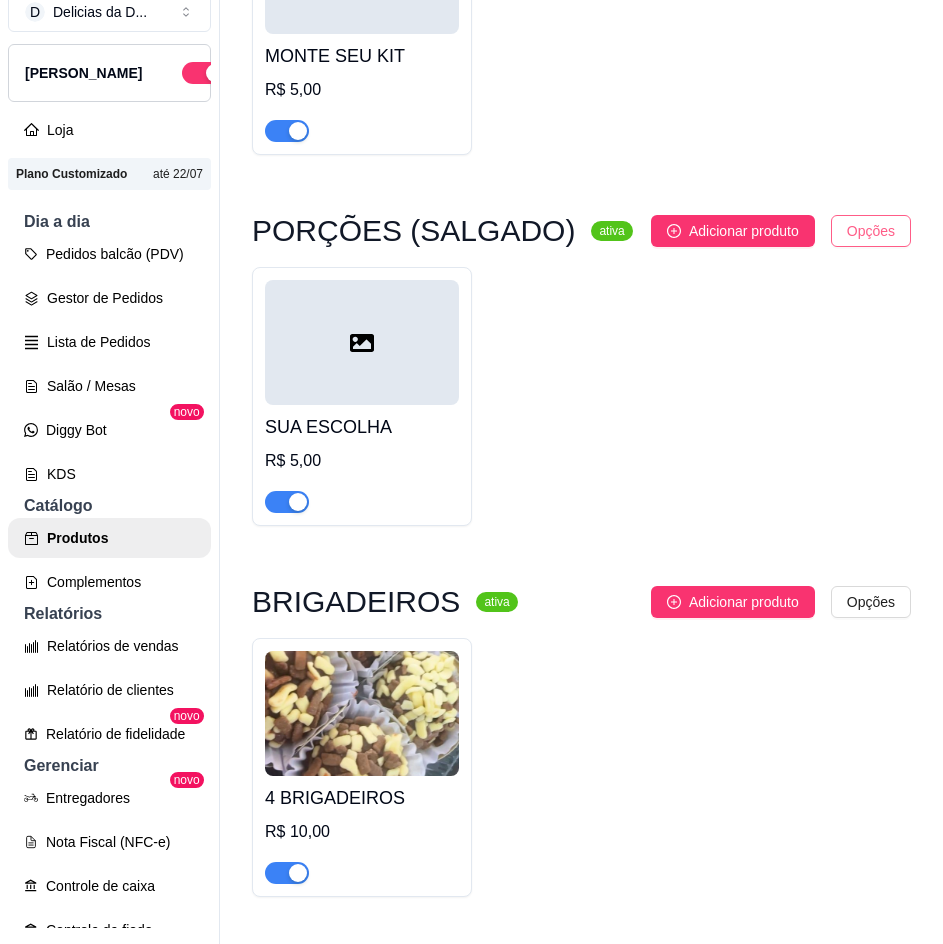 click on "D Delicias da D ... Loja Aberta Loja Plano Customizado até 22/07   Dia a dia Pedidos balcão (PDV) Gestor de Pedidos Lista de Pedidos Salão / Mesas Diggy Bot novo KDS Catálogo Produtos Complementos Relatórios Relatórios de vendas Relatório de clientes Relatório de fidelidade novo Gerenciar Entregadores novo Nota Fiscal (NFC-e) Controle de caixa Controle de fiado Cupons Clientes Estoque Configurações Diggy Planos Precisa de ajuda? Sair Produtos Adicionar categoria Reodernar categorias Aqui você cadastra e gerencia seu produtos e categorias AÇAI ativa Adicionar produto Opções 200ML   R$ 5,00 300ML   R$ 7,00 400ML   R$ 10,00 500ML   R$ 12,00 770ML   R$ 18,00 1 LITRO   R$ 25,00 SALGADO DE FESTA ativa Adicionar produto Opções 10 UNIDADES (SALGADO)   R$ 5,00 50 UNIDADES (SALGADOS/MISTURADOS)   R$ 25,00 100 UNIDADES (SALGADOS/MISTURADOS)   R$ 50,00 50 UNIDADES (SALGADOS/ESCOLHIDOS)   R$ 25,00 100 UNIDADES (SALGADOS/ESCOLHIDOS)   R$ 50,00 ASSADOS ativa Adicionar produto Opções   R$ 15,00" at bounding box center (471, 440) 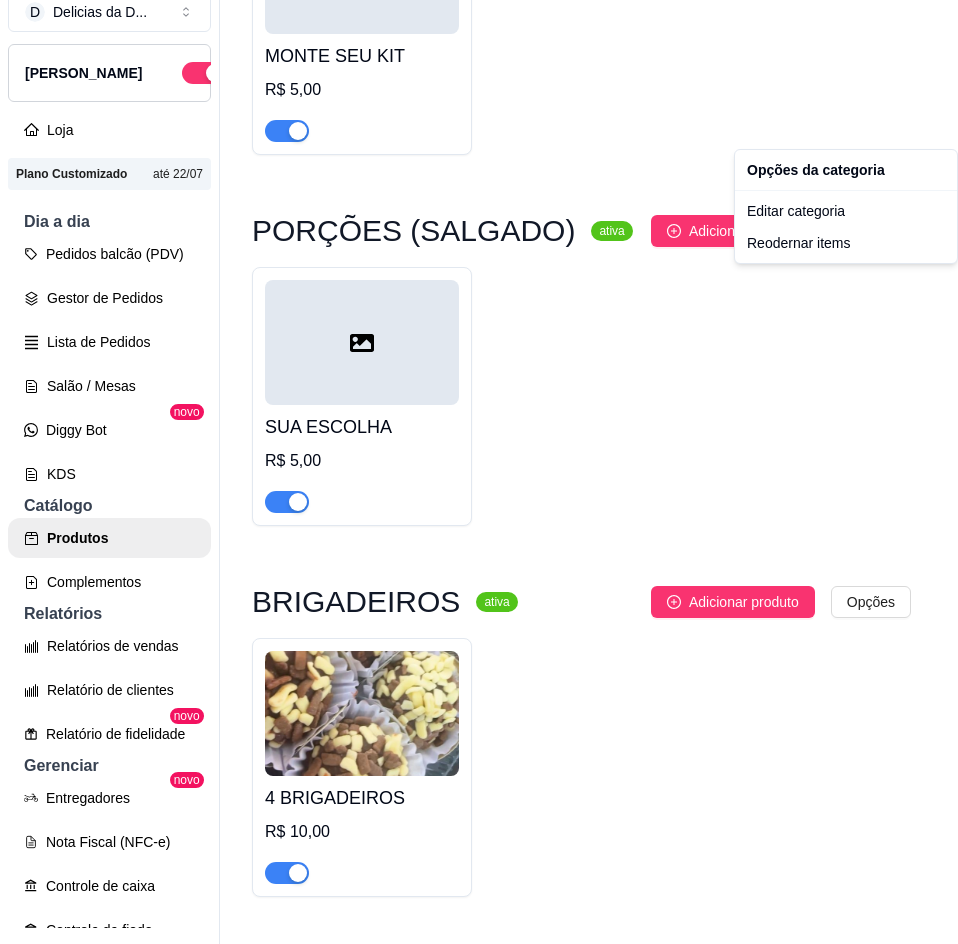 click on "D Delicias da D ... Loja Aberta Loja Plano Customizado até 22/07   Dia a dia Pedidos balcão (PDV) Gestor de Pedidos Lista de Pedidos Salão / Mesas Diggy Bot novo KDS Catálogo Produtos Complementos Relatórios Relatórios de vendas Relatório de clientes Relatório de fidelidade novo Gerenciar Entregadores novo Nota Fiscal (NFC-e) Controle de caixa Controle de fiado Cupons Clientes Estoque Configurações Diggy Planos Precisa de ajuda? Sair Produtos Adicionar categoria Reodernar categorias Aqui você cadastra e gerencia seu produtos e categorias AÇAI ativa Adicionar produto Opções 200ML   R$ 5,00 300ML   R$ 7,00 400ML   R$ 10,00 500ML   R$ 12,00 770ML   R$ 18,00 1 LITRO   R$ 25,00 SALGADO DE FESTA ativa Adicionar produto Opções 10 UNIDADES (SALGADO)   R$ 5,00 50 UNIDADES (SALGADOS/MISTURADOS)   R$ 25,00 100 UNIDADES (SALGADOS/MISTURADOS)   R$ 50,00 50 UNIDADES (SALGADOS/ESCOLHIDOS)   R$ 25,00 100 UNIDADES (SALGADOS/ESCOLHIDOS)   R$ 50,00 ASSADOS ativa Adicionar produto Opções   R$ 15,00" at bounding box center (479, 440) 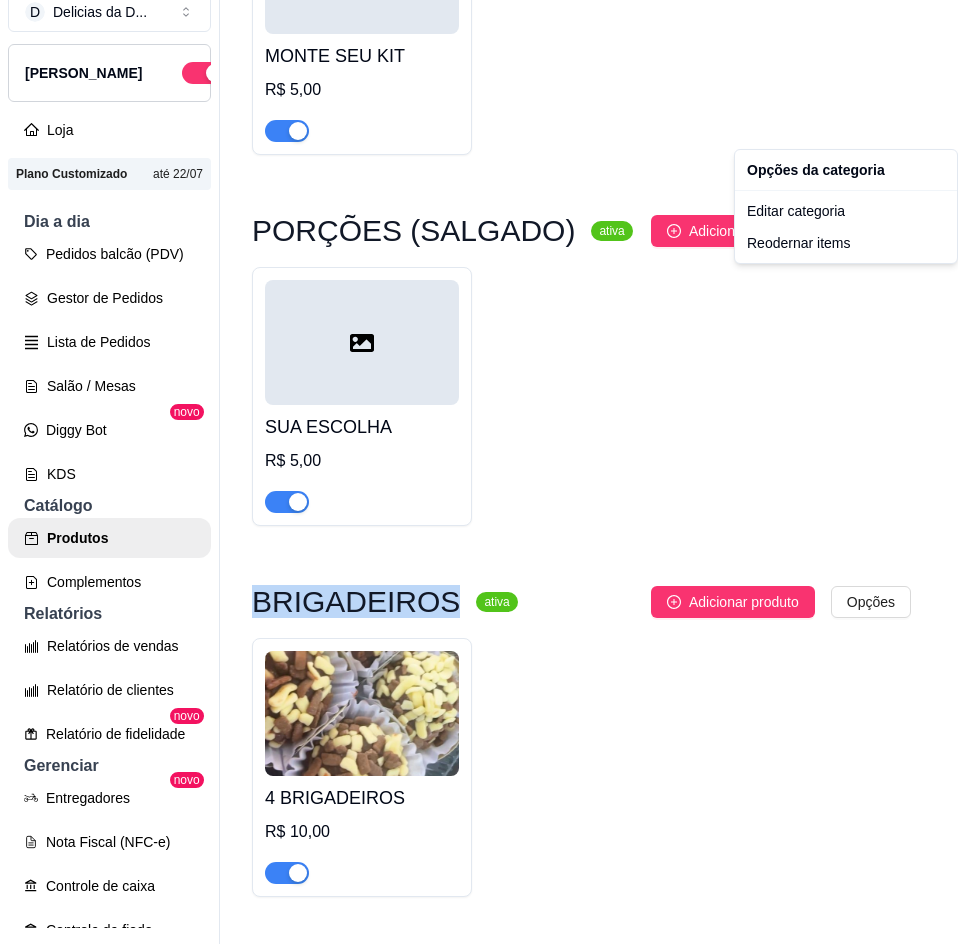 click on "BRIGADEIROS" at bounding box center (356, 602) 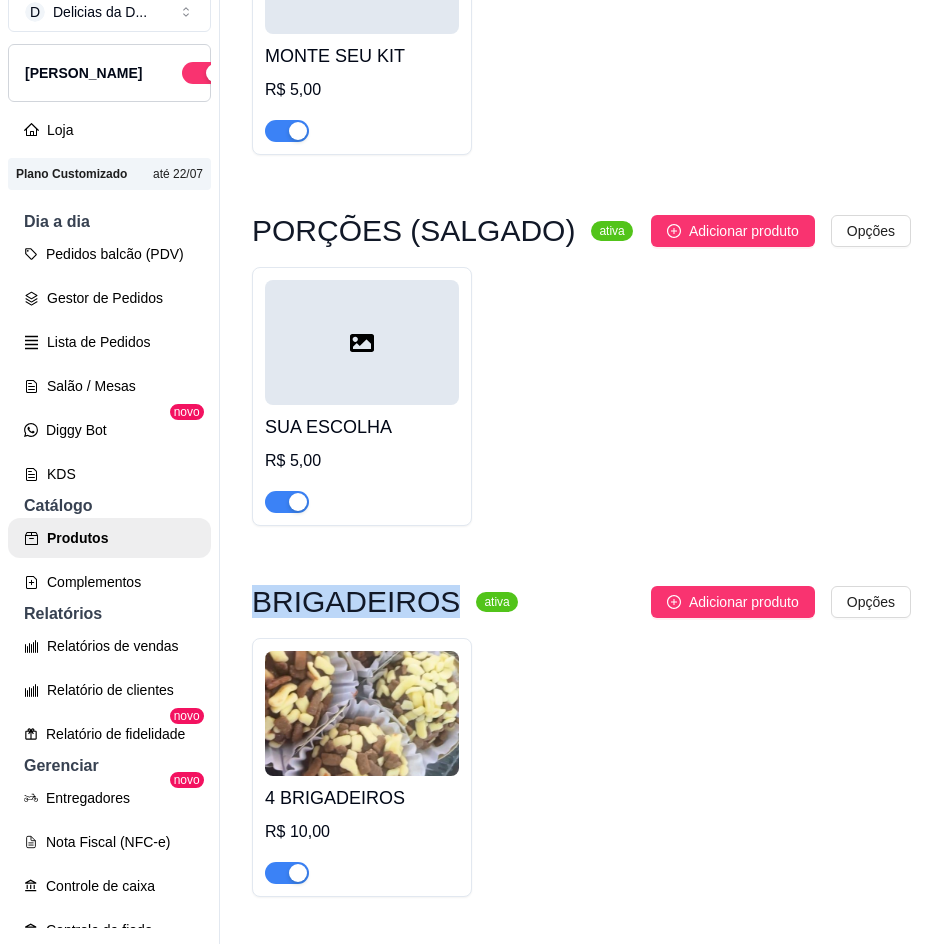 type 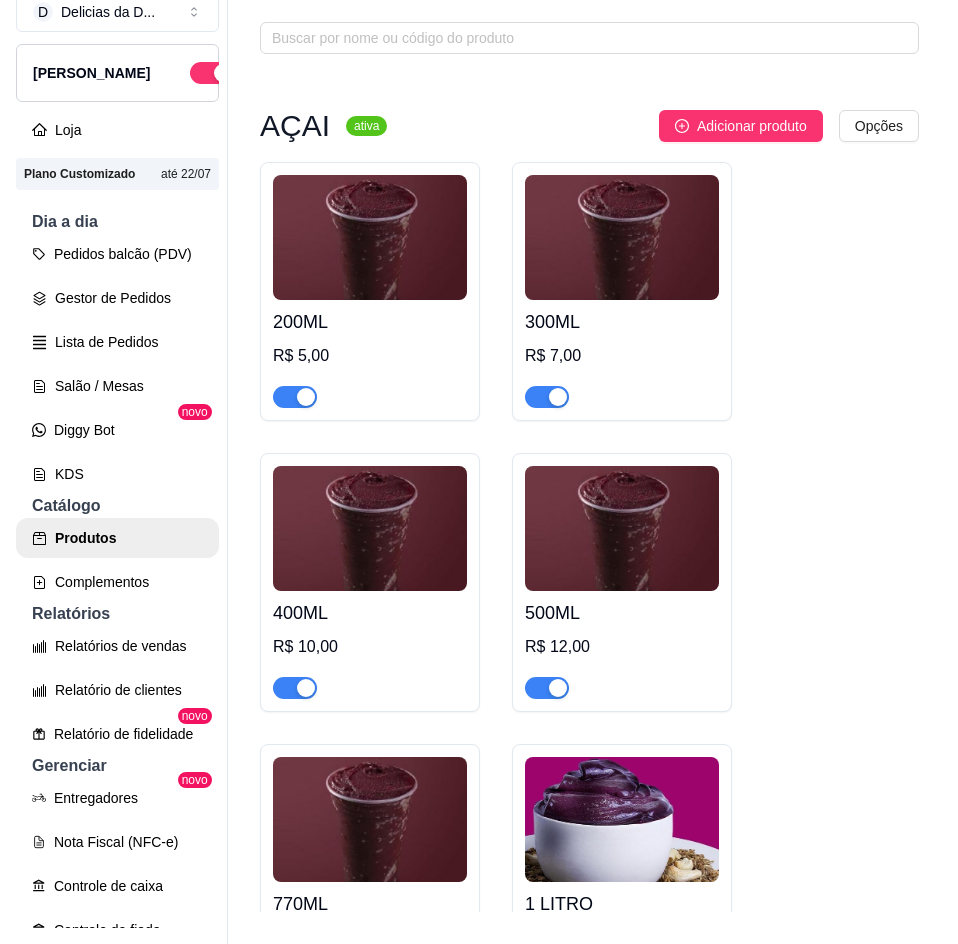 scroll, scrollTop: 0, scrollLeft: 0, axis: both 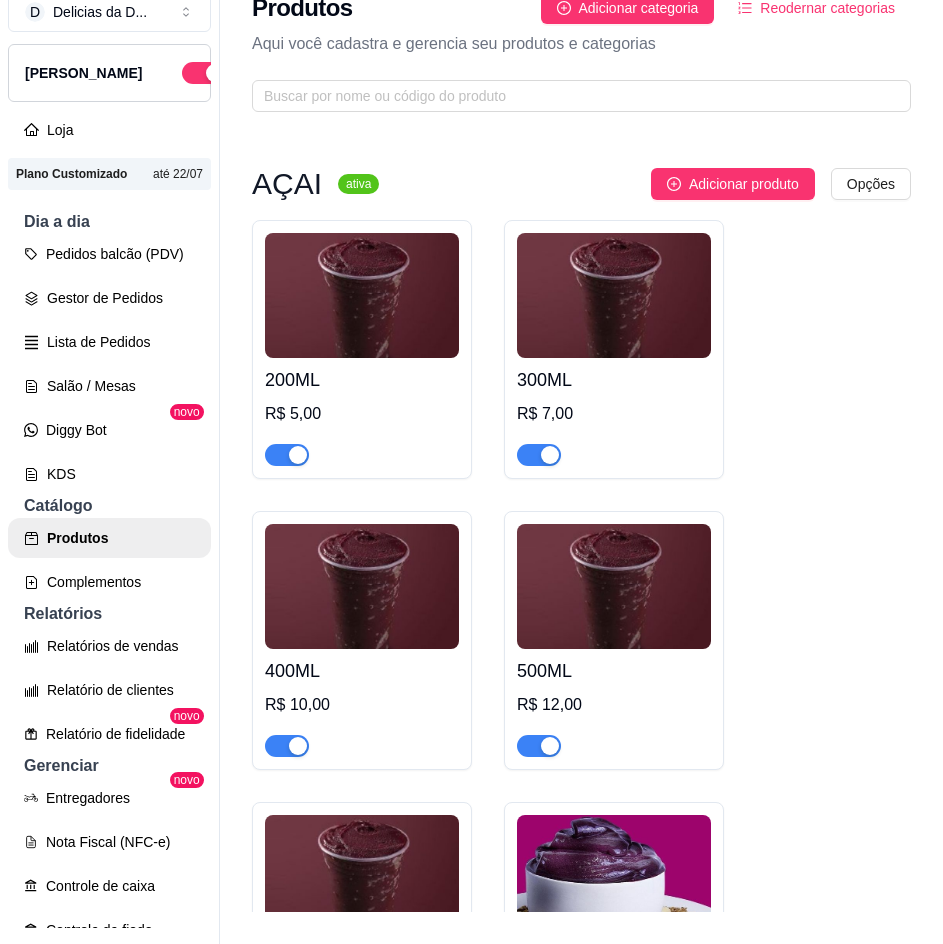 click on "AÇAI" at bounding box center (287, 184) 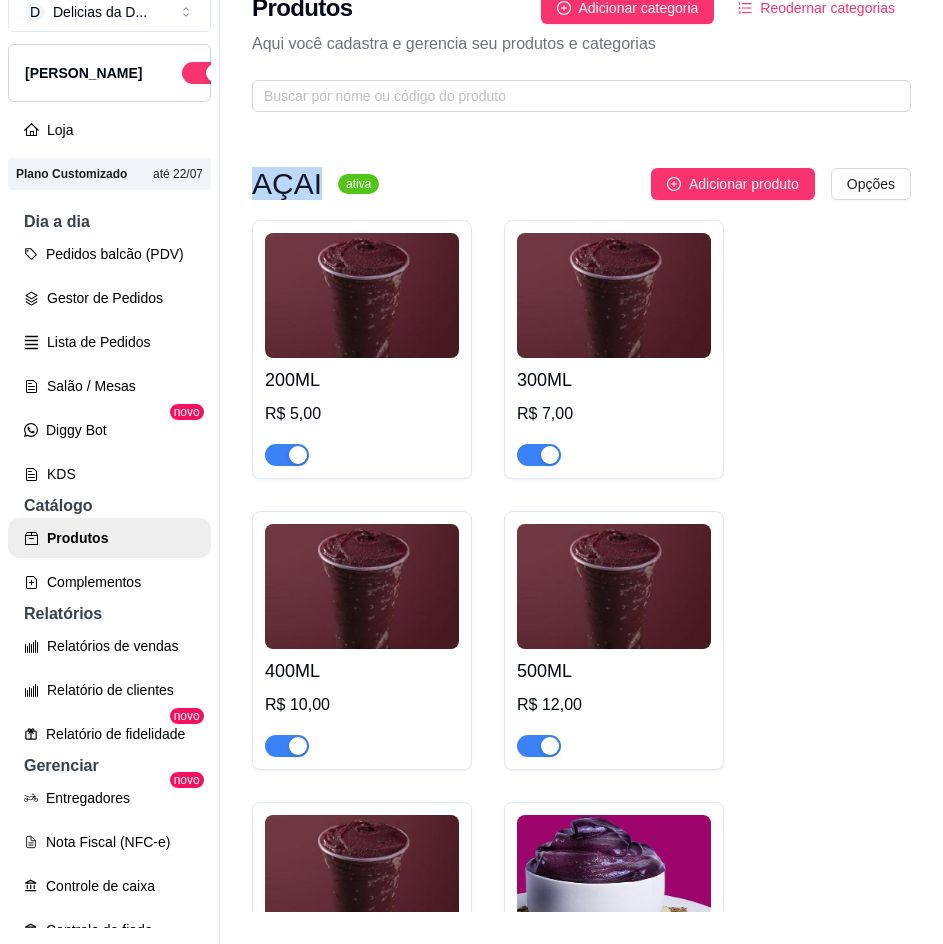 click on "AÇAI" at bounding box center (287, 184) 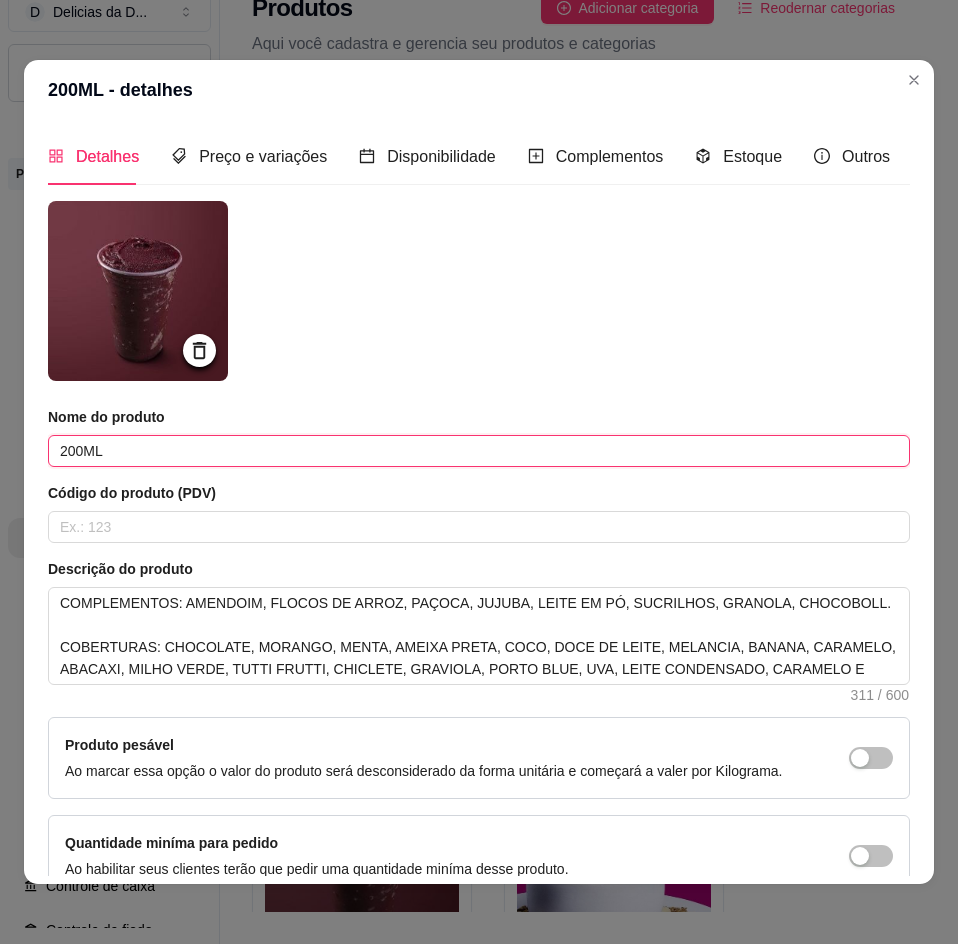 click on "200ML" at bounding box center [479, 451] 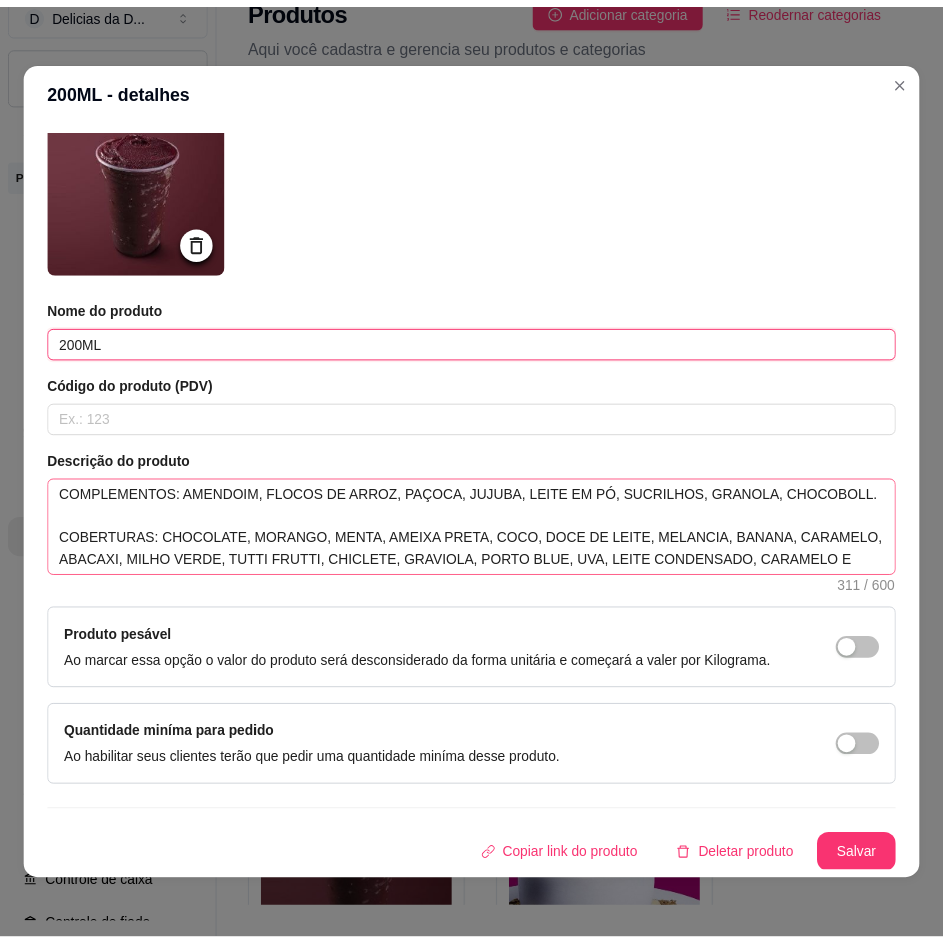 scroll, scrollTop: 110, scrollLeft: 0, axis: vertical 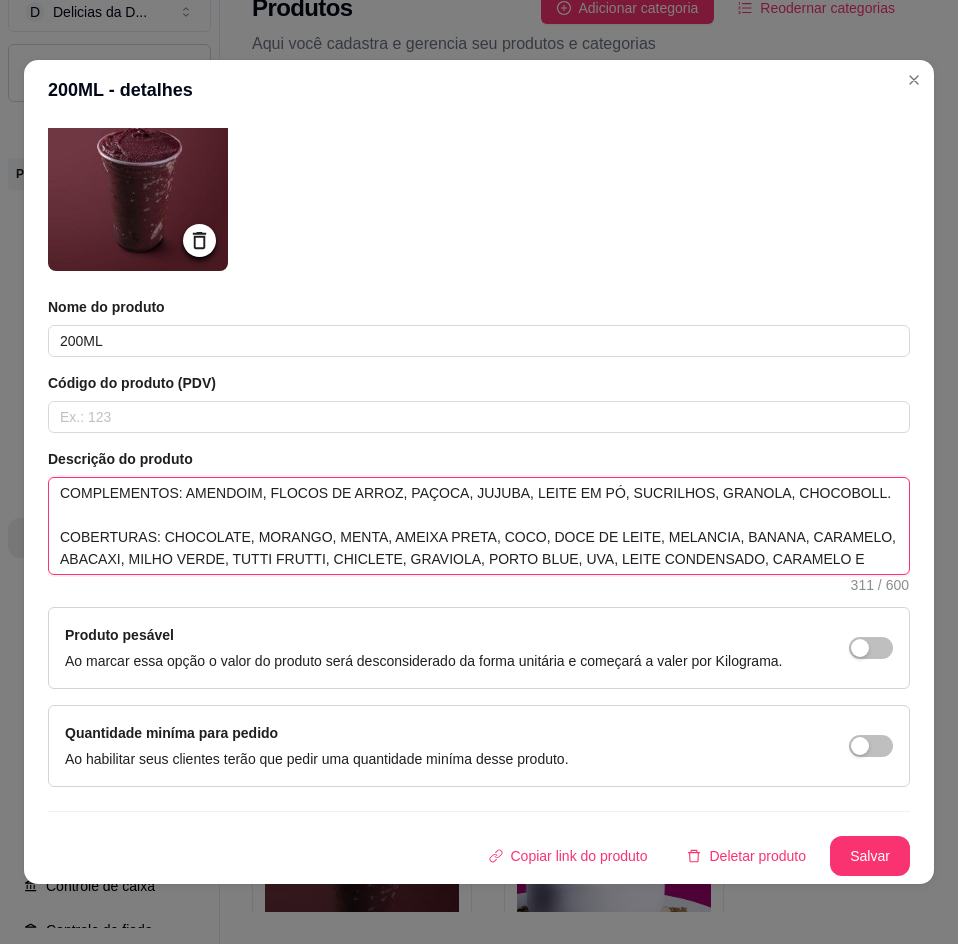click on "COMPLEMENTOS: AMENDOIM, FLOCOS DE ARROZ, PAÇOCA, JUJUBA, LEITE EM PÓ, SUCRILHOS, GRANOLA, CHOCOBOLL.
COBERTURAS: CHOCOLATE, MORANGO, MENTA, AMEIXA PRETA, COCO, DOCE DE LEITE, MELANCIA, BANANA, CARAMELO, ABACAXI, MILHO VERDE, TUTTI FRUTTI, CHICLETE, GRAVIOLA, PORTO BLUE, UVA, LEITE CONDENSADO, CARAMELO E KIWI." at bounding box center (479, 526) 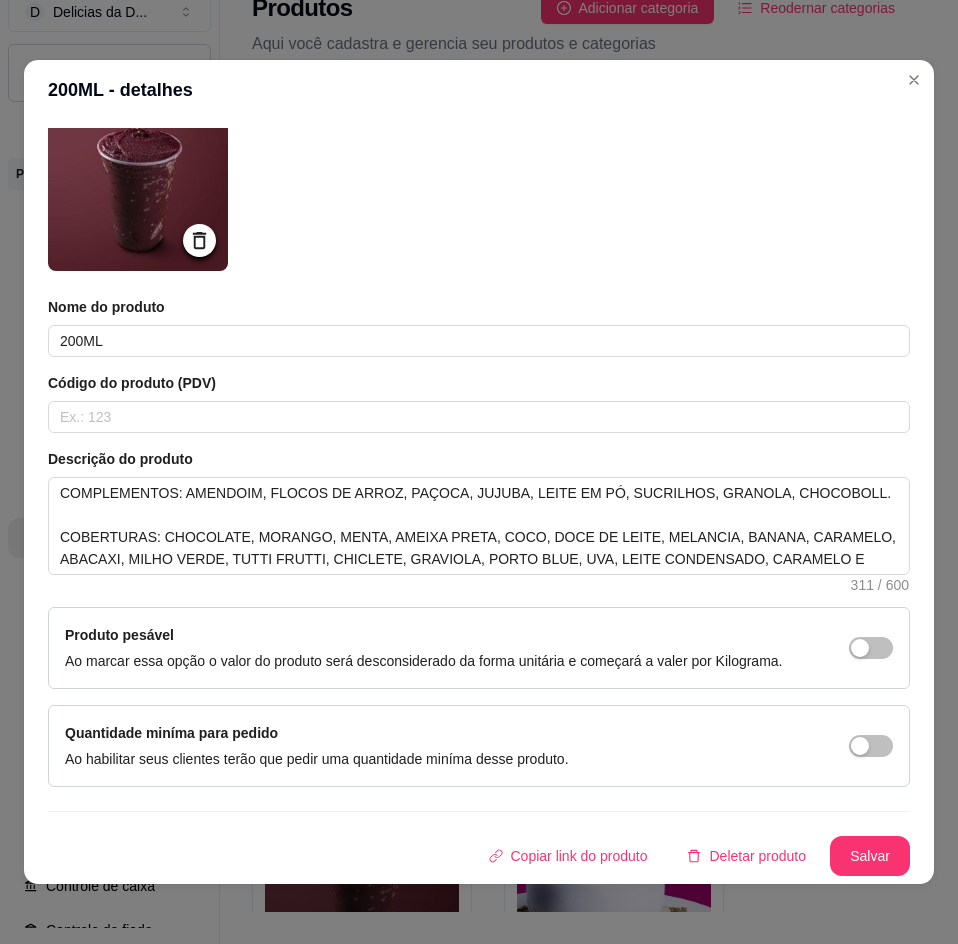 click at bounding box center (138, 181) 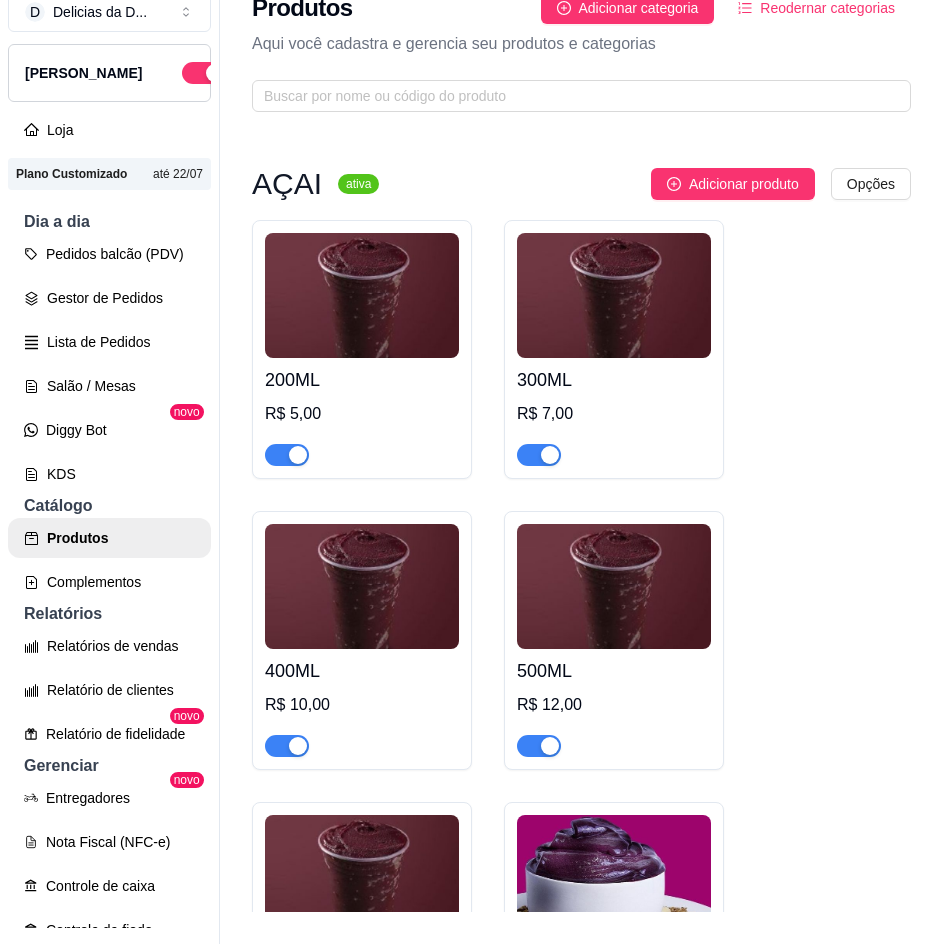 click at bounding box center (614, 295) 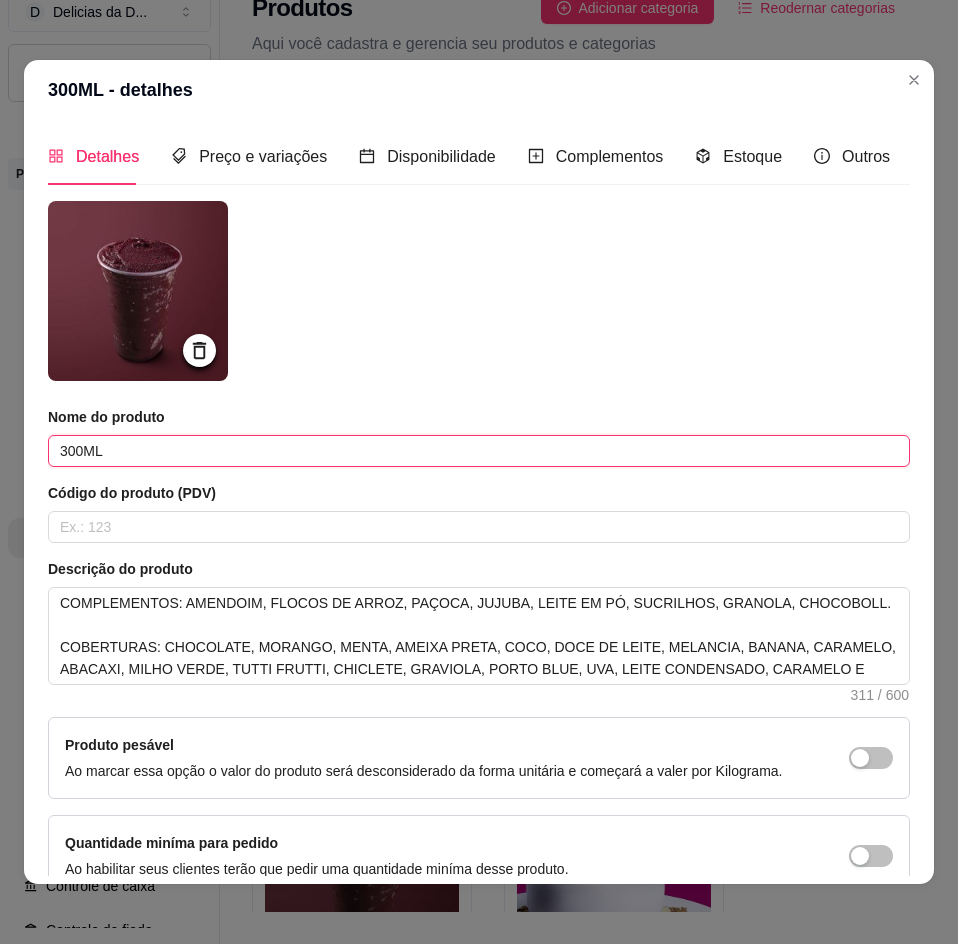 click on "300ML" at bounding box center [479, 451] 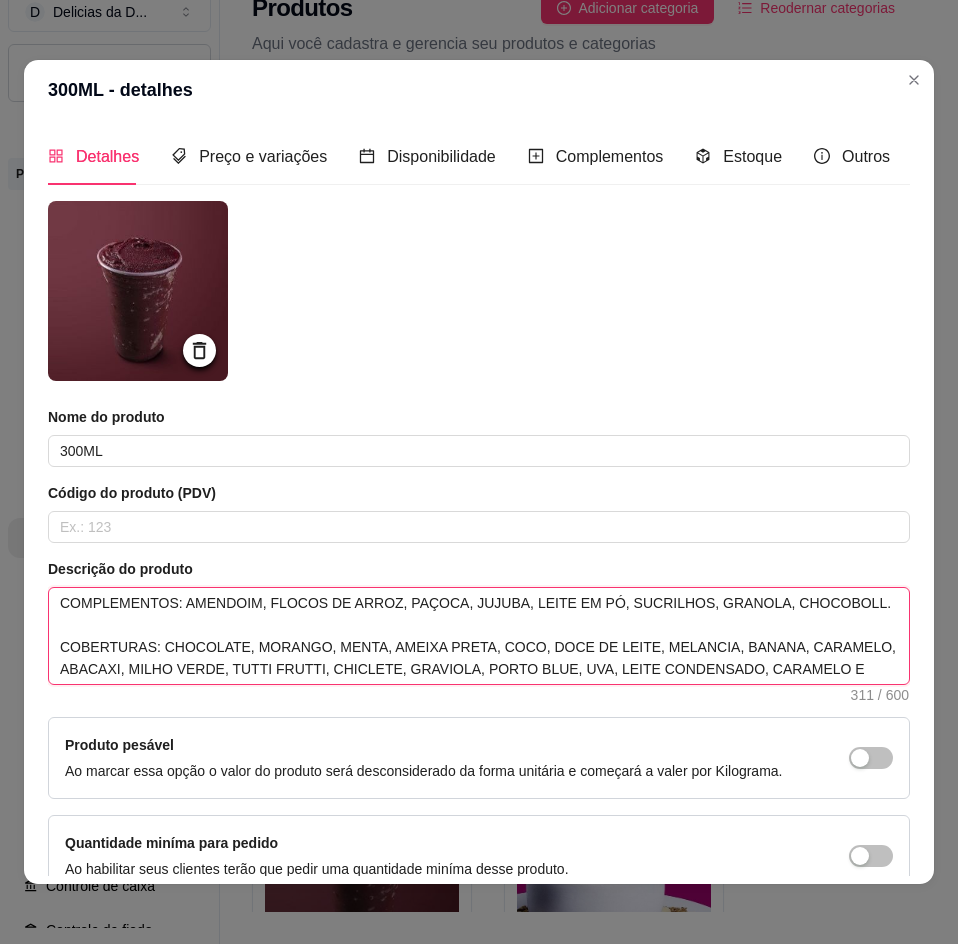 click on "COMPLEMENTOS: AMENDOIM, FLOCOS DE ARROZ, PAÇOCA, JUJUBA, LEITE EM PÓ, SUCRILHOS, GRANOLA, CHOCOBOLL.
COBERTURAS: CHOCOLATE, MORANGO, MENTA, AMEIXA PRETA, COCO, DOCE DE LEITE, MELANCIA, BANANA, CARAMELO, ABACAXI, MILHO VERDE, TUTTI FRUTTI, CHICLETE, GRAVIOLA, PORTO BLUE, UVA, LEITE CONDENSADO, CARAMELO E KIWI." at bounding box center (479, 636) 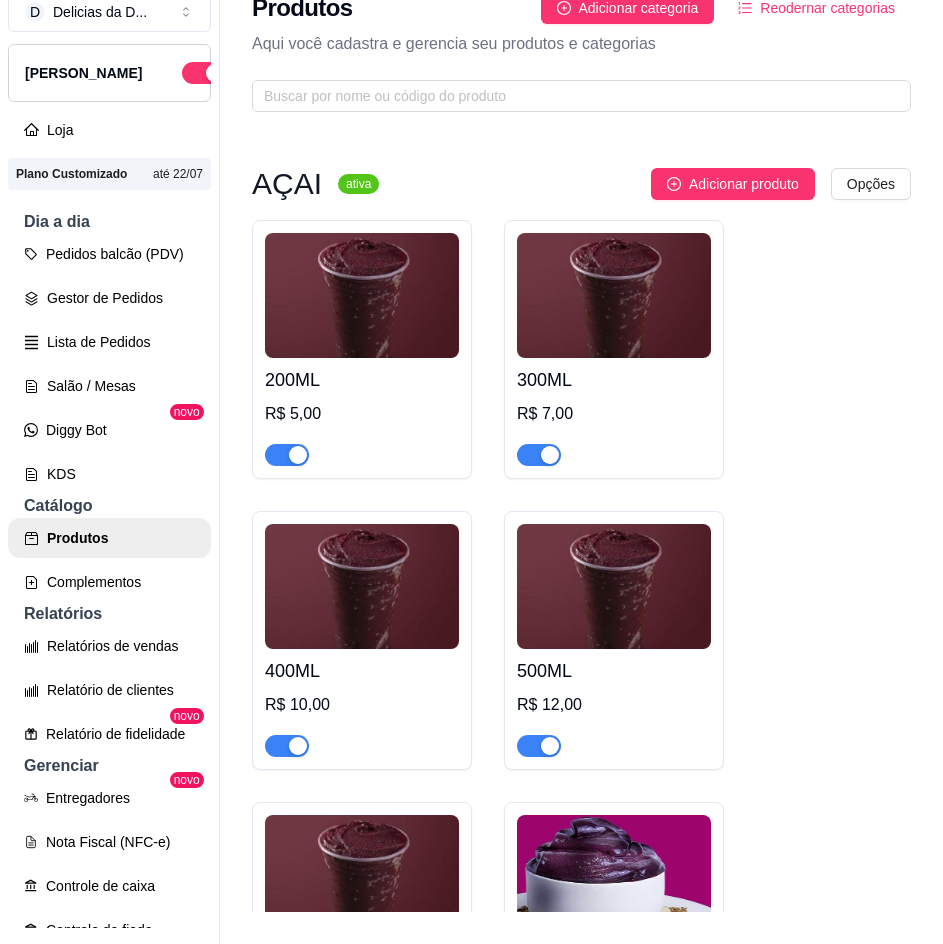 click at bounding box center [362, 586] 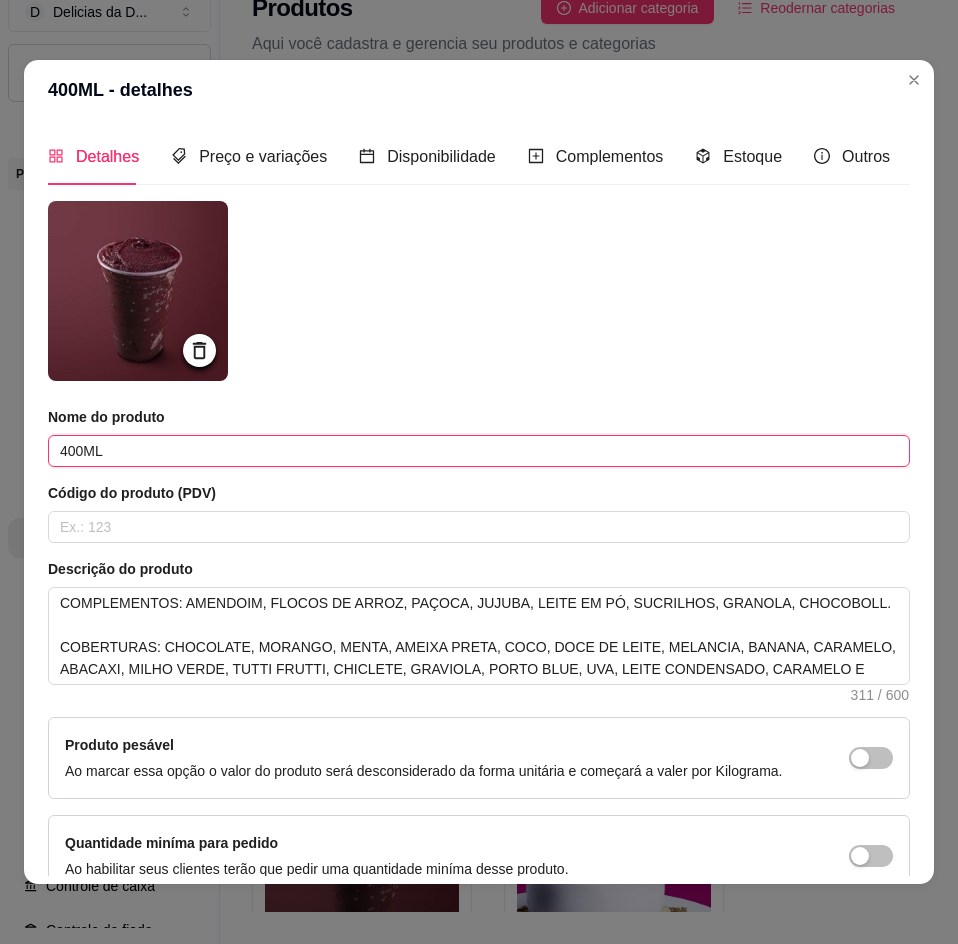 click on "400ML" at bounding box center (479, 451) 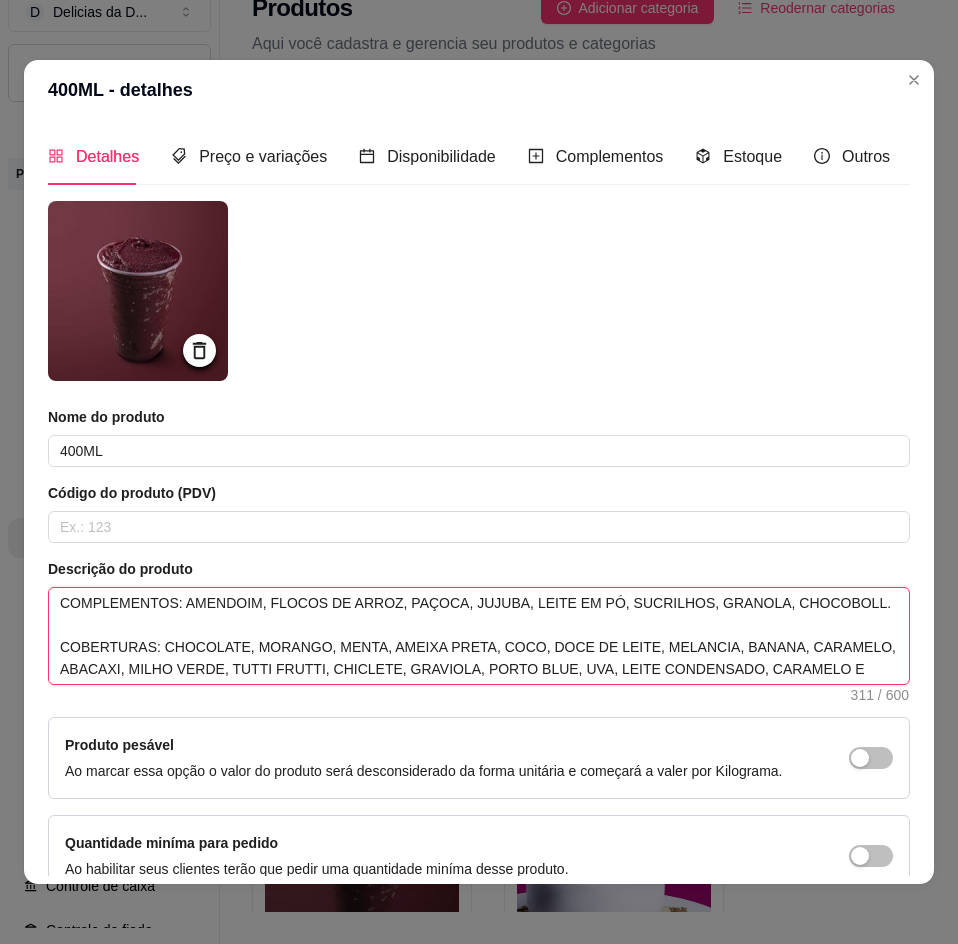 drag, startPoint x: 84, startPoint y: 606, endPoint x: 958, endPoint y: 706, distance: 879.7022 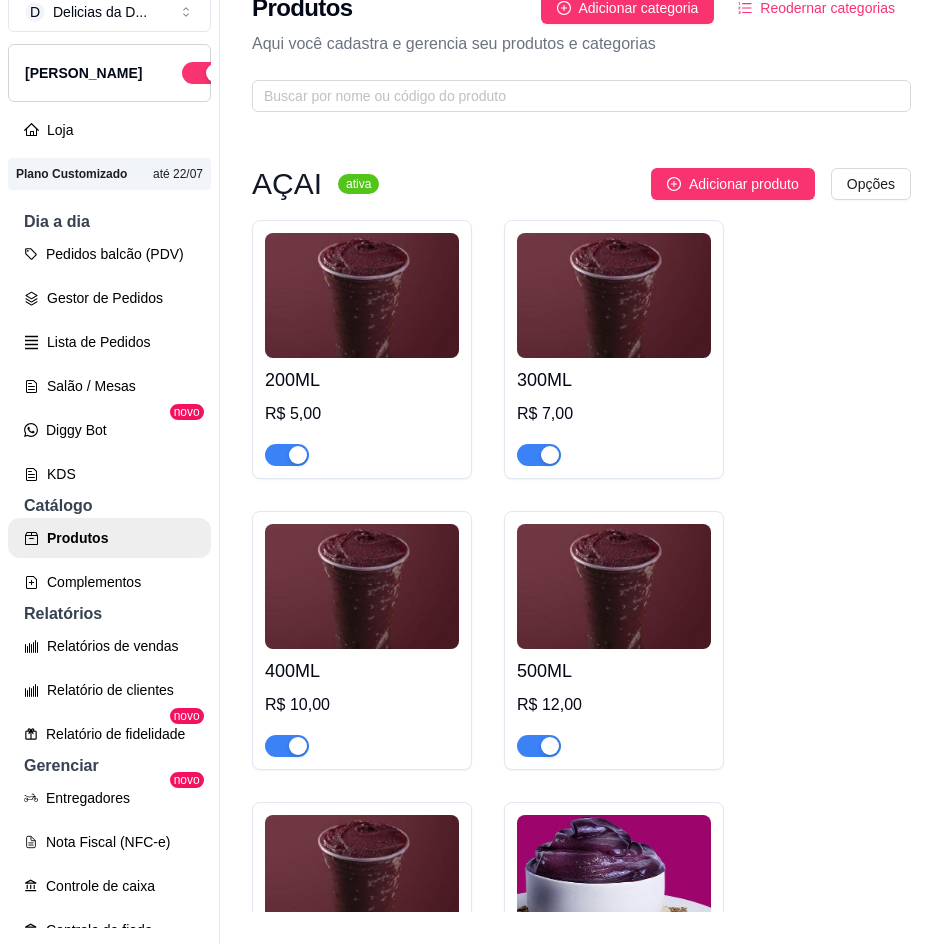 click at bounding box center (614, 586) 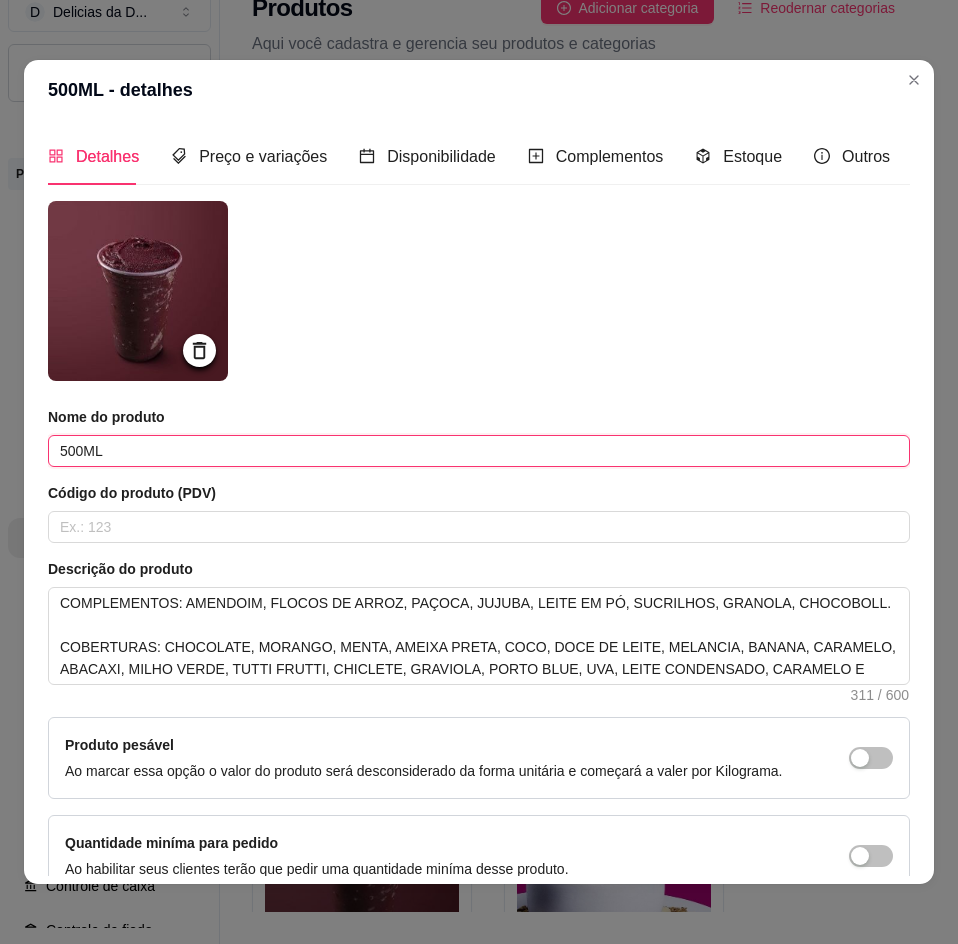 click on "500ML" at bounding box center (479, 451) 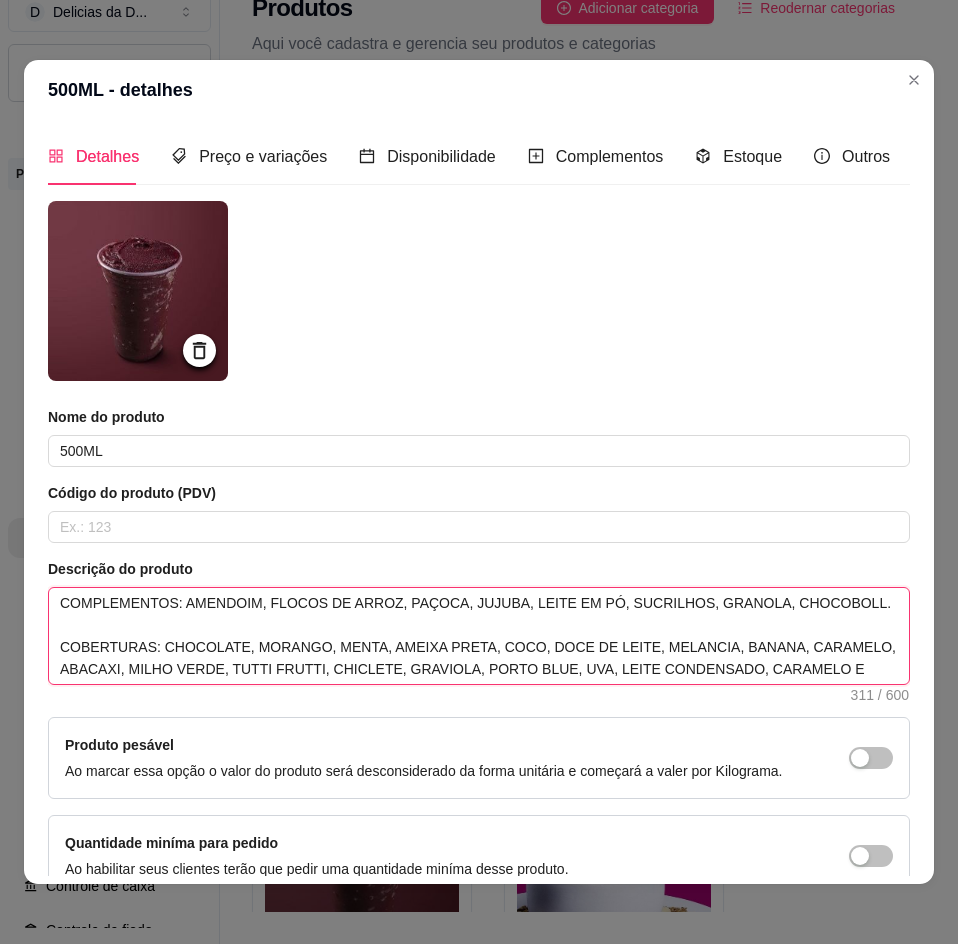 click on "COMPLEMENTOS: AMENDOIM, FLOCOS DE ARROZ, PAÇOCA, JUJUBA, LEITE EM PÓ, SUCRILHOS, GRANOLA, CHOCOBOLL.
COBERTURAS: CHOCOLATE, MORANGO, MENTA, AMEIXA PRETA, COCO, DOCE DE LEITE, MELANCIA, BANANA, CARAMELO, ABACAXI, MILHO VERDE, TUTTI FRUTTI, CHICLETE, GRAVIOLA, PORTO BLUE, UVA, LEITE CONDENSADO, CARAMELO E KIWI." at bounding box center [479, 636] 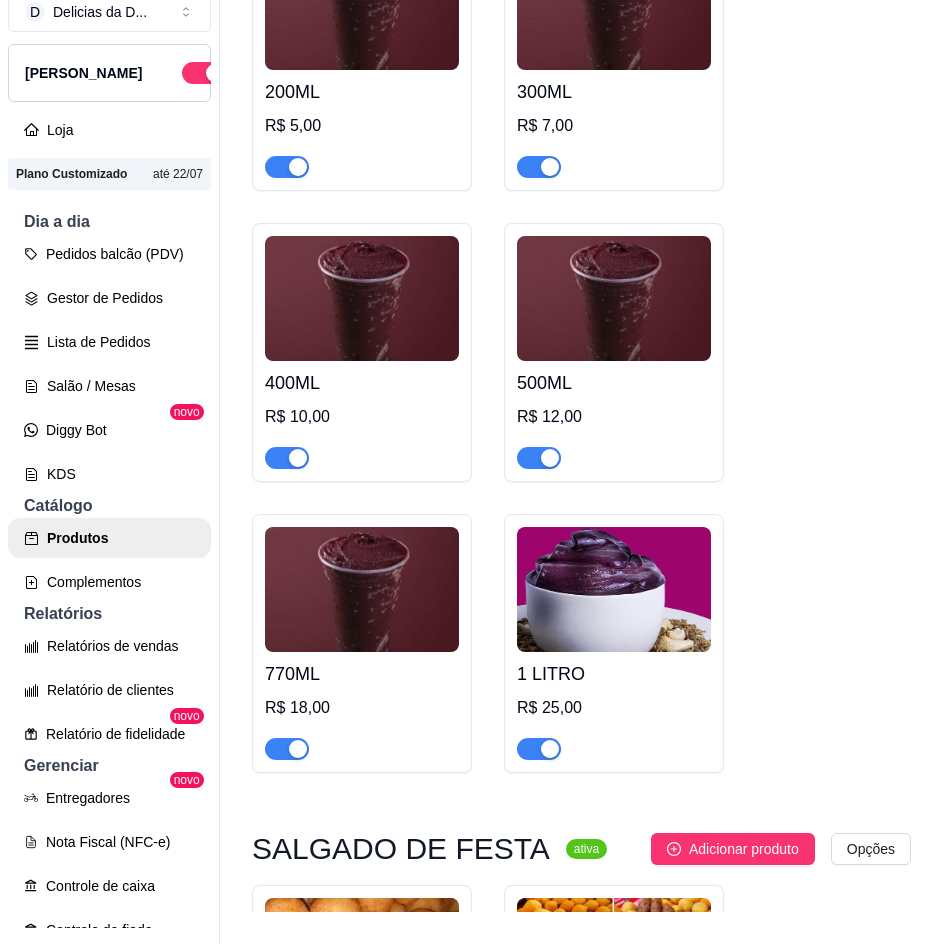 scroll, scrollTop: 300, scrollLeft: 0, axis: vertical 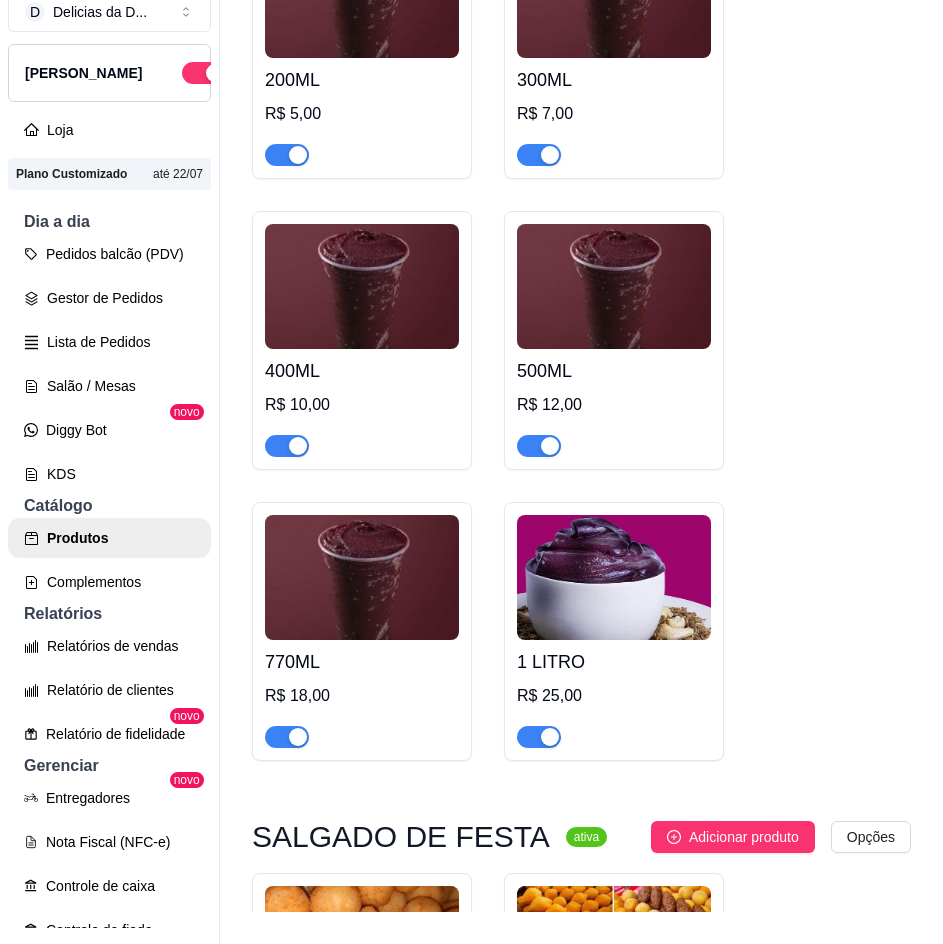 click at bounding box center [362, 577] 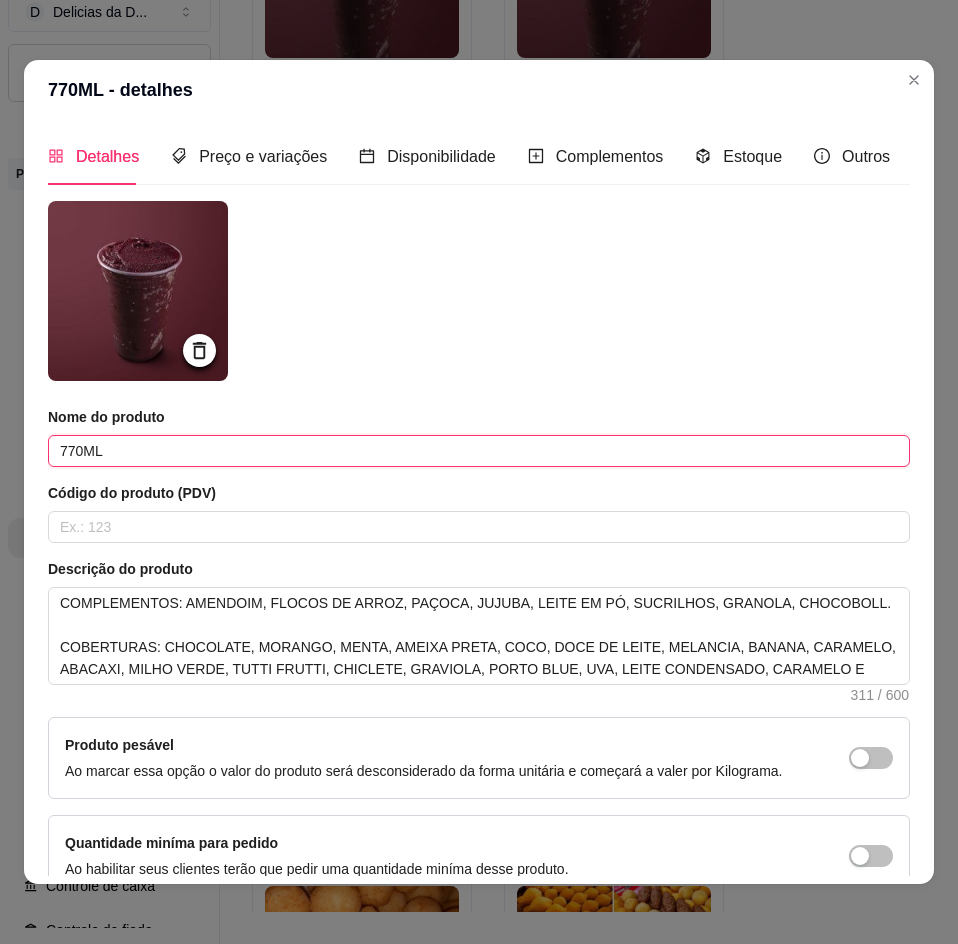 click on "770ML" at bounding box center (479, 451) 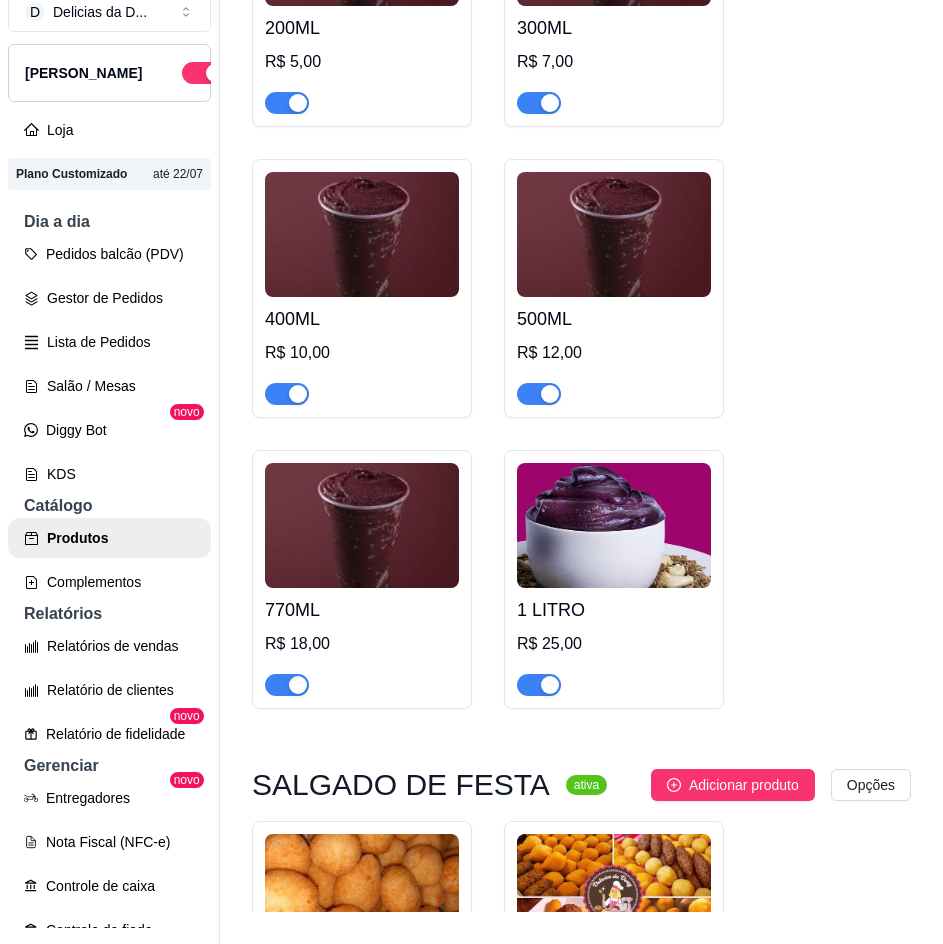 scroll, scrollTop: 400, scrollLeft: 0, axis: vertical 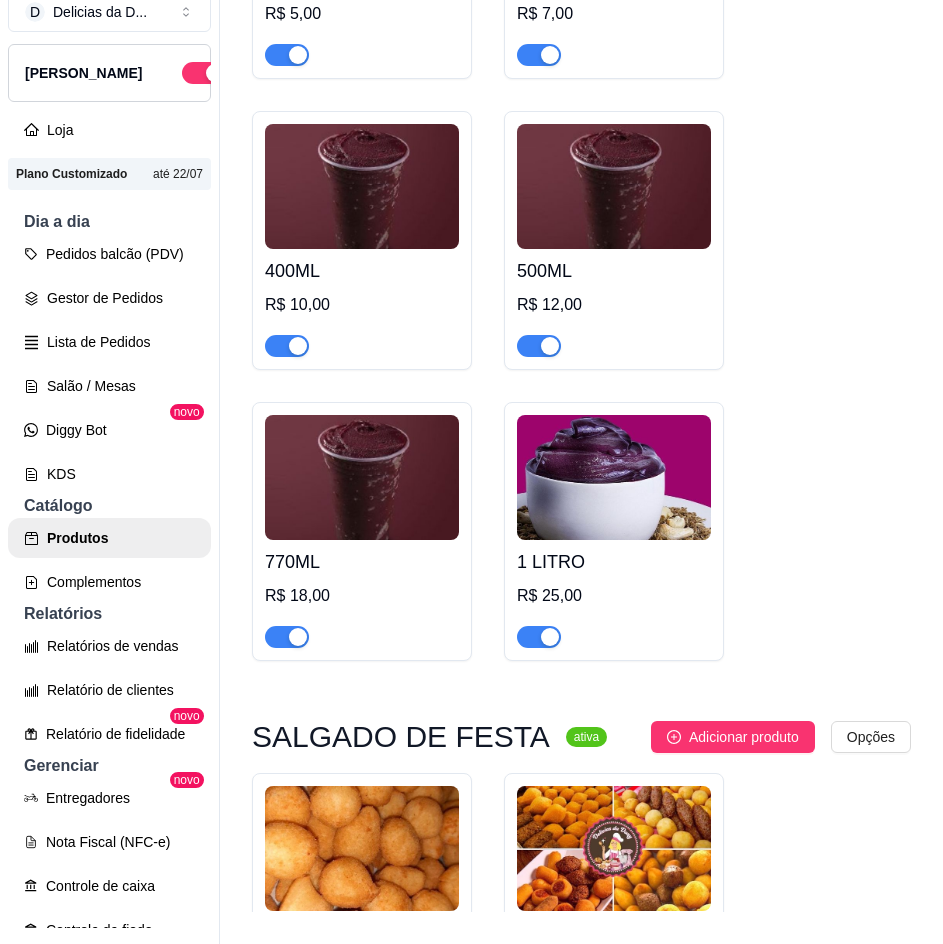 click at bounding box center (614, 477) 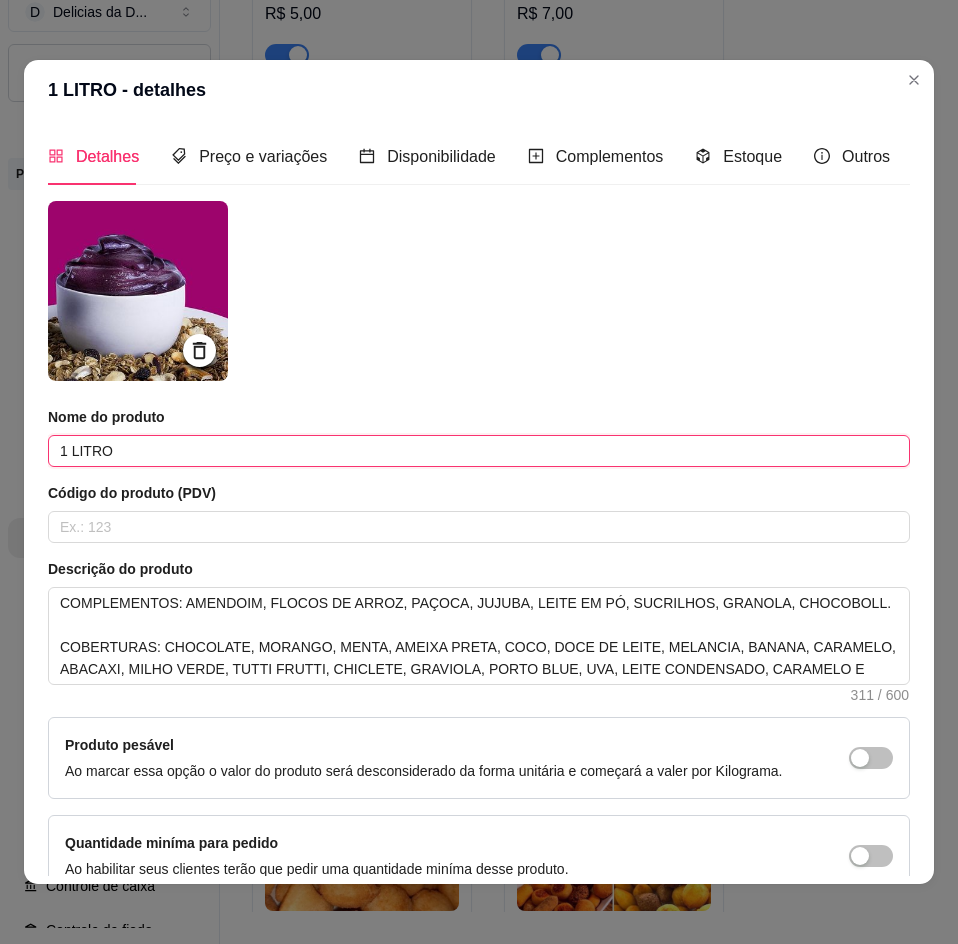 click on "1 LITRO" at bounding box center [479, 451] 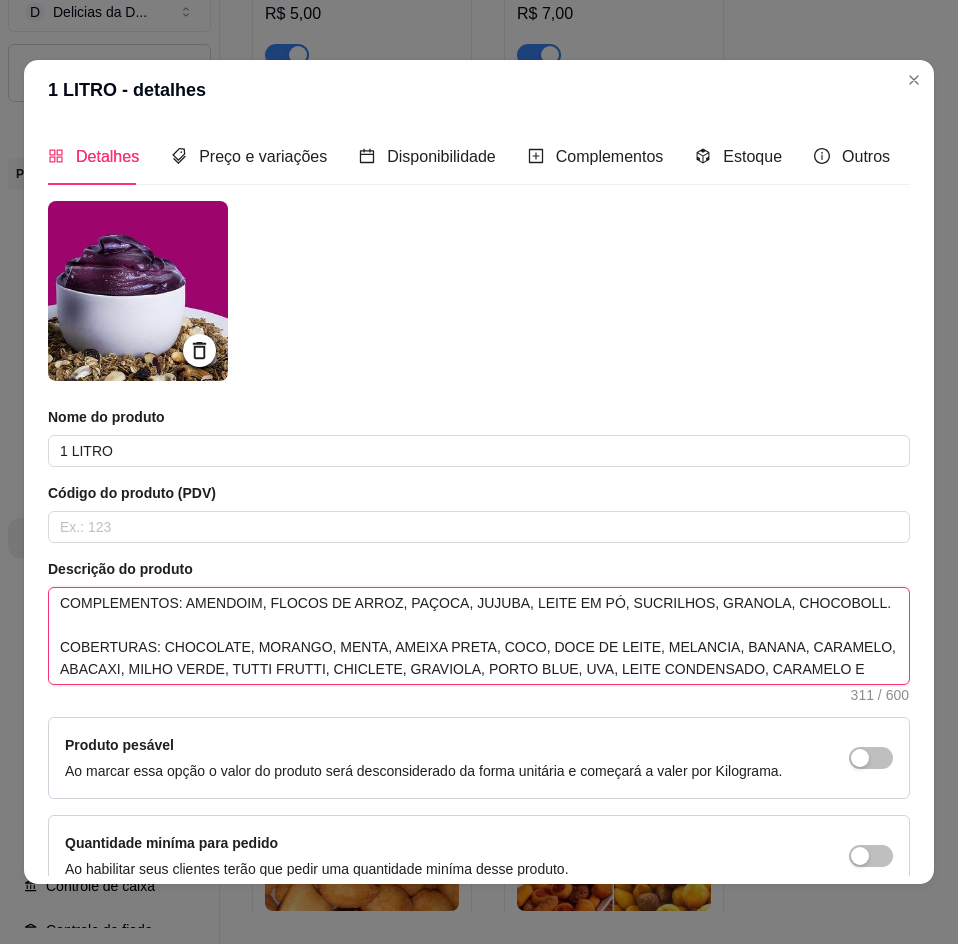 click on "COMPLEMENTOS: AMENDOIM, FLOCOS DE ARROZ, PAÇOCA, JUJUBA, LEITE EM PÓ, SUCRILHOS, GRANOLA, CHOCOBOLL.
COBERTURAS: CHOCOLATE, MORANGO, MENTA, AMEIXA PRETA, COCO, DOCE DE LEITE, MELANCIA, BANANA, CARAMELO, ABACAXI, MILHO VERDE, TUTTI FRUTTI, CHICLETE, GRAVIOLA, PORTO BLUE, UVA, LEITE CONDENSADO, CARAMELO E KIWI." at bounding box center [479, 636] 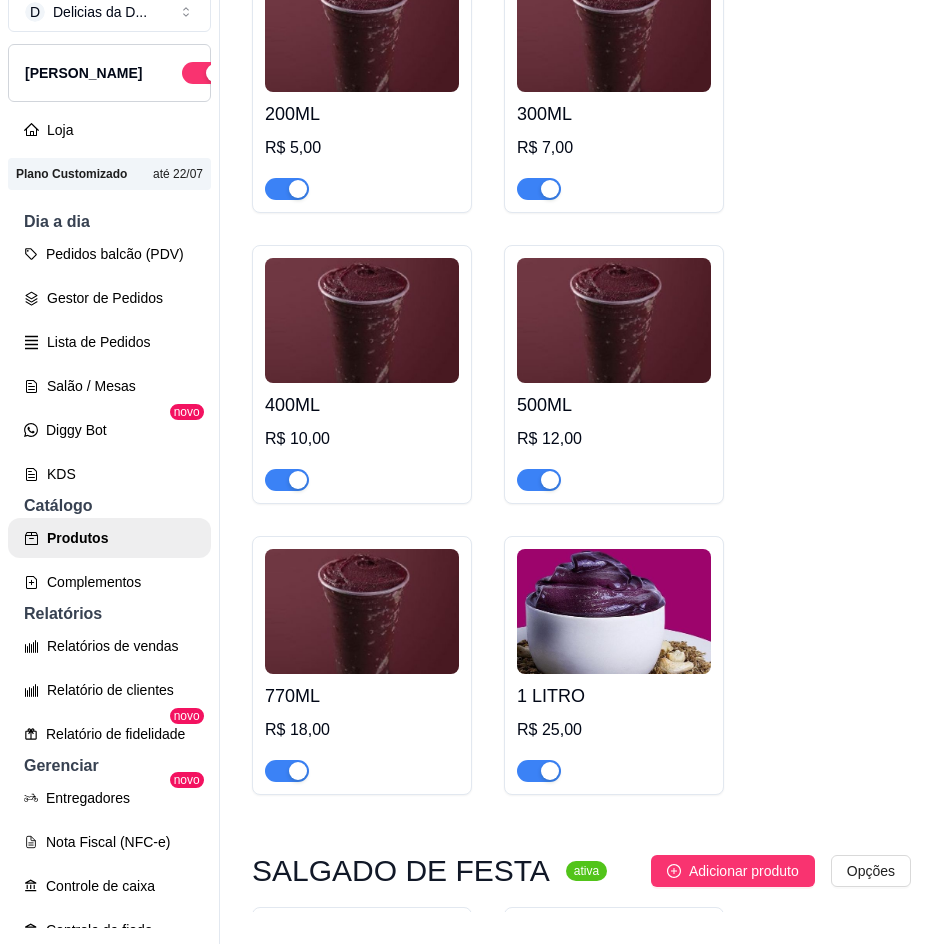 scroll, scrollTop: 0, scrollLeft: 0, axis: both 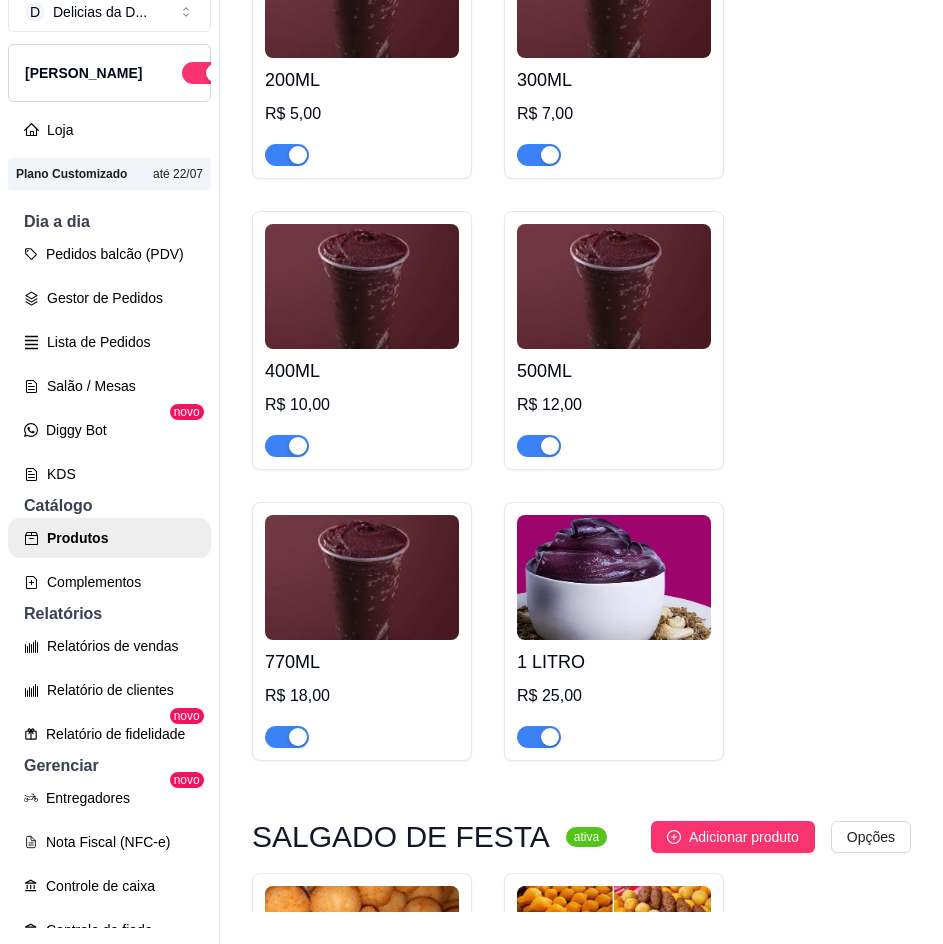 click on "R$ 12,00" at bounding box center (614, 405) 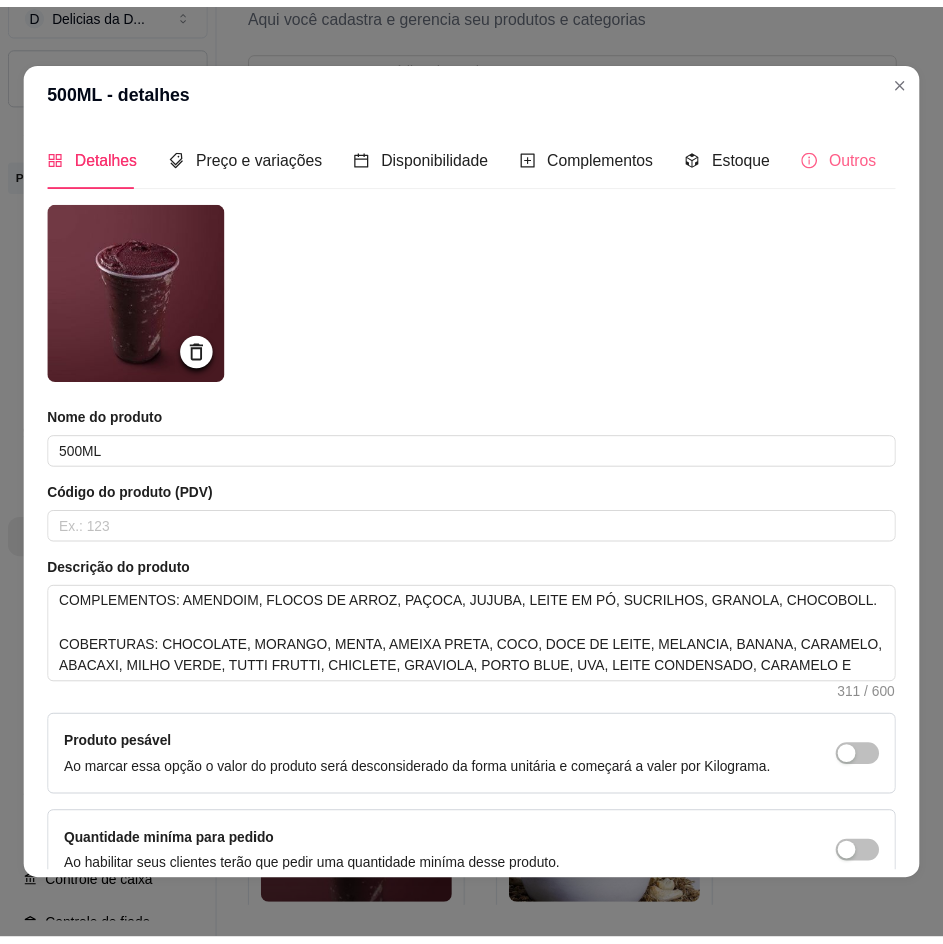 scroll, scrollTop: 0, scrollLeft: 0, axis: both 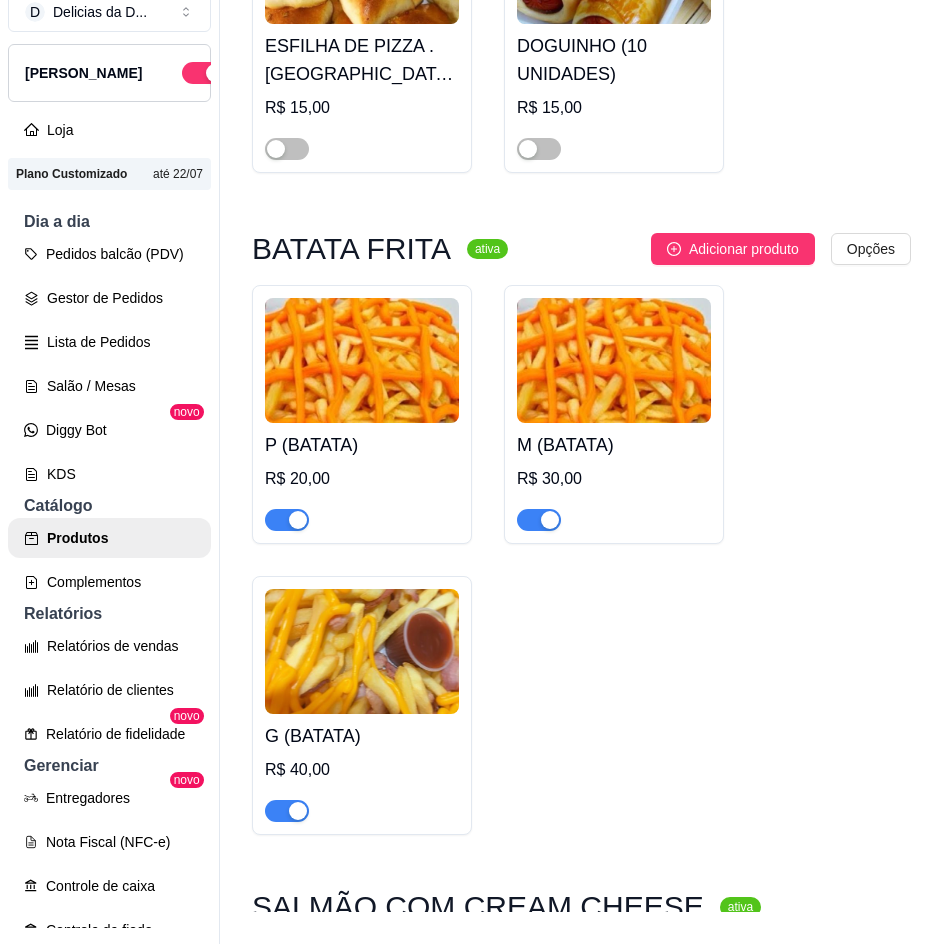 click on "BATATA FRITA" at bounding box center [351, 249] 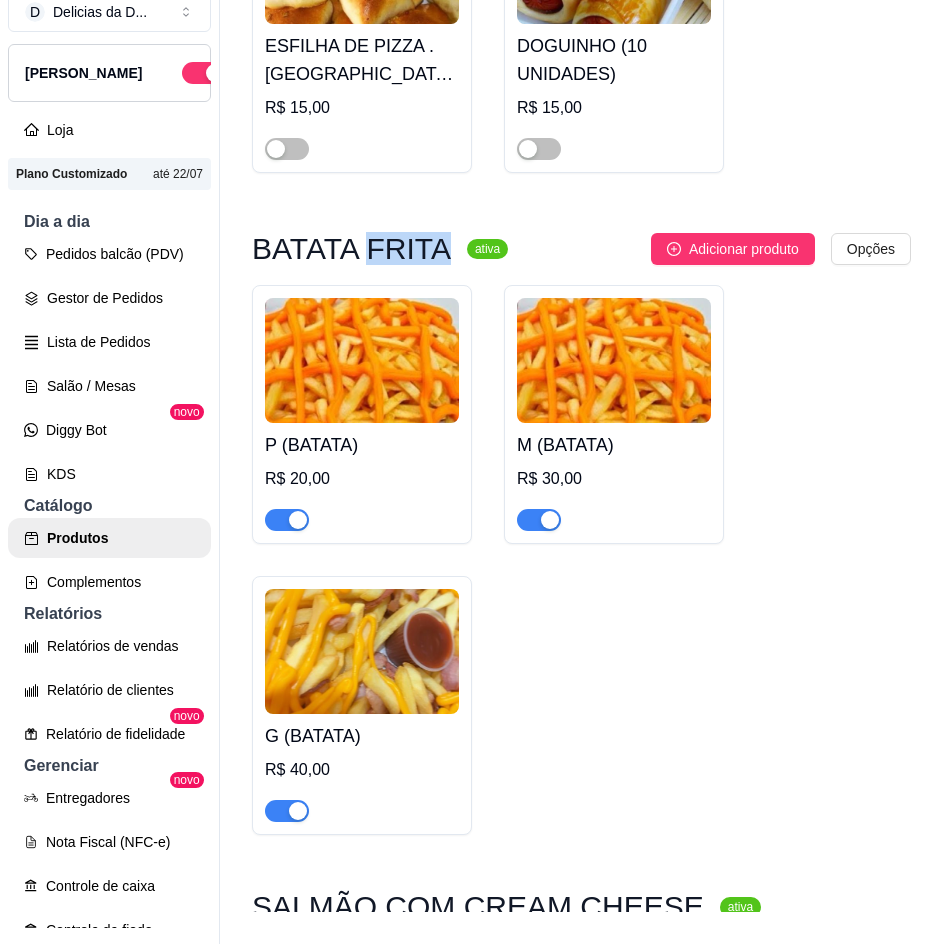 click on "BATATA FRITA" at bounding box center (351, 249) 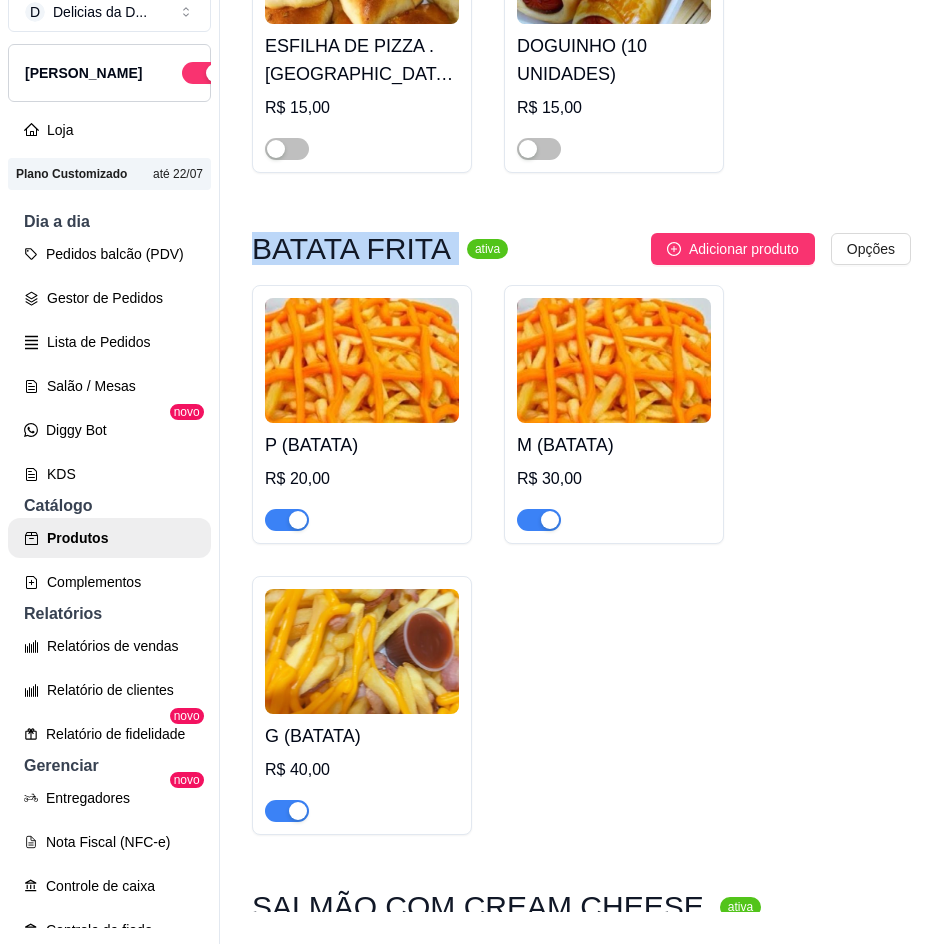 click on "BATATA FRITA" at bounding box center (351, 249) 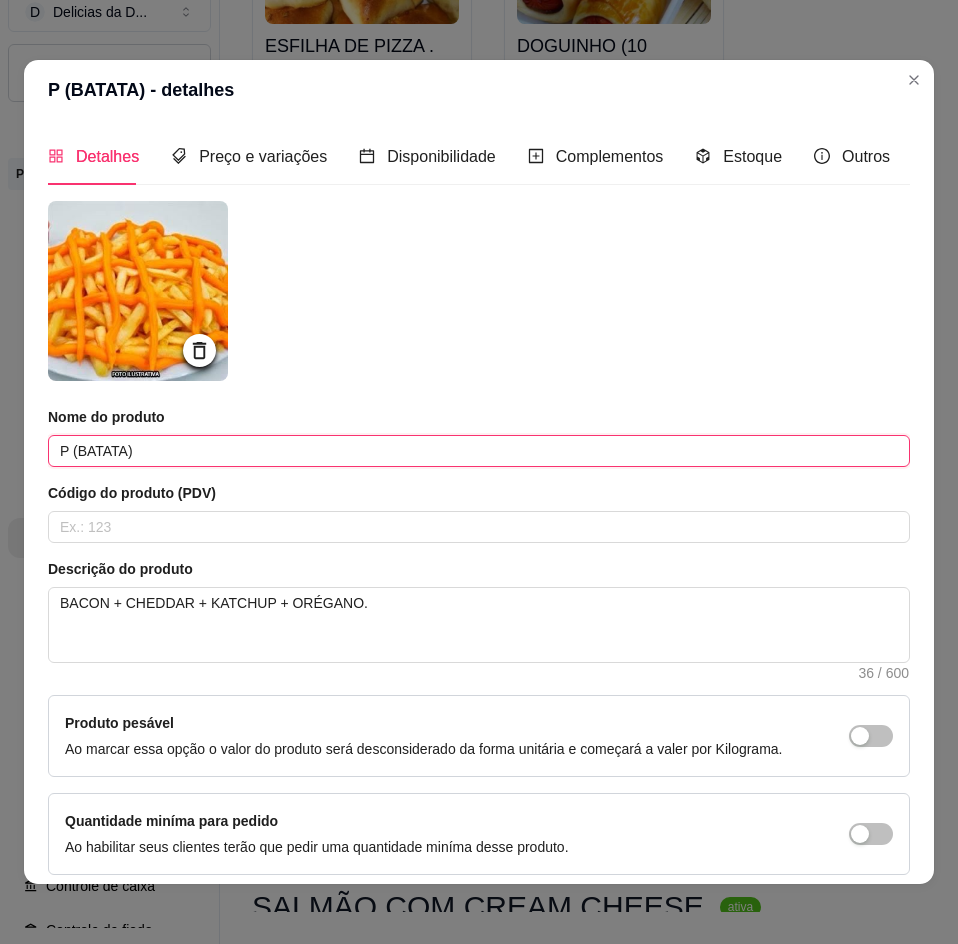 click on "P (BATATA)" at bounding box center (479, 451) 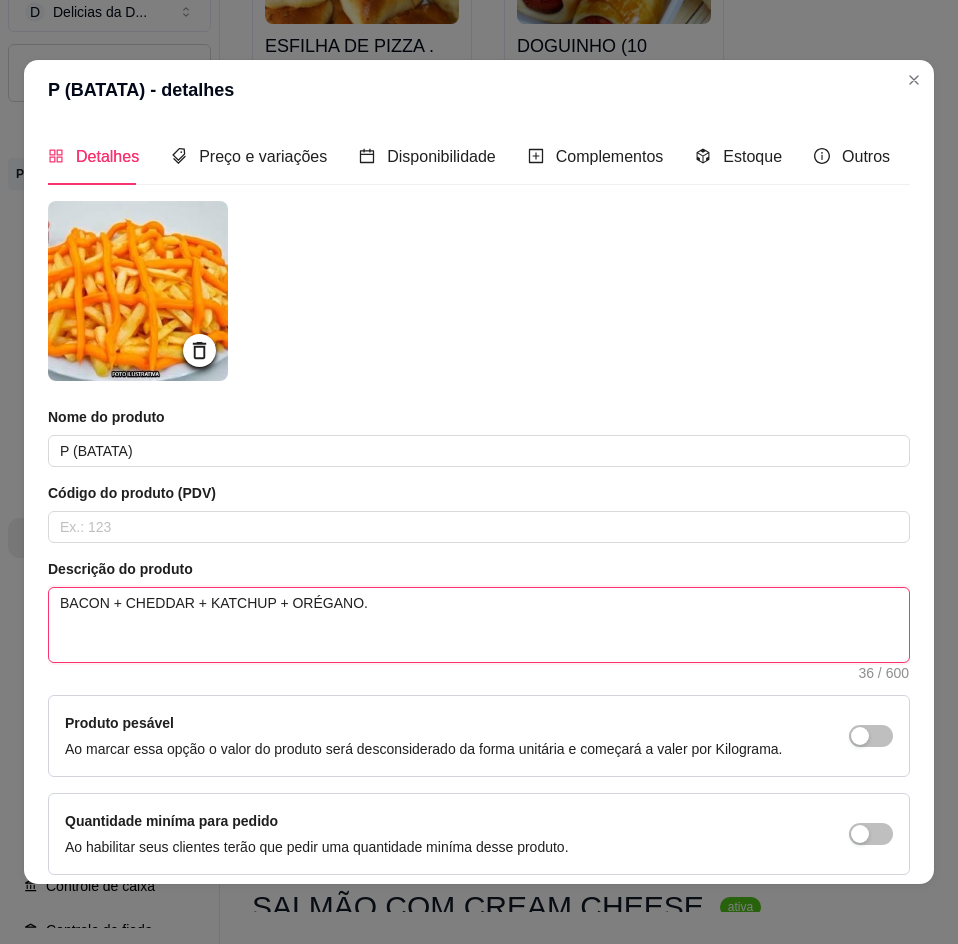 click on "BACON + CHEDDAR + KATCHUP + ORÉGANO." at bounding box center (479, 625) 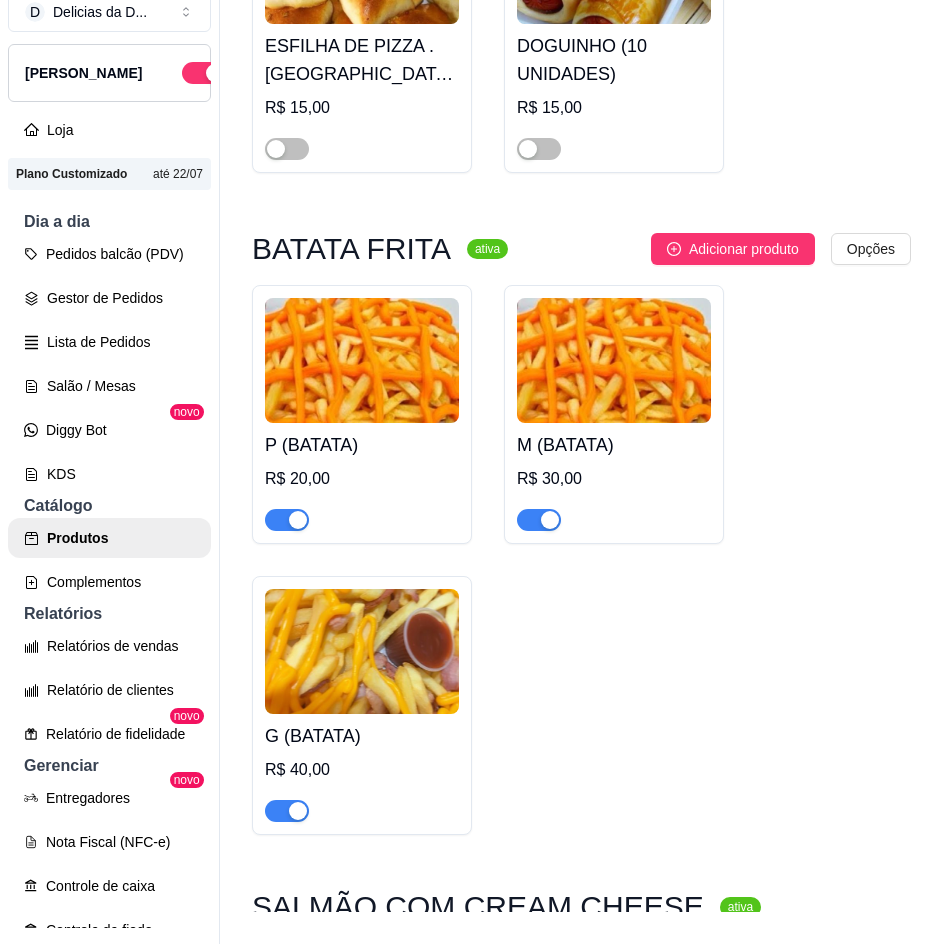 click on "M (BATATA)" at bounding box center (614, 445) 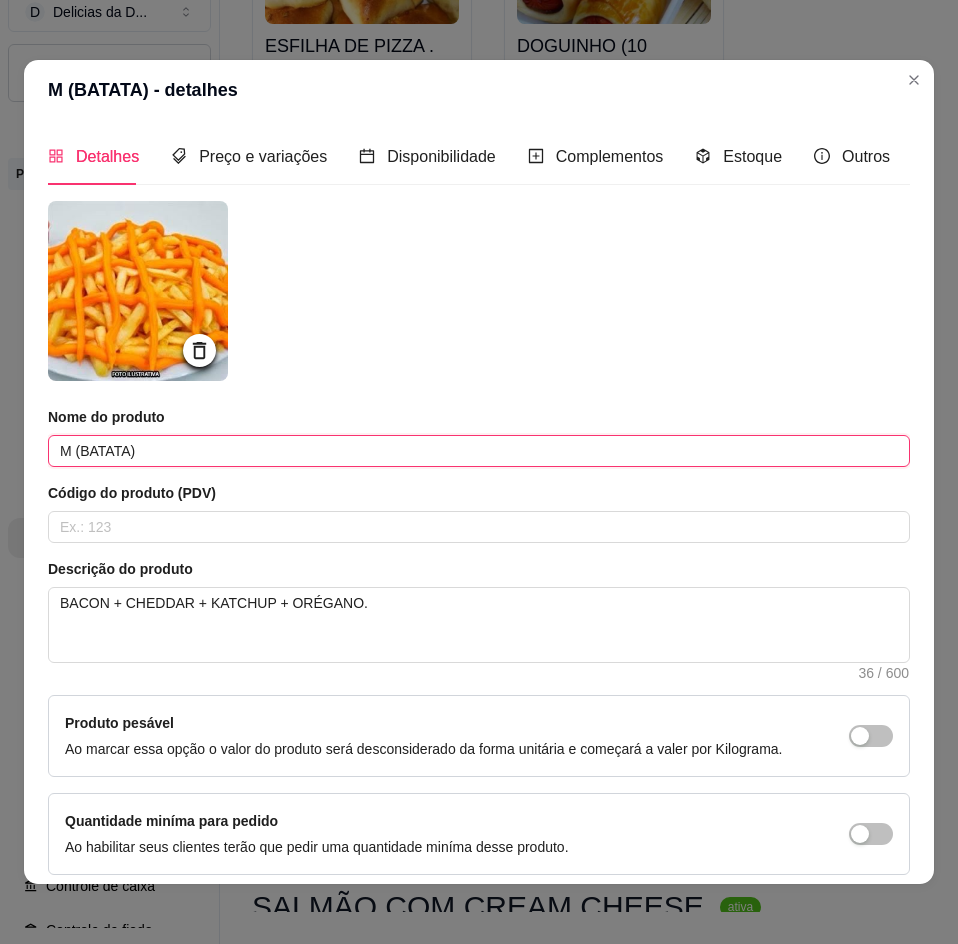 click on "M (BATATA)" at bounding box center [479, 451] 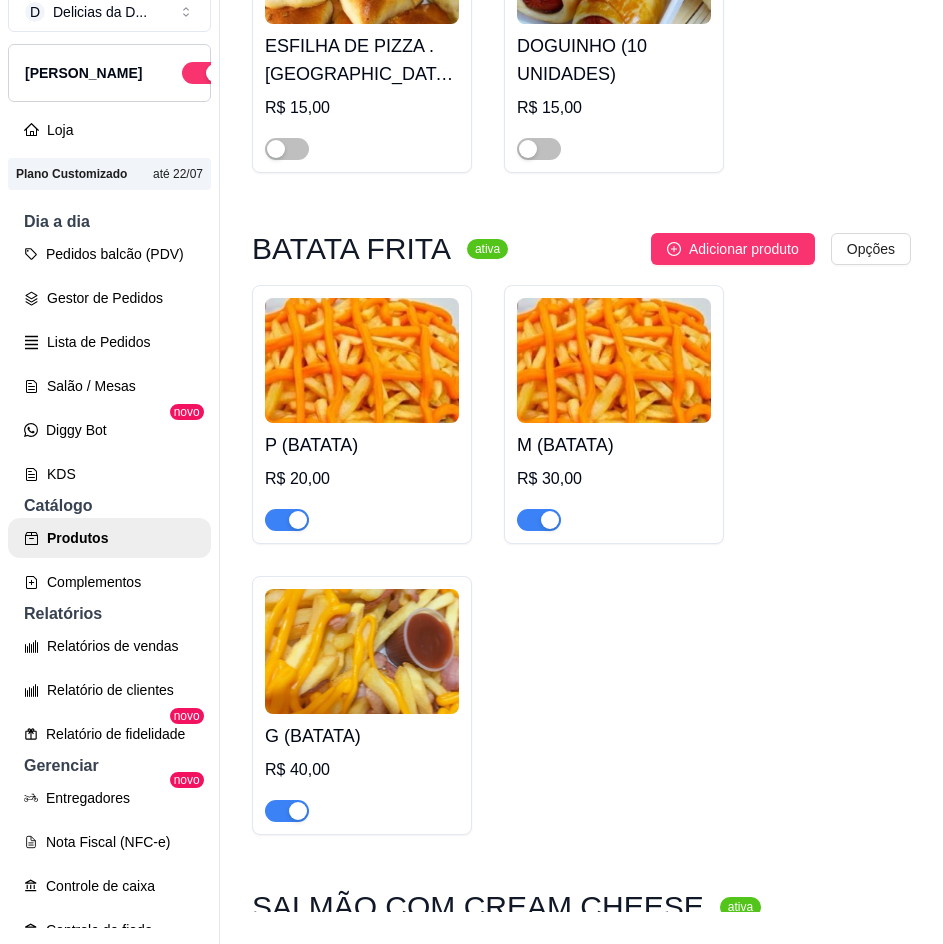 click at bounding box center (362, 651) 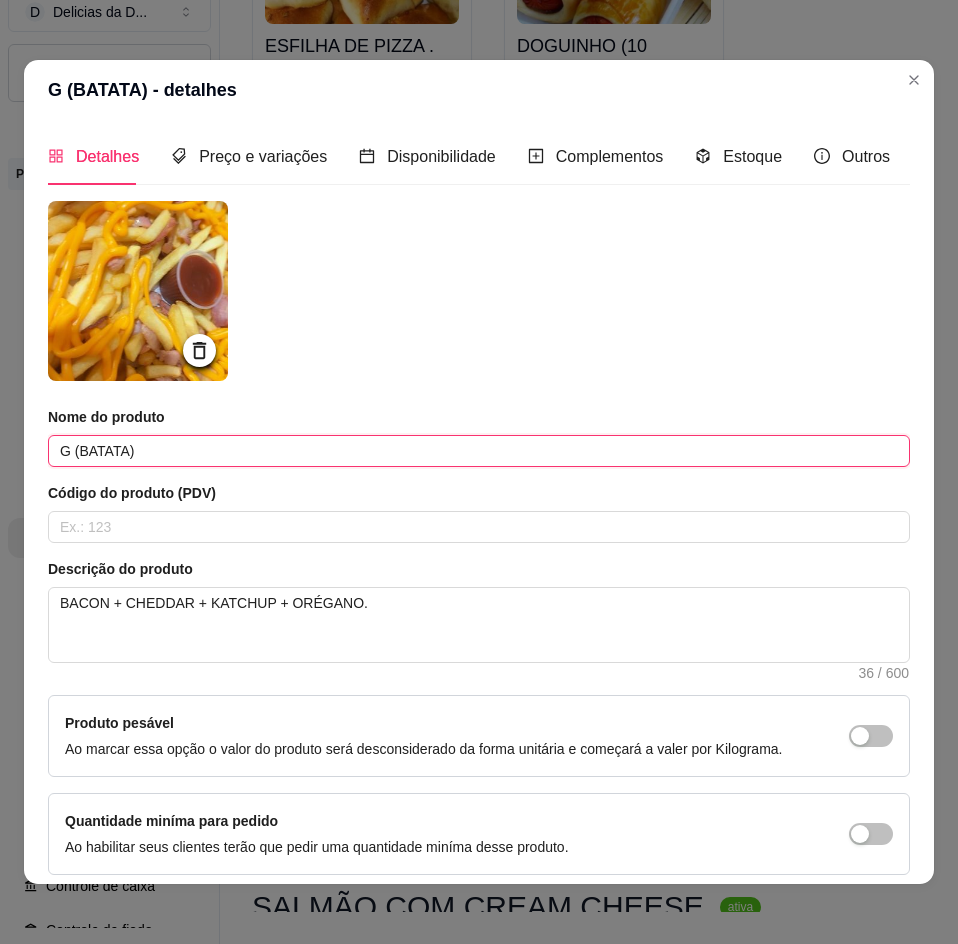 click on "G (BATATA)" at bounding box center [479, 451] 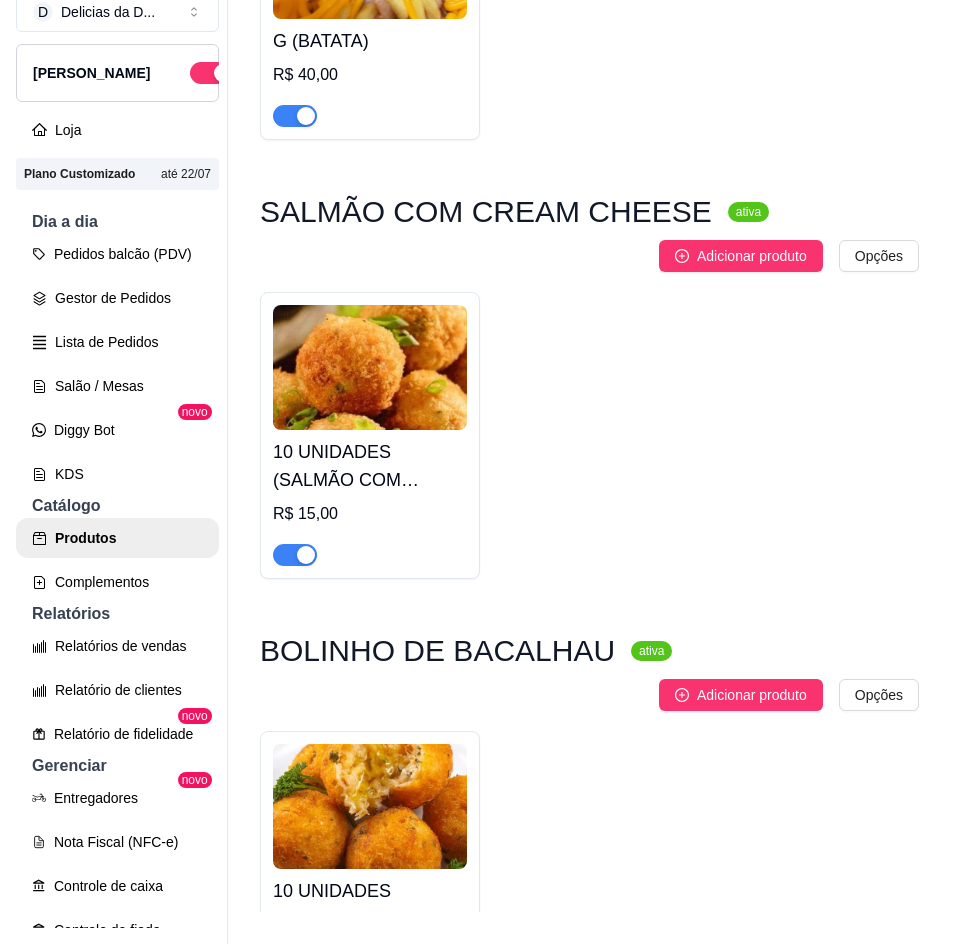 scroll, scrollTop: 4300, scrollLeft: 0, axis: vertical 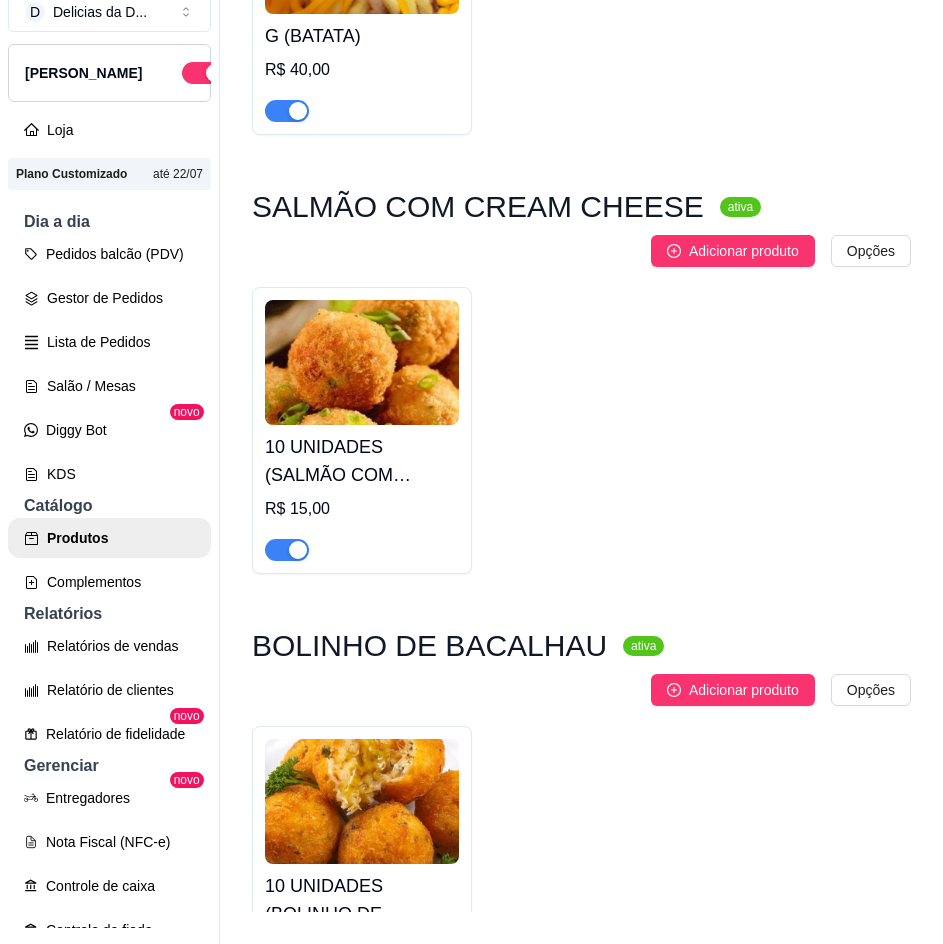 click on "SALMÃO COM CREAM CHEESE" at bounding box center [478, 207] 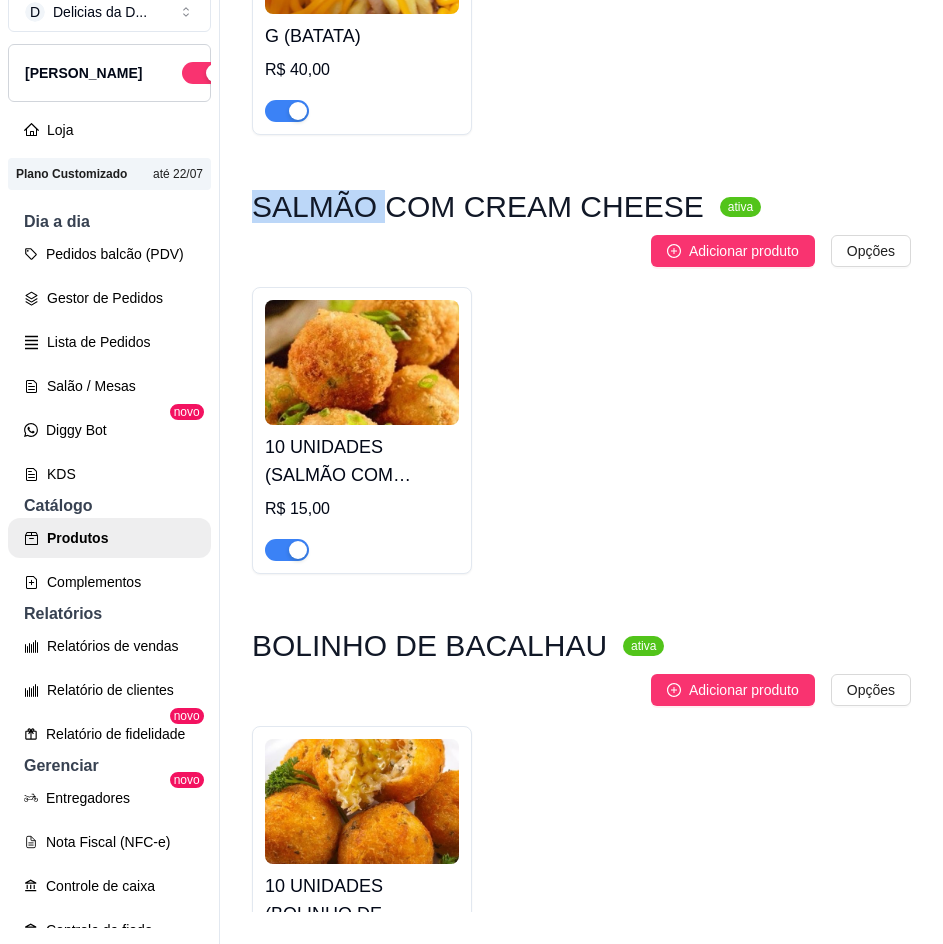 click on "SALMÃO COM CREAM CHEESE" at bounding box center [478, 207] 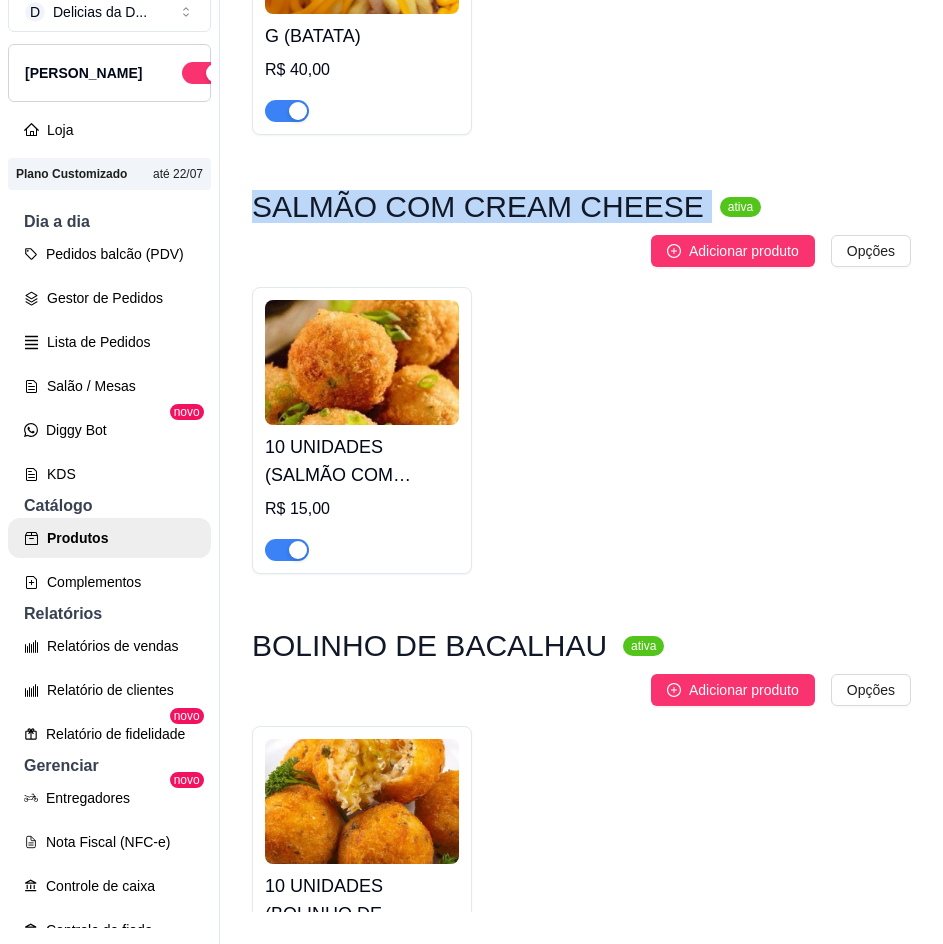 click on "SALMÃO COM CREAM CHEESE" at bounding box center (478, 207) 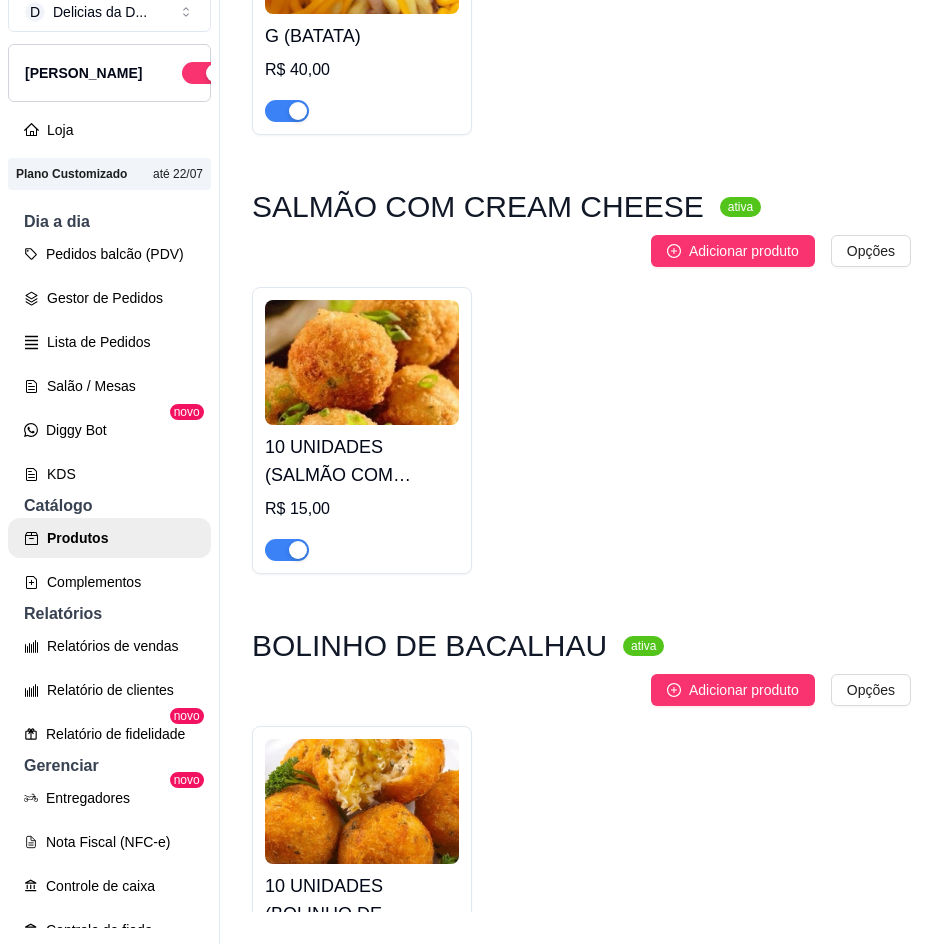 click on "10 UNIDADES (SALMÃO COM CREAM CHEESE)" at bounding box center [362, 461] 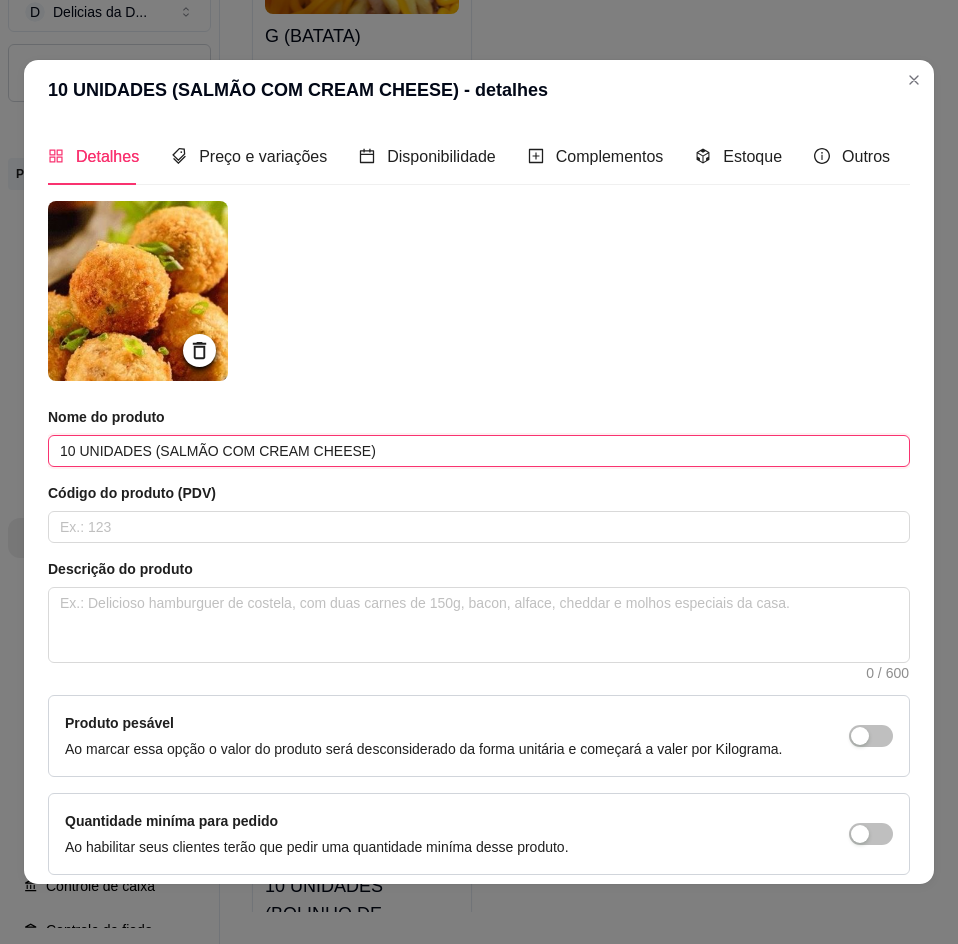click on "10 UNIDADES (SALMÃO COM CREAM CHEESE)" at bounding box center [479, 451] 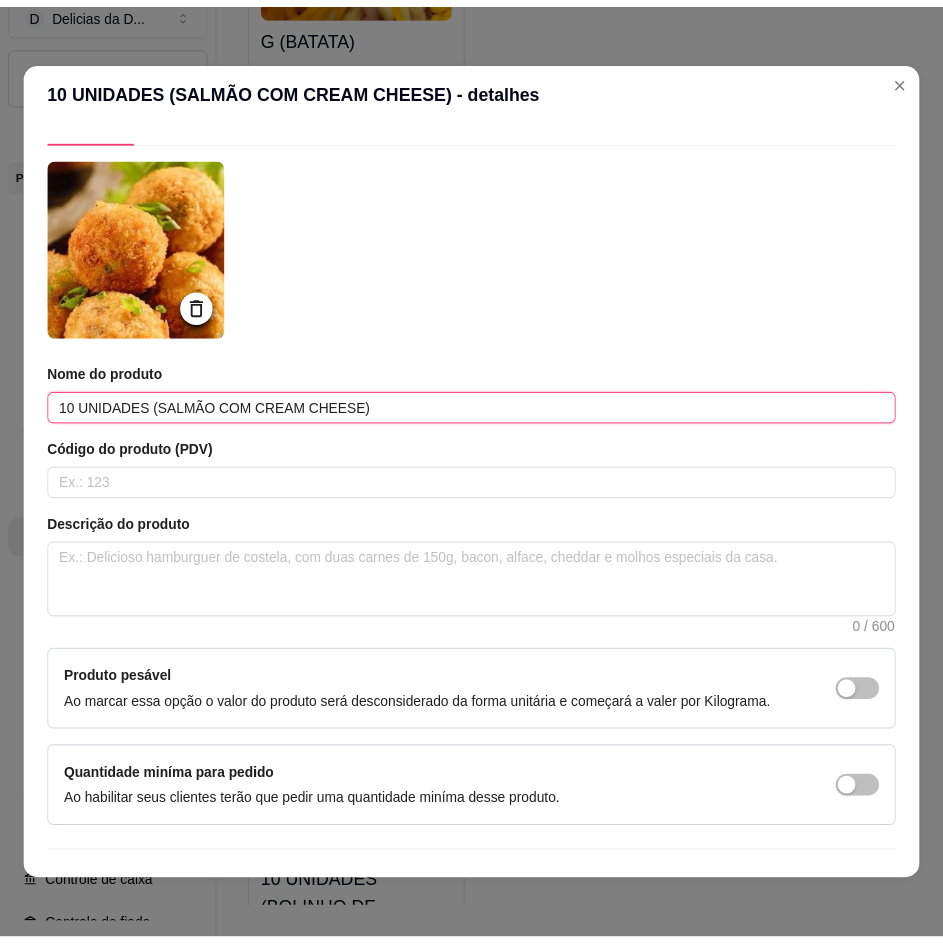 scroll, scrollTop: 0, scrollLeft: 0, axis: both 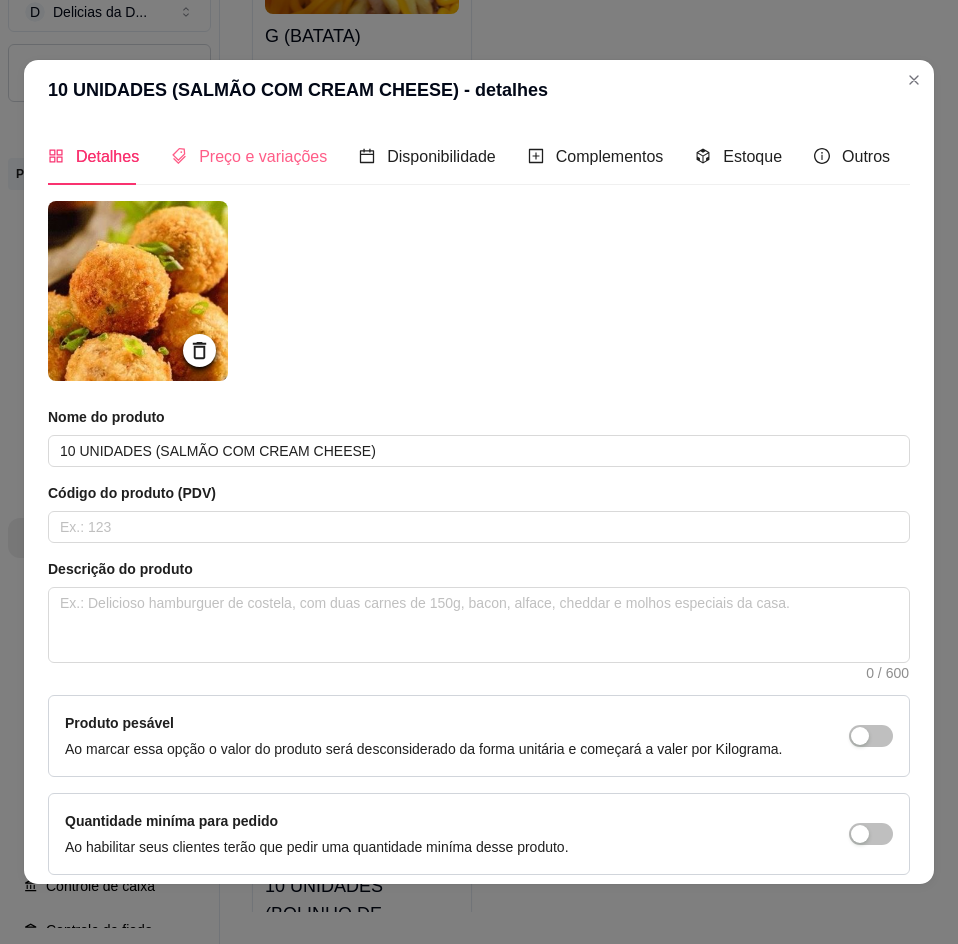 click on "Preço e variações" at bounding box center (249, 156) 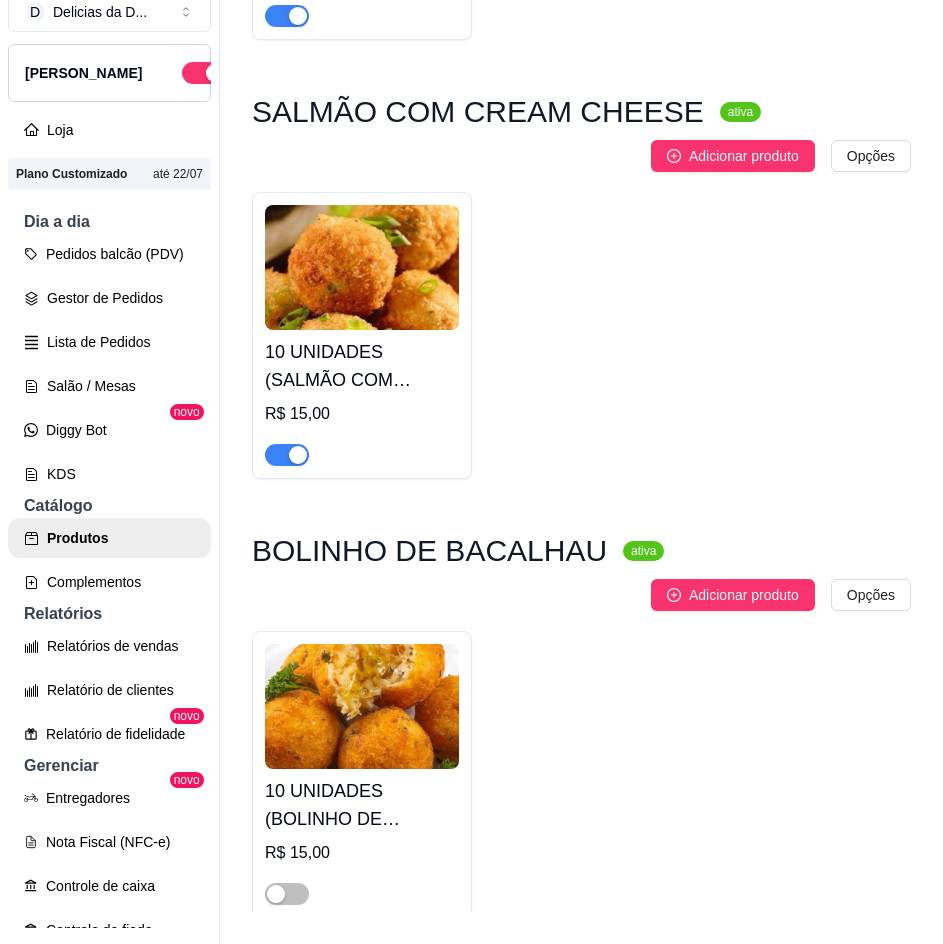scroll, scrollTop: 4500, scrollLeft: 0, axis: vertical 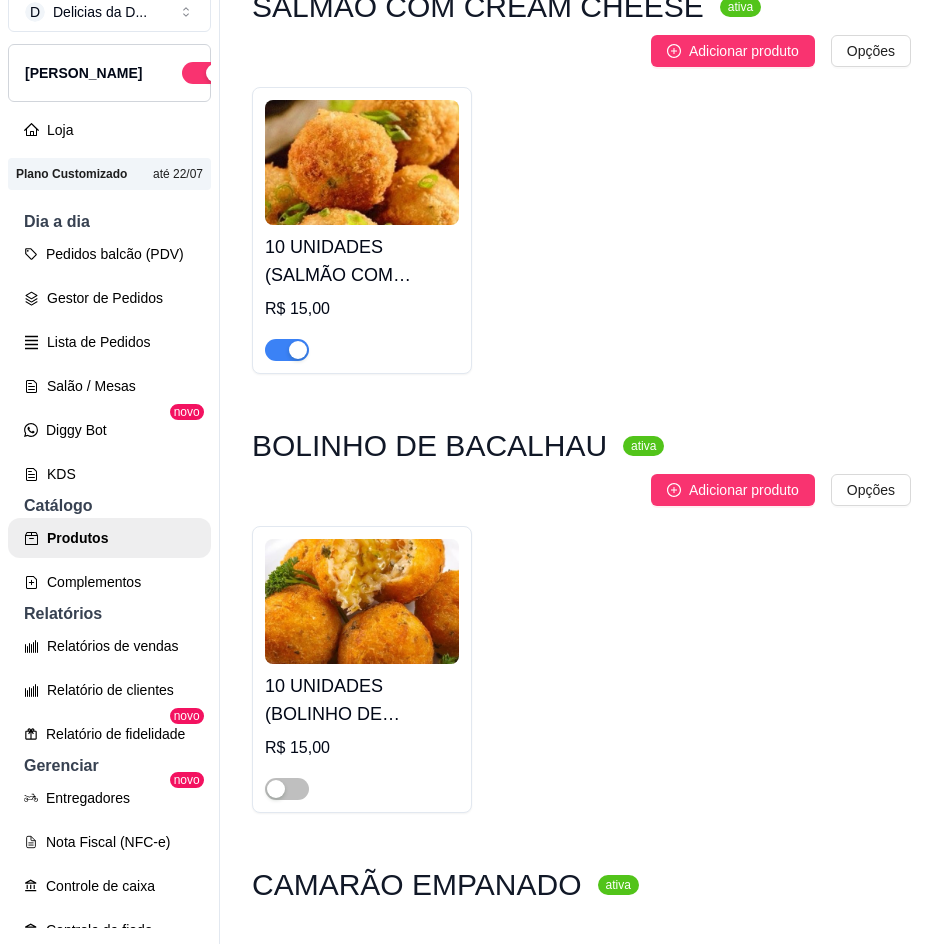 click on "BOLINHO DE BACALHAU" at bounding box center (429, 446) 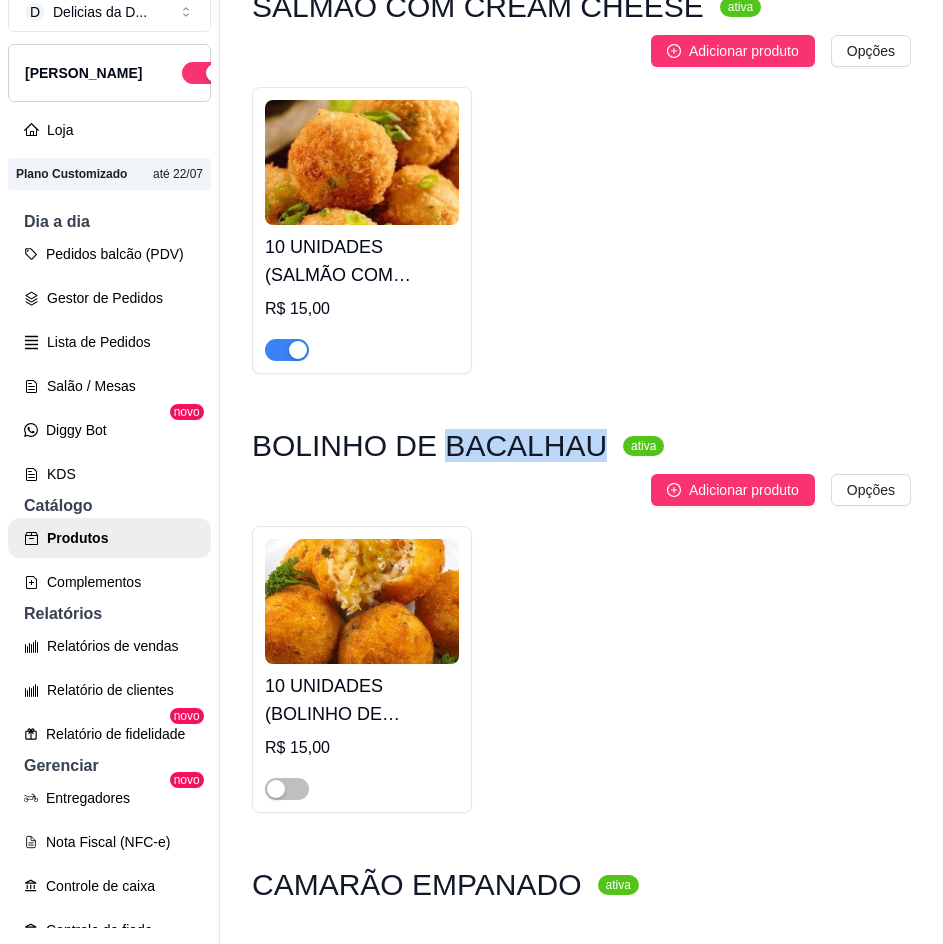 click on "BOLINHO DE BACALHAU" at bounding box center (429, 446) 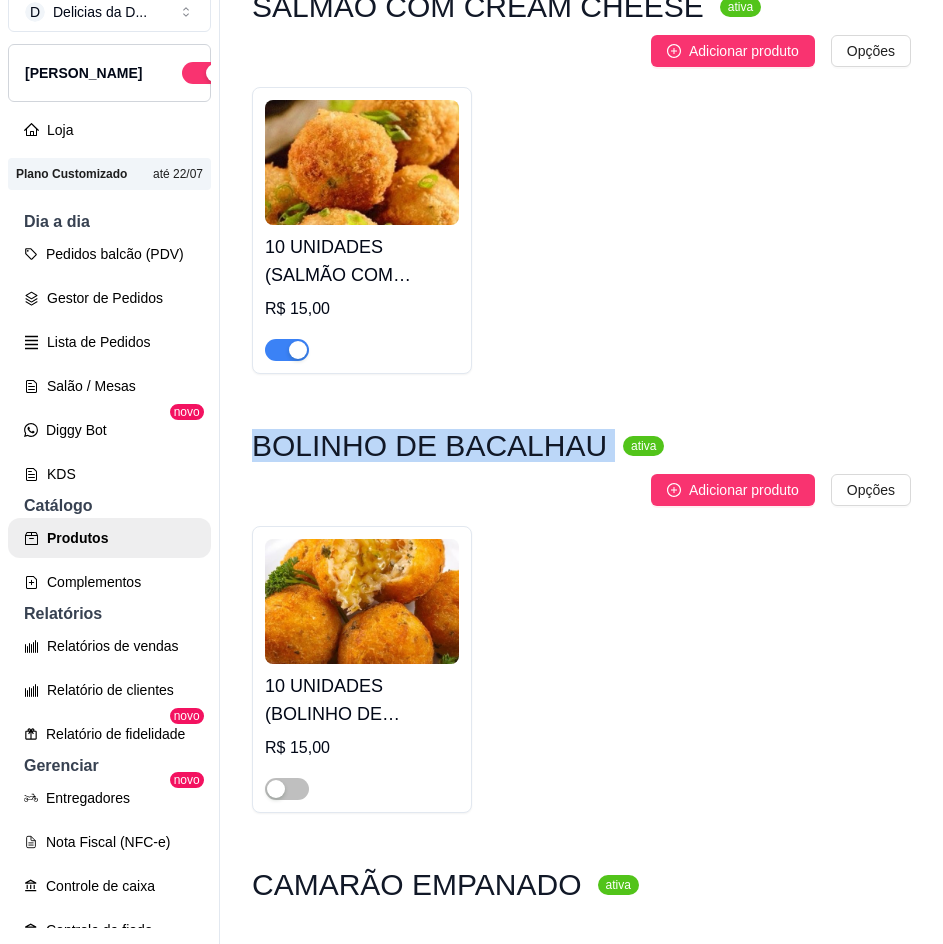 click on "BOLINHO DE BACALHAU" at bounding box center [429, 446] 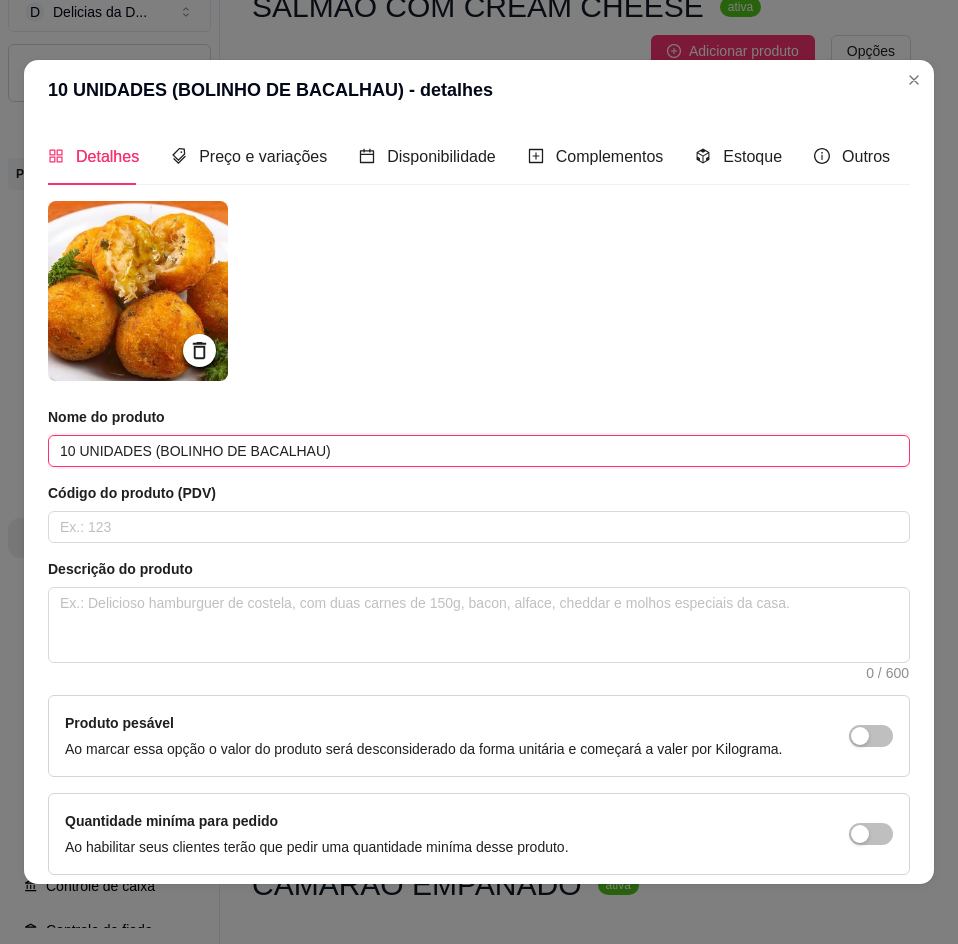 click on "10 UNIDADES (BOLINHO DE BACALHAU)" at bounding box center [479, 451] 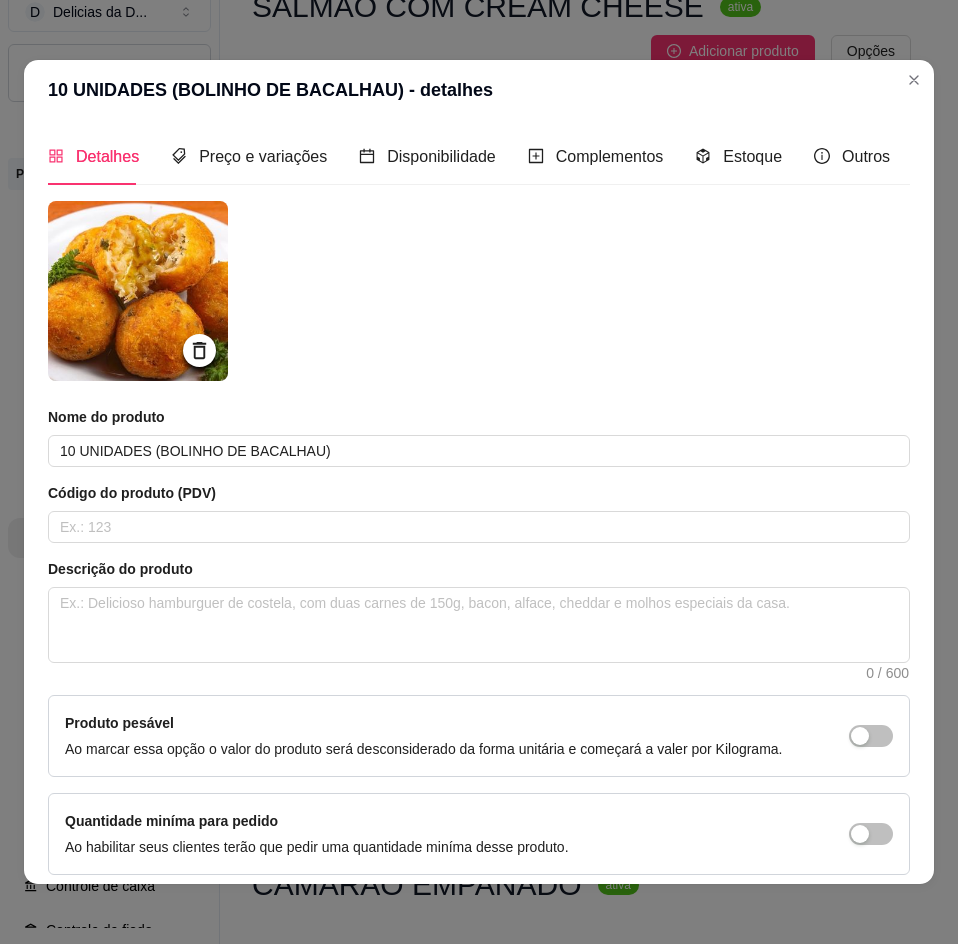 click at bounding box center [138, 291] 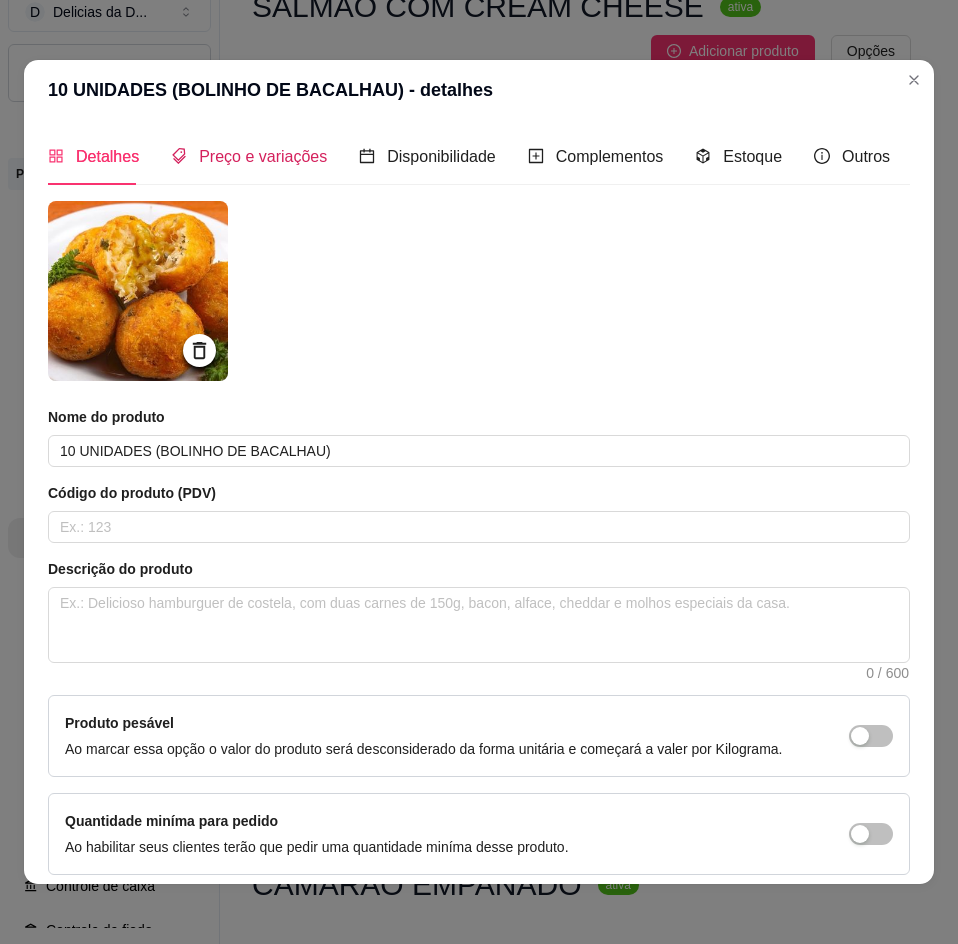 click on "Preço e variações" at bounding box center [263, 156] 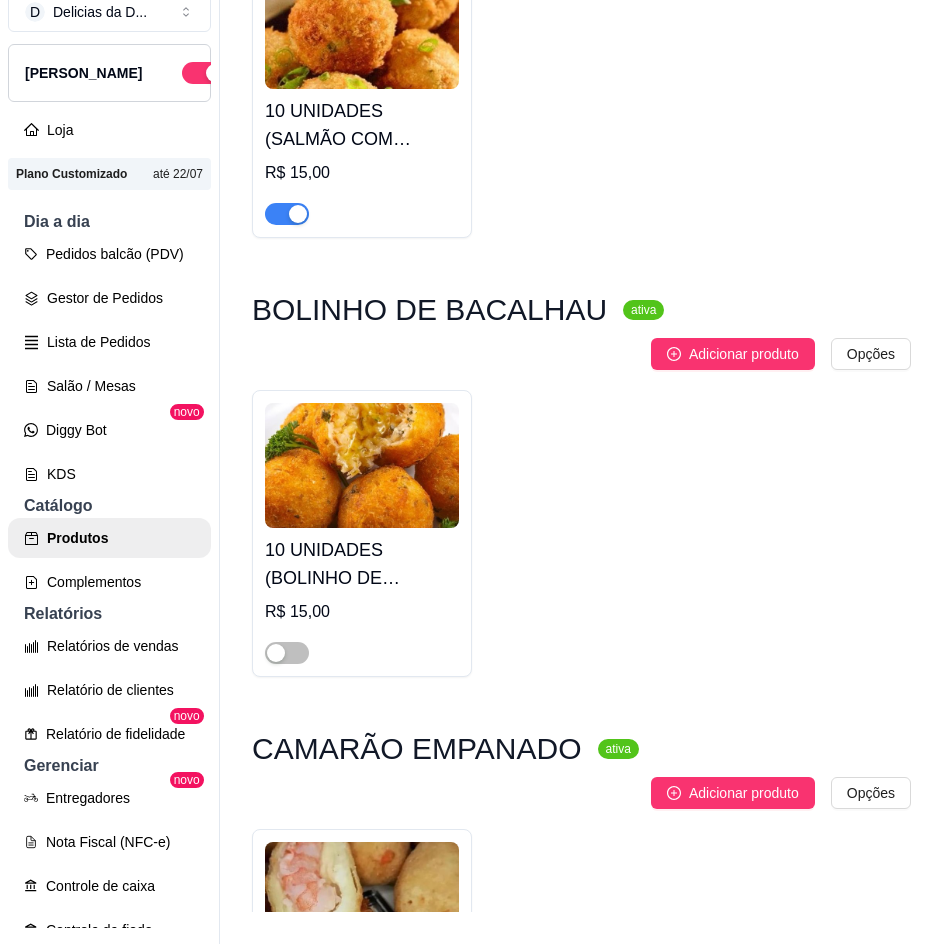 scroll, scrollTop: 5000, scrollLeft: 0, axis: vertical 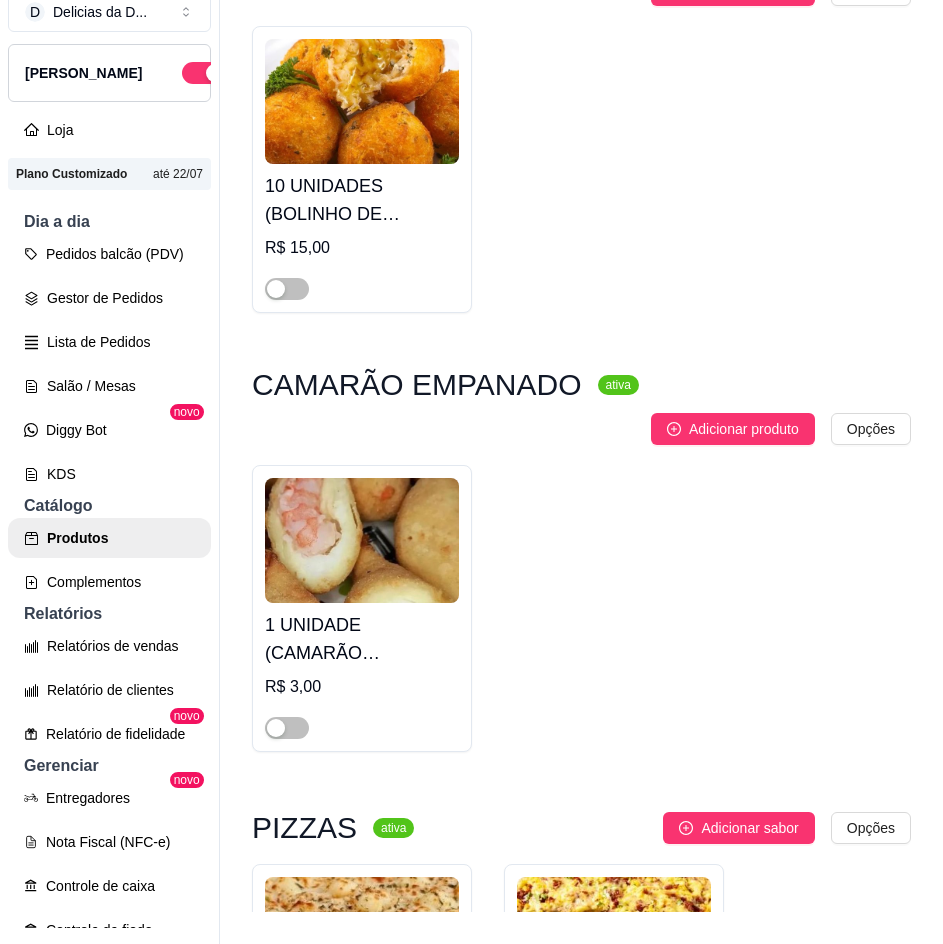 click on "CAMARÃO EMPANADO" at bounding box center (417, 385) 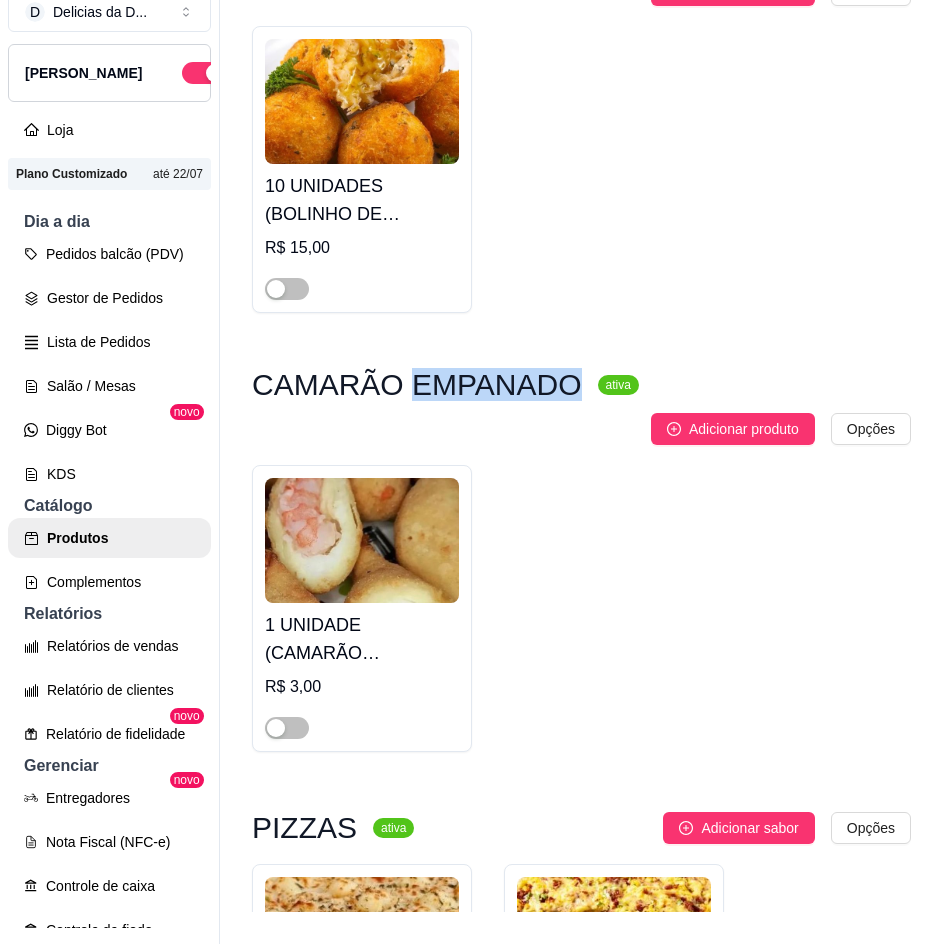 click on "CAMARÃO EMPANADO" at bounding box center (417, 385) 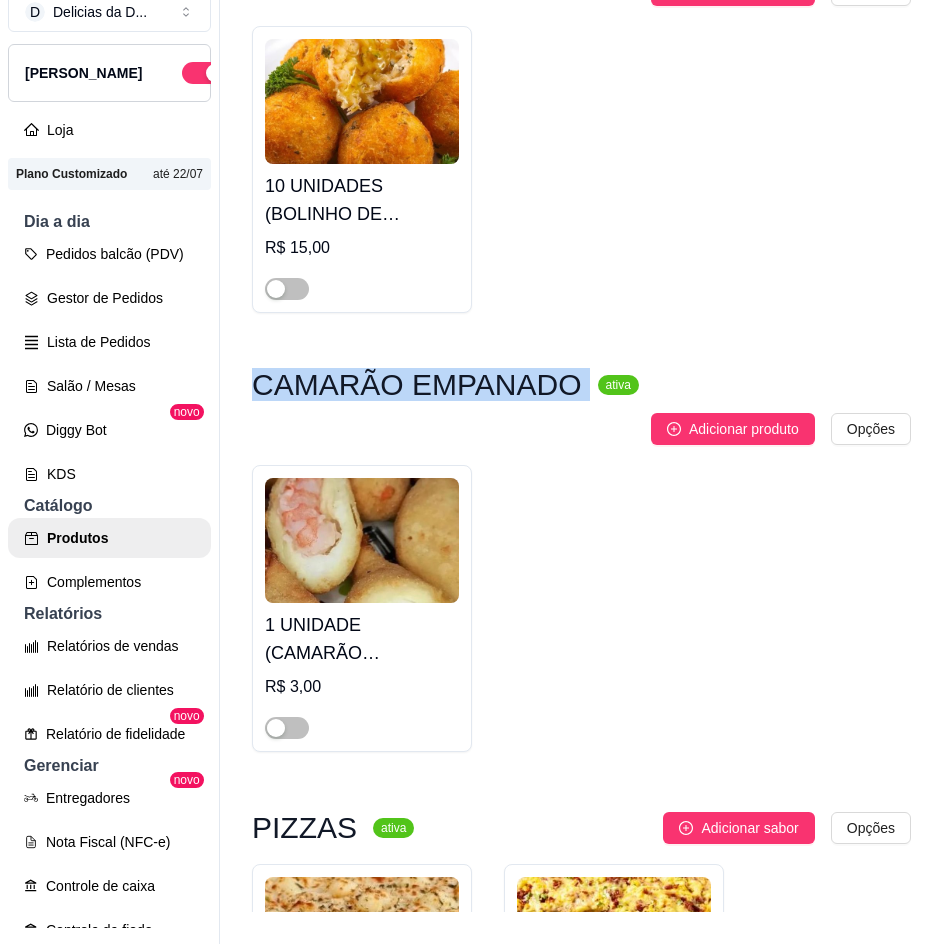 click on "CAMARÃO EMPANADO" at bounding box center (417, 385) 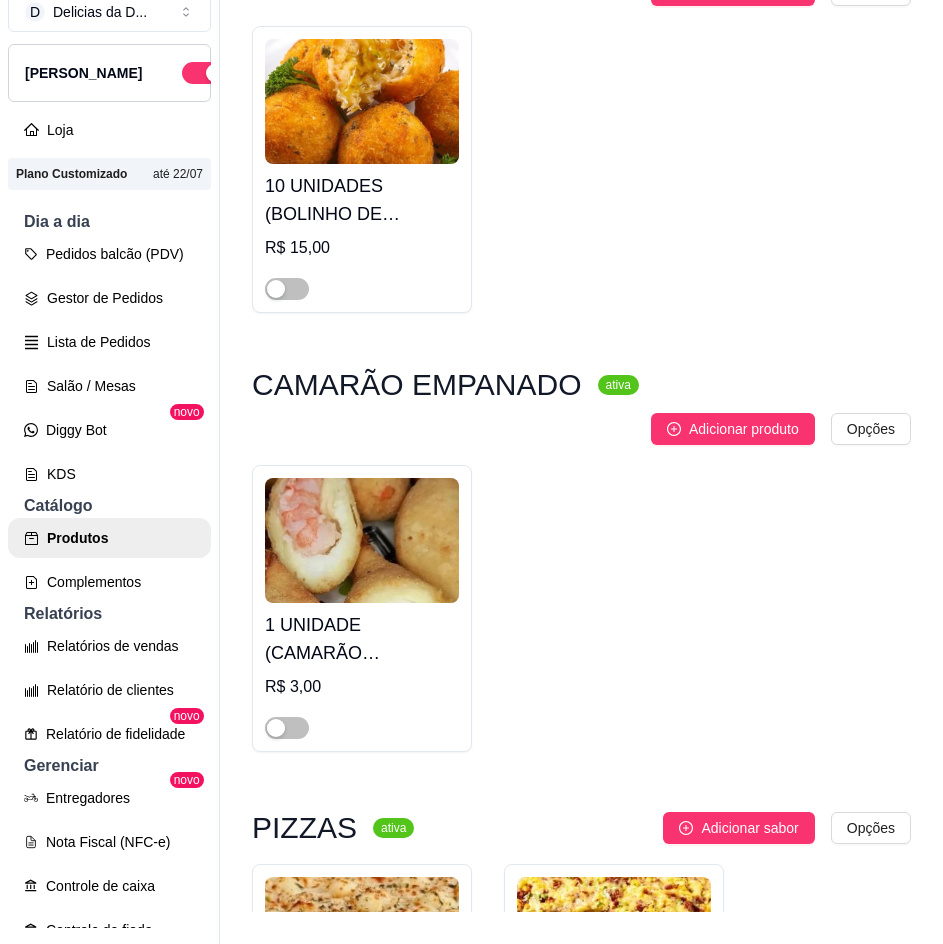 click on "1 UNIDADE (CAMARÃO EMPANADO)" at bounding box center (362, 639) 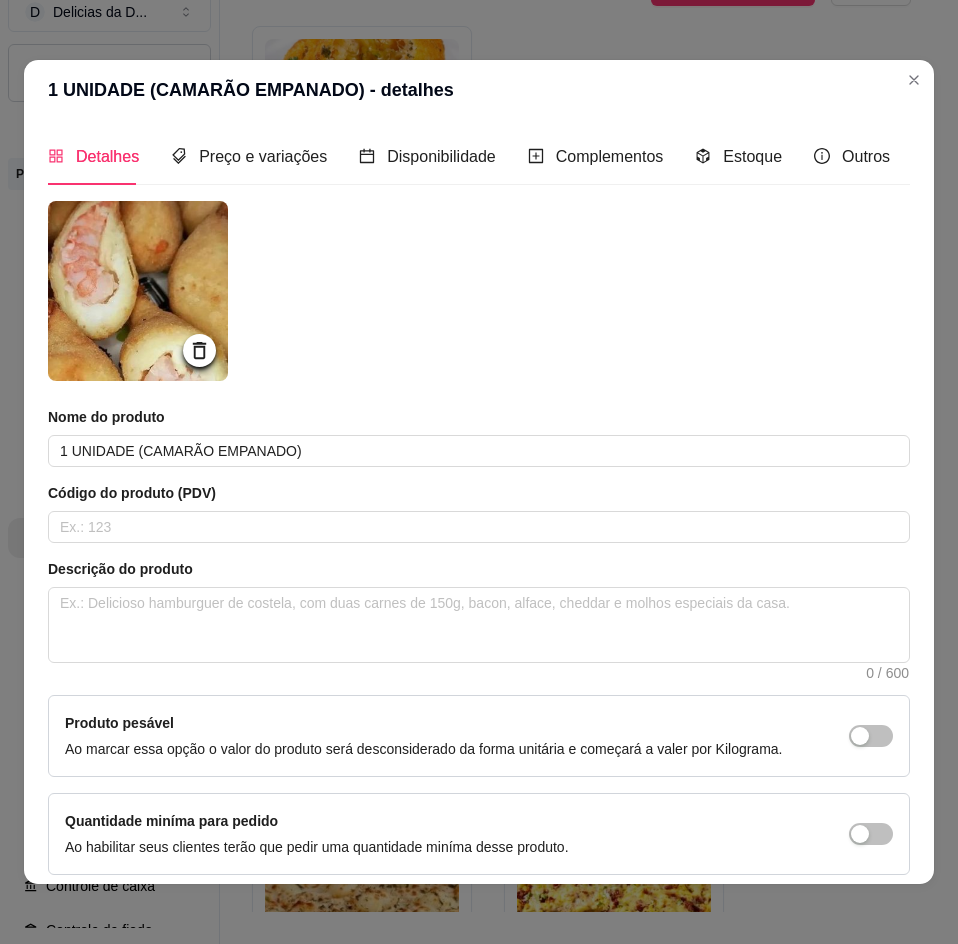 click on "Nome do produto 1 UNIDADE (CAMARÃO EMPANADO) Código do produto (PDV) Descrição do produto 0 / 600 Produto pesável Ao marcar essa opção o valor do produto será desconsiderado da forma unitária e começará a valer por Kilograma. Quantidade miníma para pedido Ao habilitar seus clientes terão que pedir uma quantidade miníma desse produto." at bounding box center (479, 641) 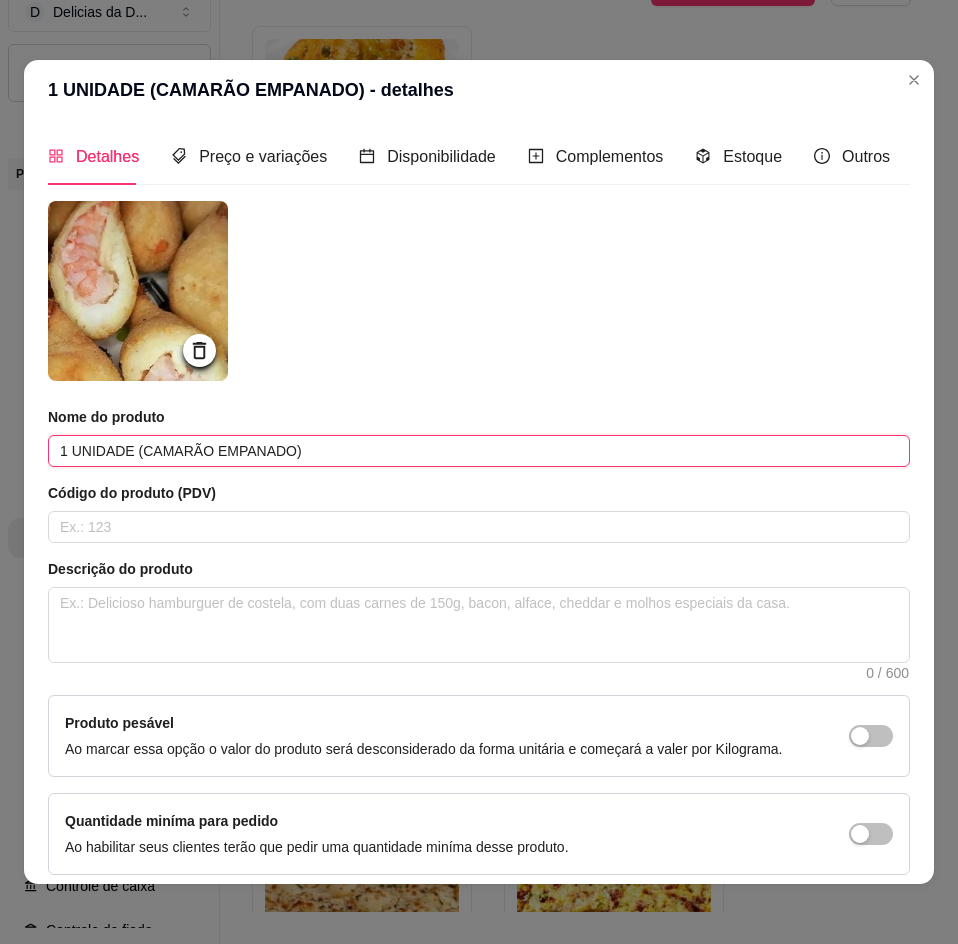 click on "1 UNIDADE (CAMARÃO EMPANADO)" at bounding box center (479, 451) 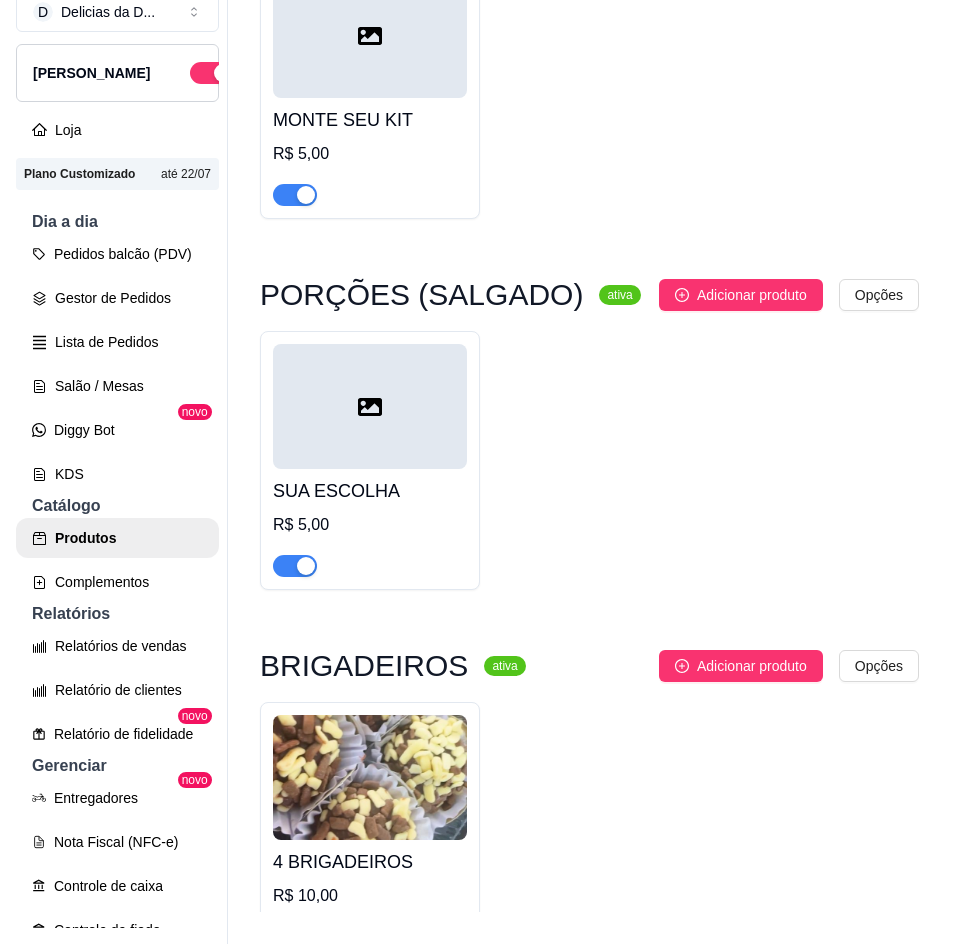 scroll, scrollTop: 16026, scrollLeft: 0, axis: vertical 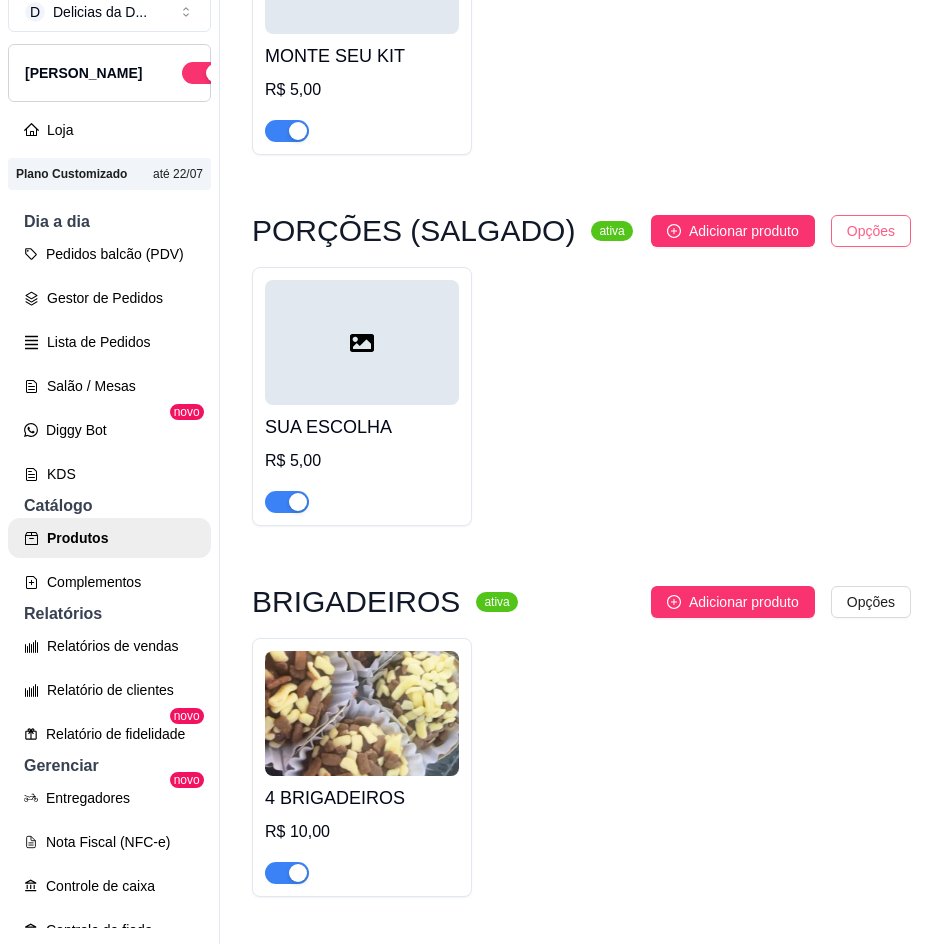 click on "D Delicias da D ... Loja Aberta Loja Plano Customizado até 22/07   Dia a dia Pedidos balcão (PDV) Gestor de Pedidos Lista de Pedidos Salão / Mesas Diggy Bot novo KDS Catálogo Produtos Complementos Relatórios Relatórios de vendas Relatório de clientes Relatório de fidelidade novo Gerenciar Entregadores novo Nota Fiscal (NFC-e) Controle de caixa Controle de fiado Cupons Clientes Estoque Configurações Diggy Planos Precisa de ajuda? Sair Produtos Adicionar categoria Reodernar categorias Aqui você cadastra e gerencia seu produtos e categorias AÇAI ativa Adicionar produto Opções 200ML   R$ 5,00 300ML   R$ 7,00 400ML   R$ 10,00 500ML   R$ 12,00 770ML   R$ 18,00 1 LITRO   R$ 25,00 SALGADO DE FESTA ativa Adicionar produto Opções 10 UNIDADES (SALGADO)   R$ 5,00 50 UNIDADES (SALGADOS/MISTURADOS)   R$ 25,00 100 UNIDADES (SALGADOS/MISTURADOS)   R$ 50,00 50 UNIDADES (SALGADOS/ESCOLHIDOS)   R$ 25,00 100 UNIDADES (SALGADOS/ESCOLHIDOS)   R$ 50,00 ASSADOS ativa Adicionar produto Opções   R$ 15,00" at bounding box center (471, 440) 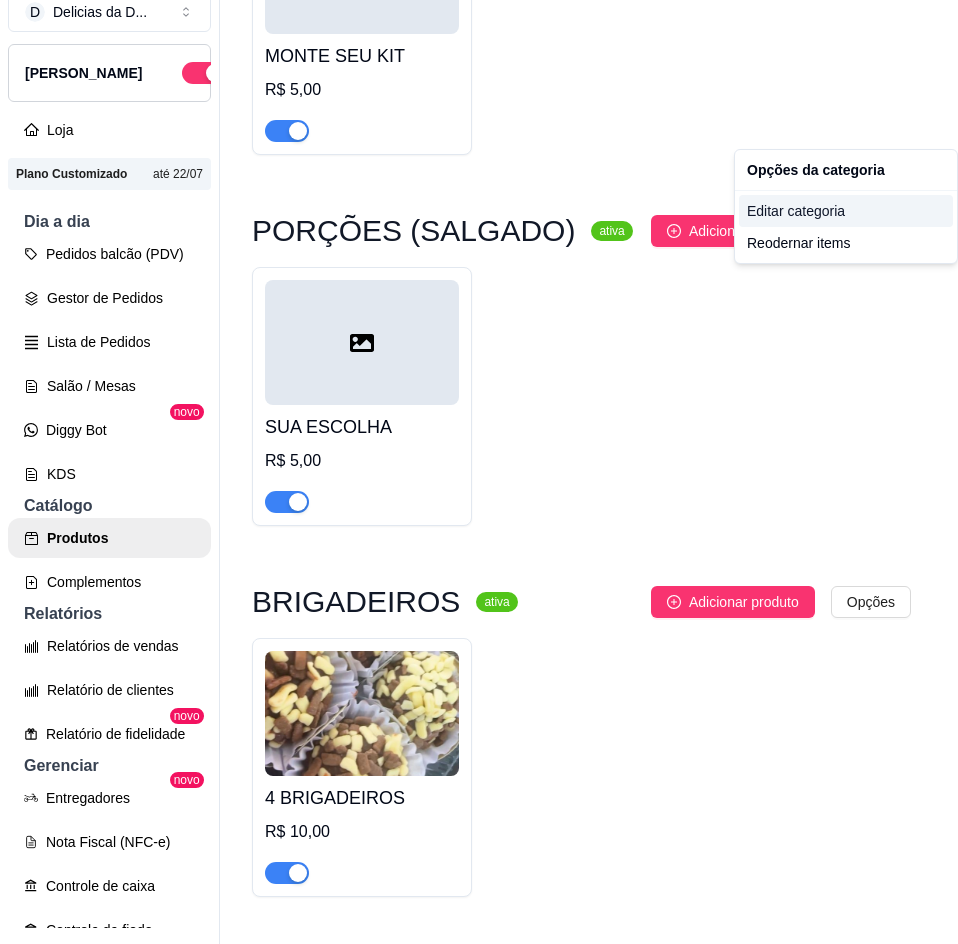 click on "Editar categoria" at bounding box center (846, 211) 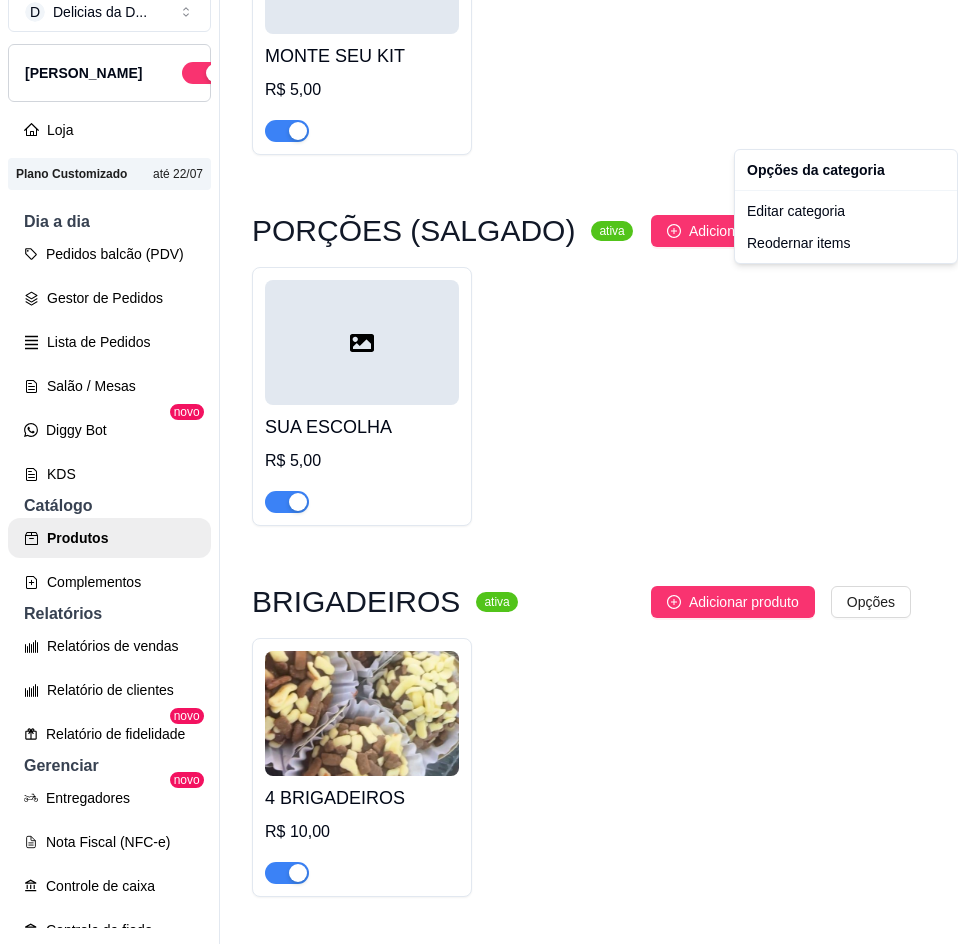 scroll, scrollTop: 0, scrollLeft: 0, axis: both 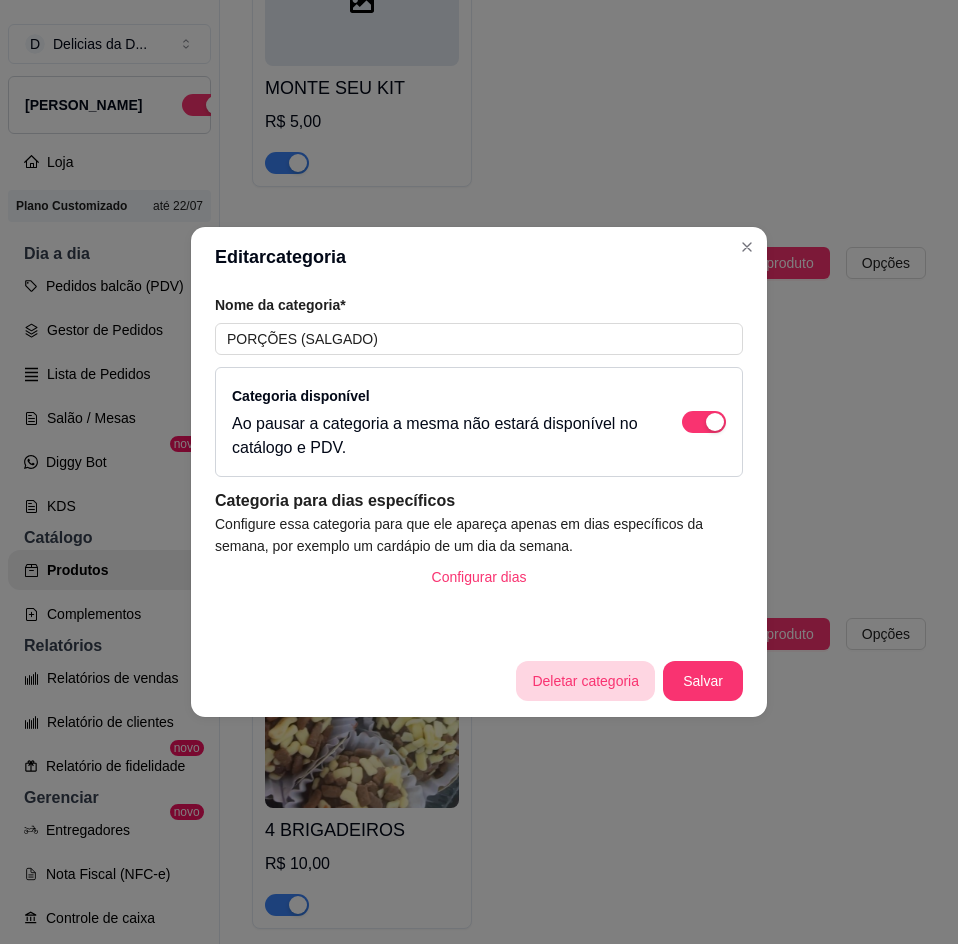 click on "Deletar categoria" at bounding box center (585, 681) 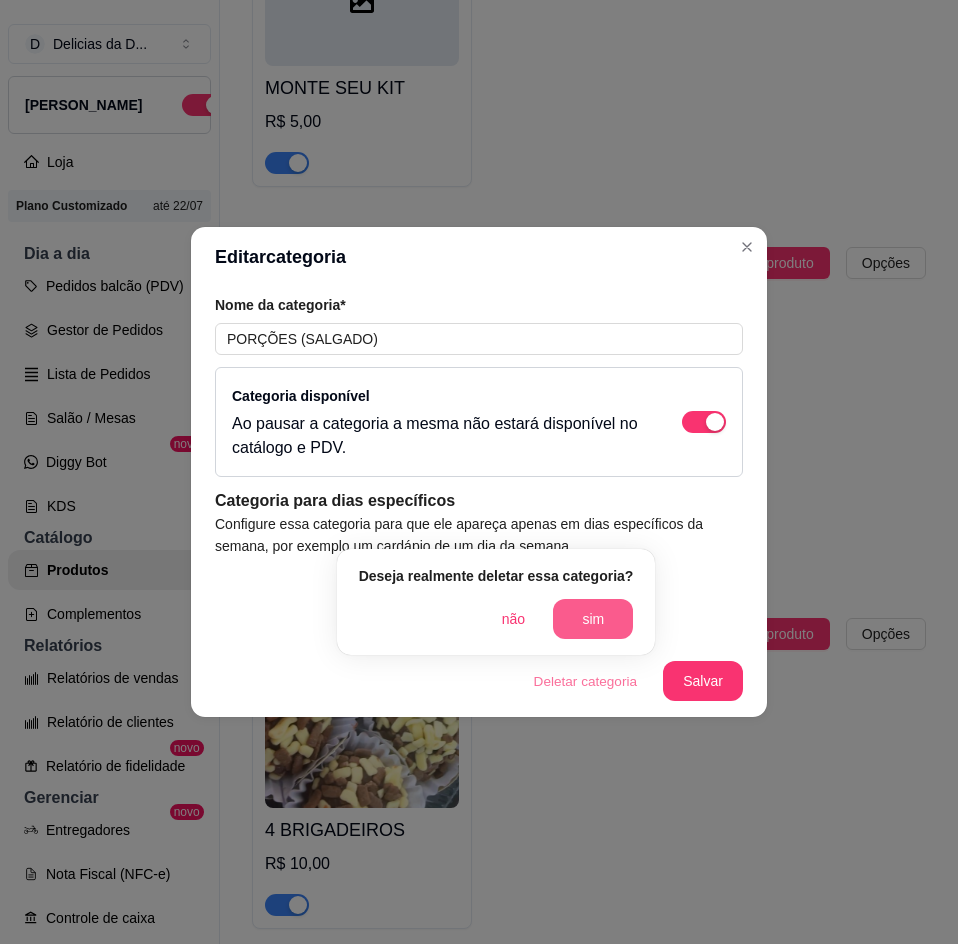 click on "sim" at bounding box center (593, 619) 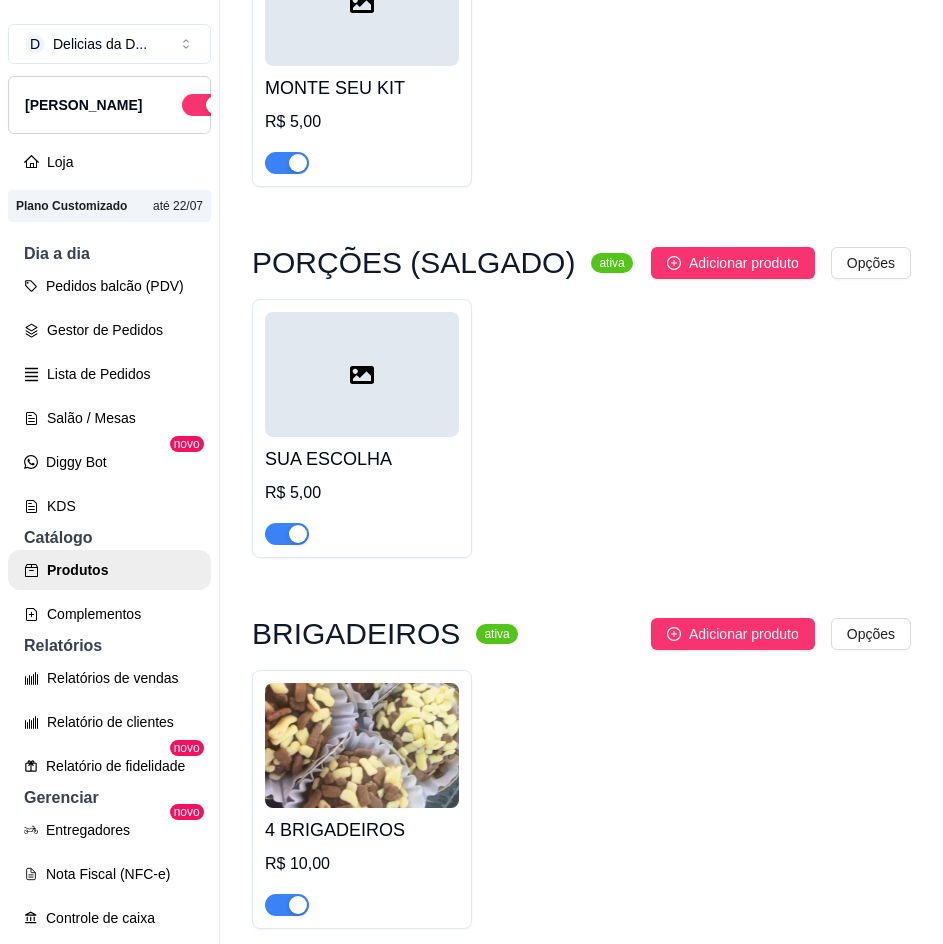 scroll, scrollTop: 15654, scrollLeft: 0, axis: vertical 